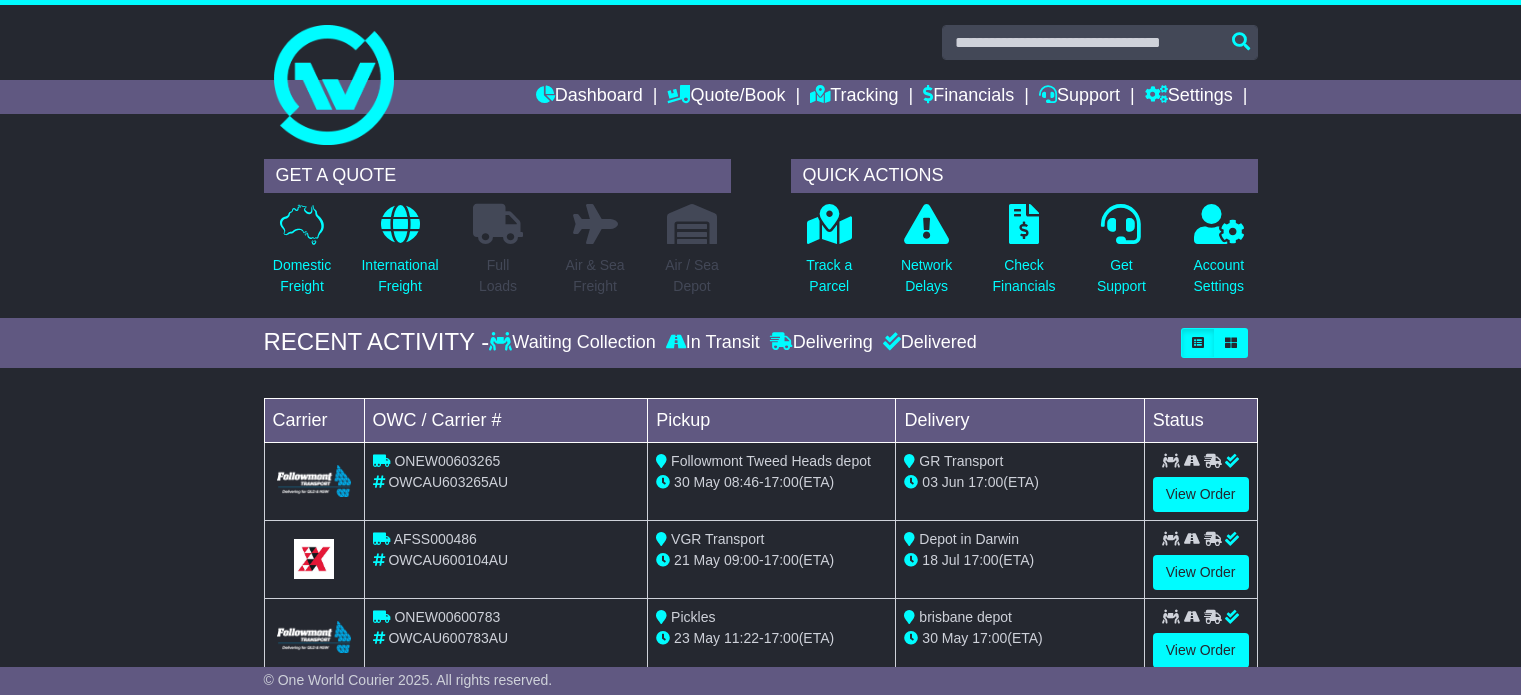 scroll, scrollTop: 0, scrollLeft: 0, axis: both 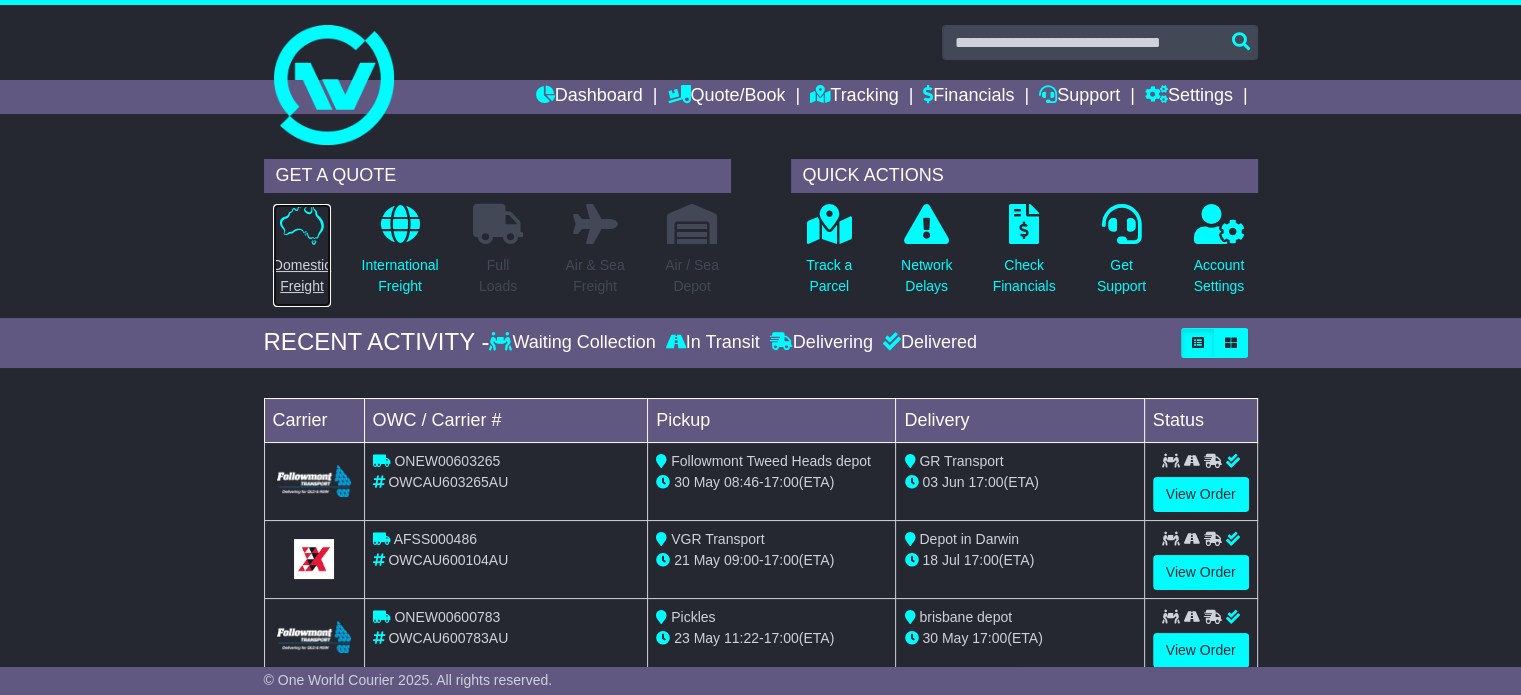 click on "Domestic Freight" at bounding box center (302, 276) 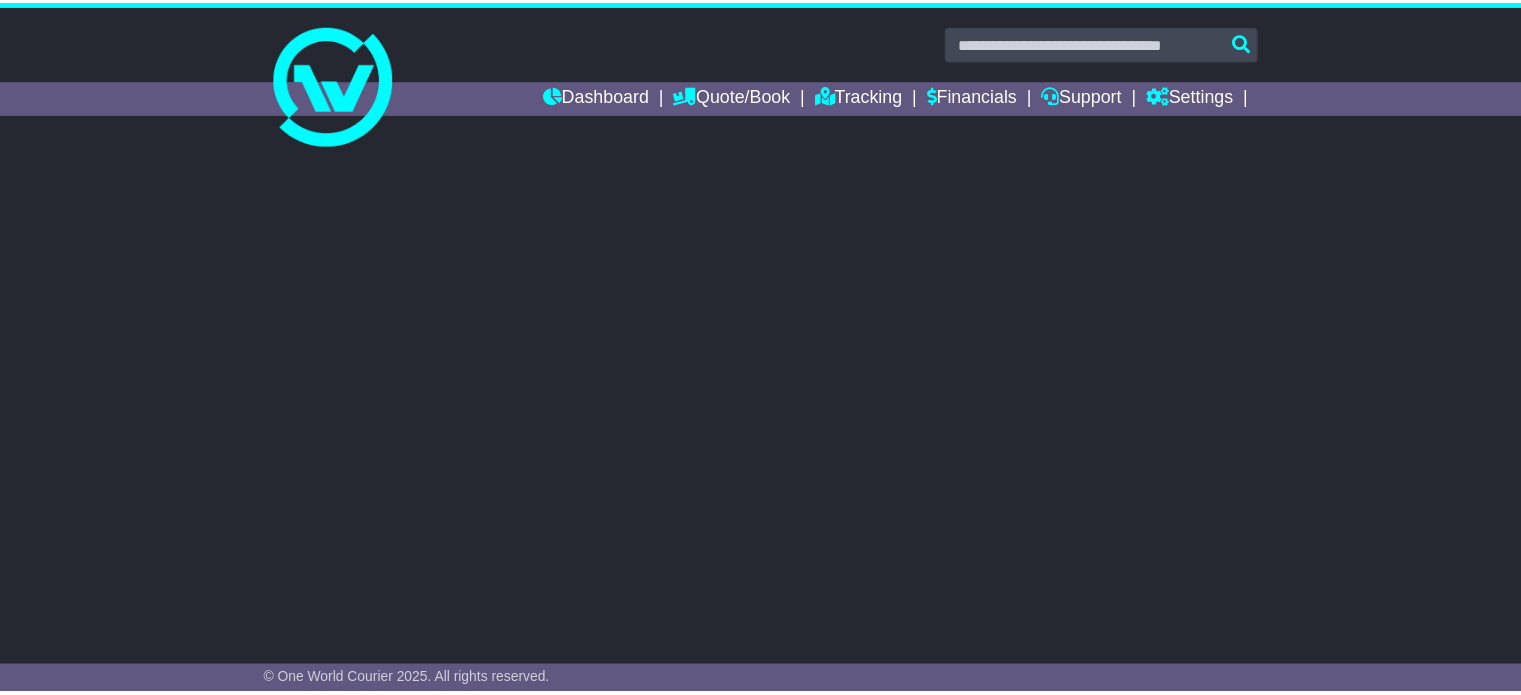 scroll, scrollTop: 0, scrollLeft: 0, axis: both 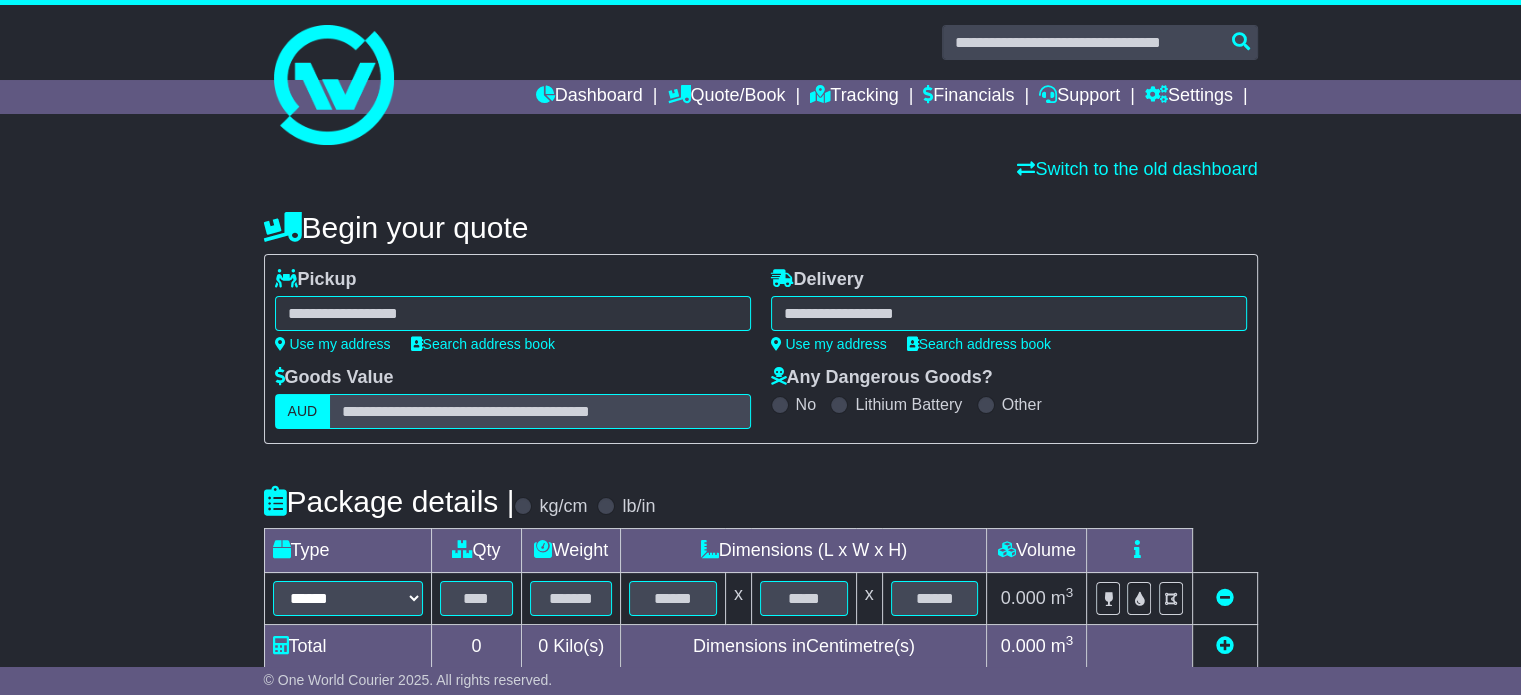 click at bounding box center [513, 313] 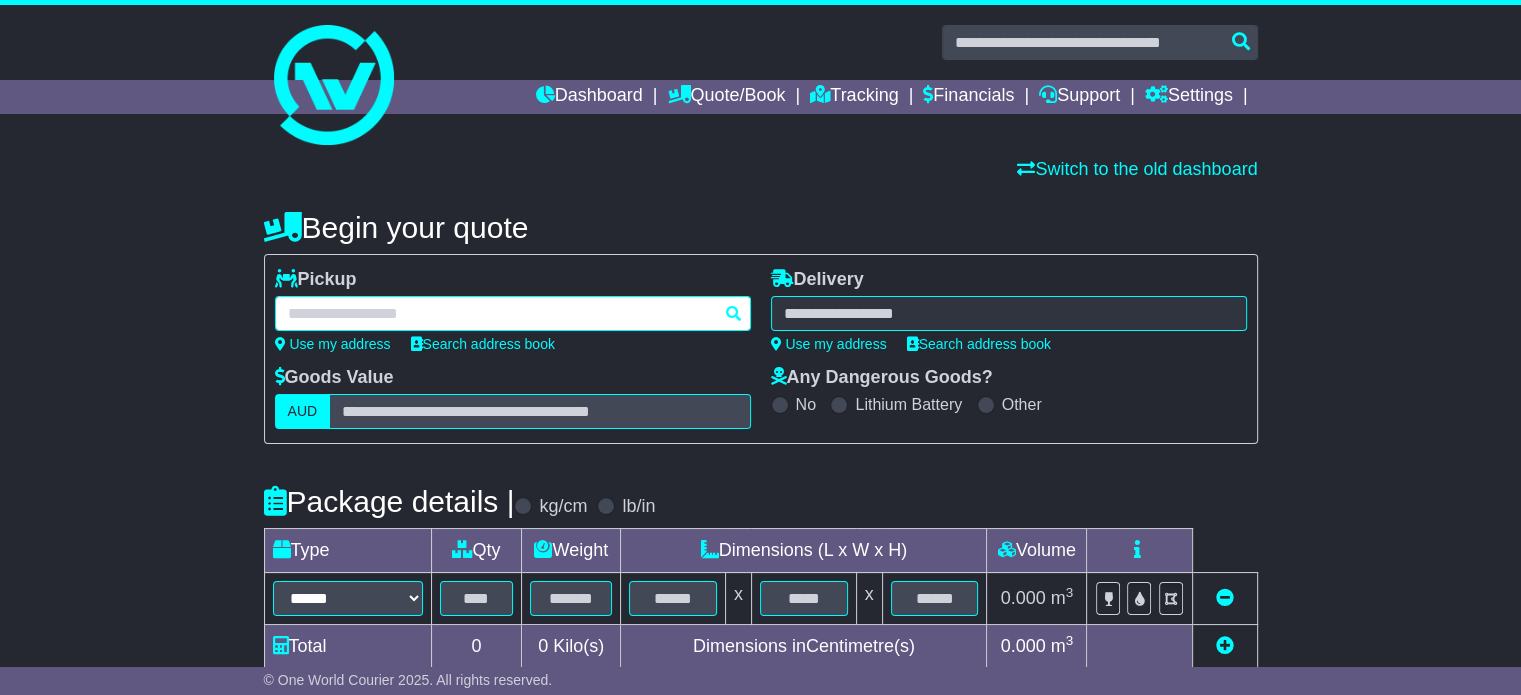 paste on "******" 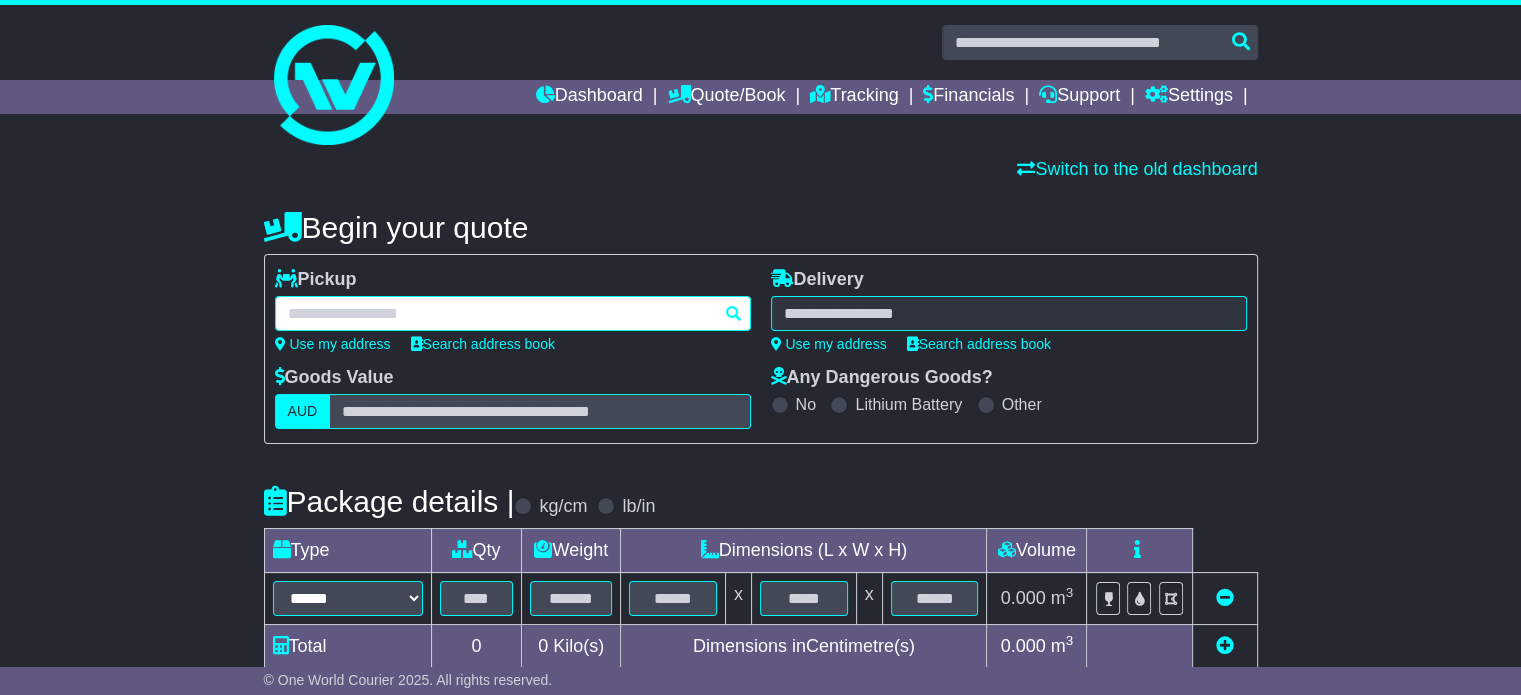 type on "******" 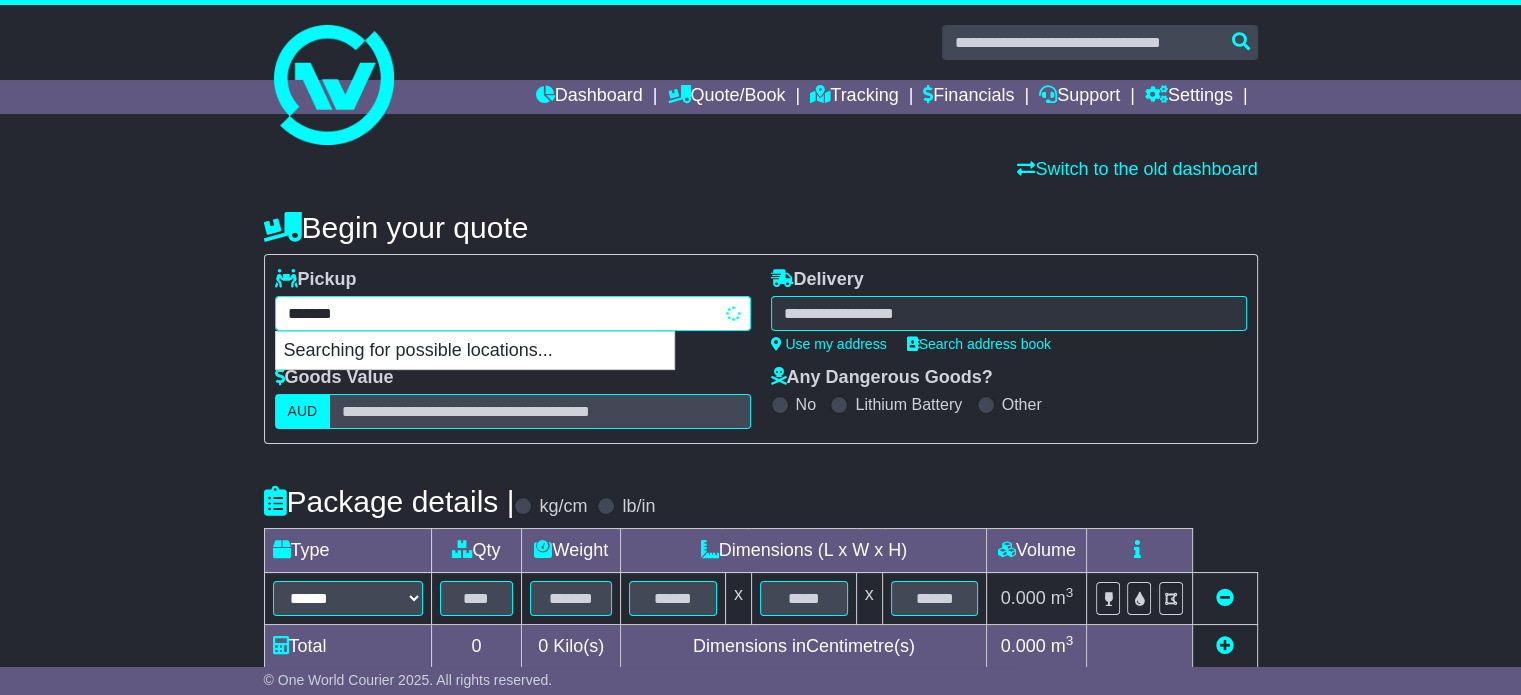 type on "**********" 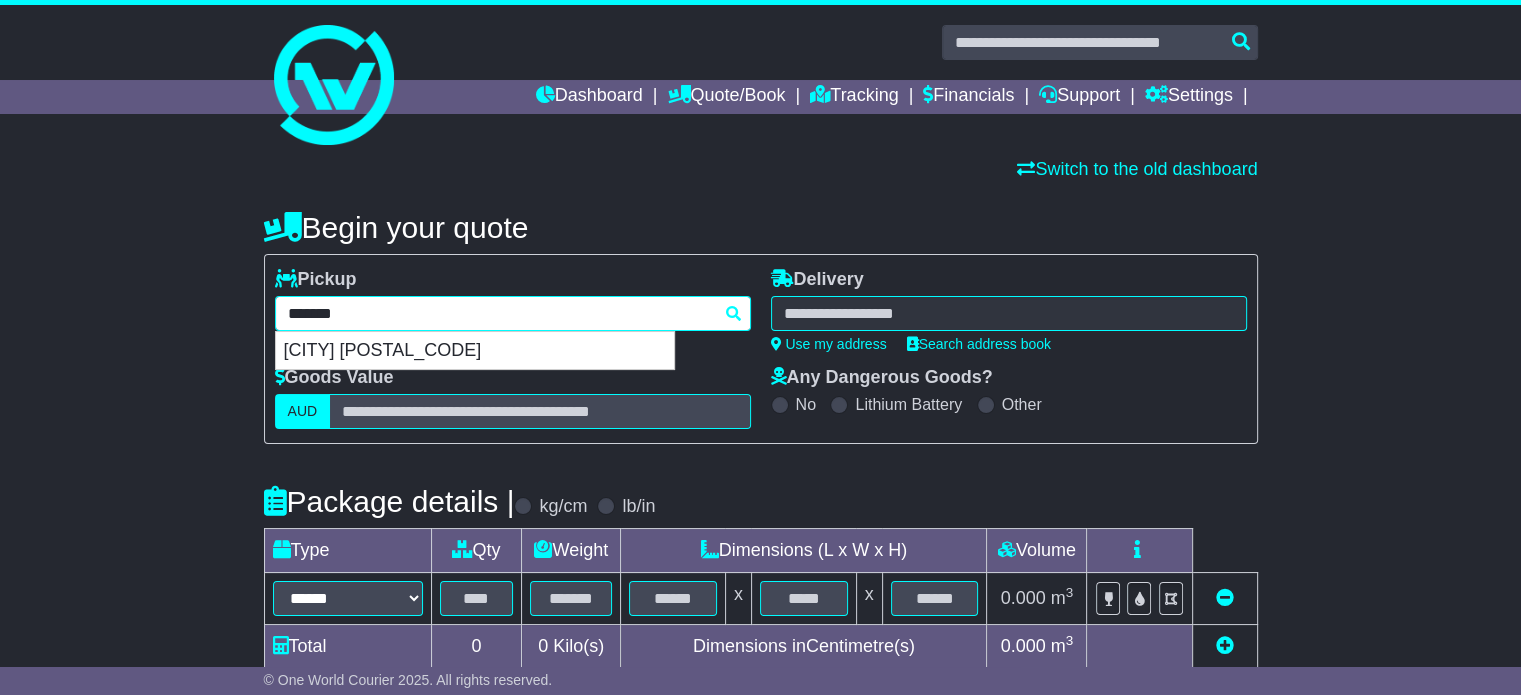 paste on "*******" 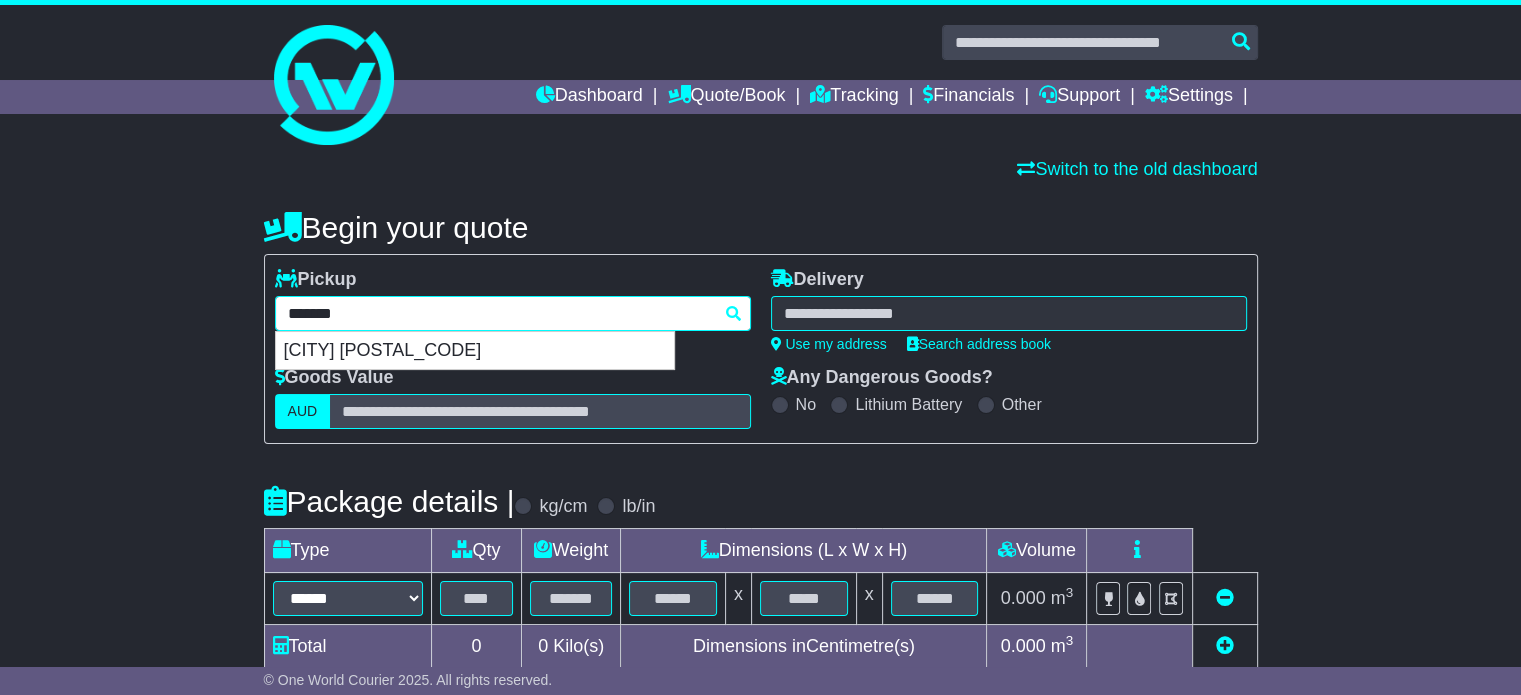 type 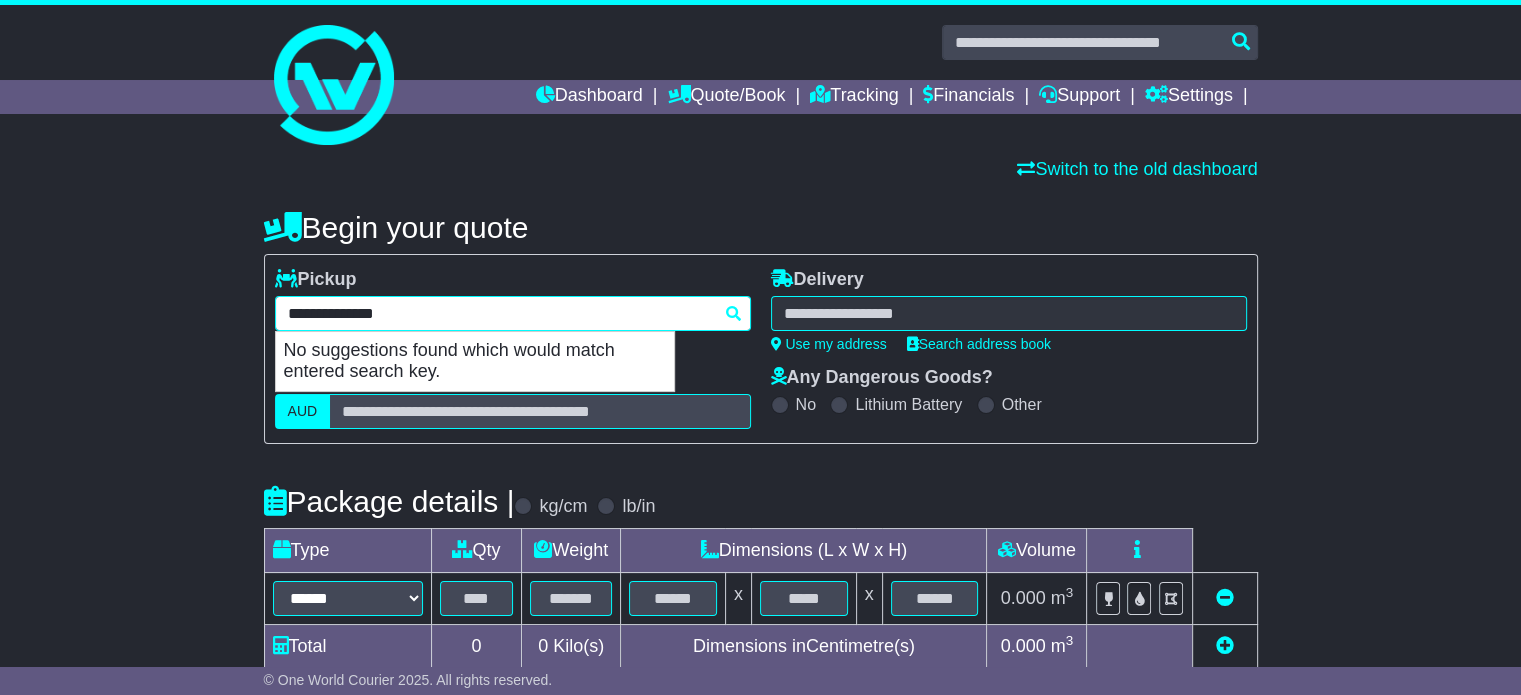 type on "**********" 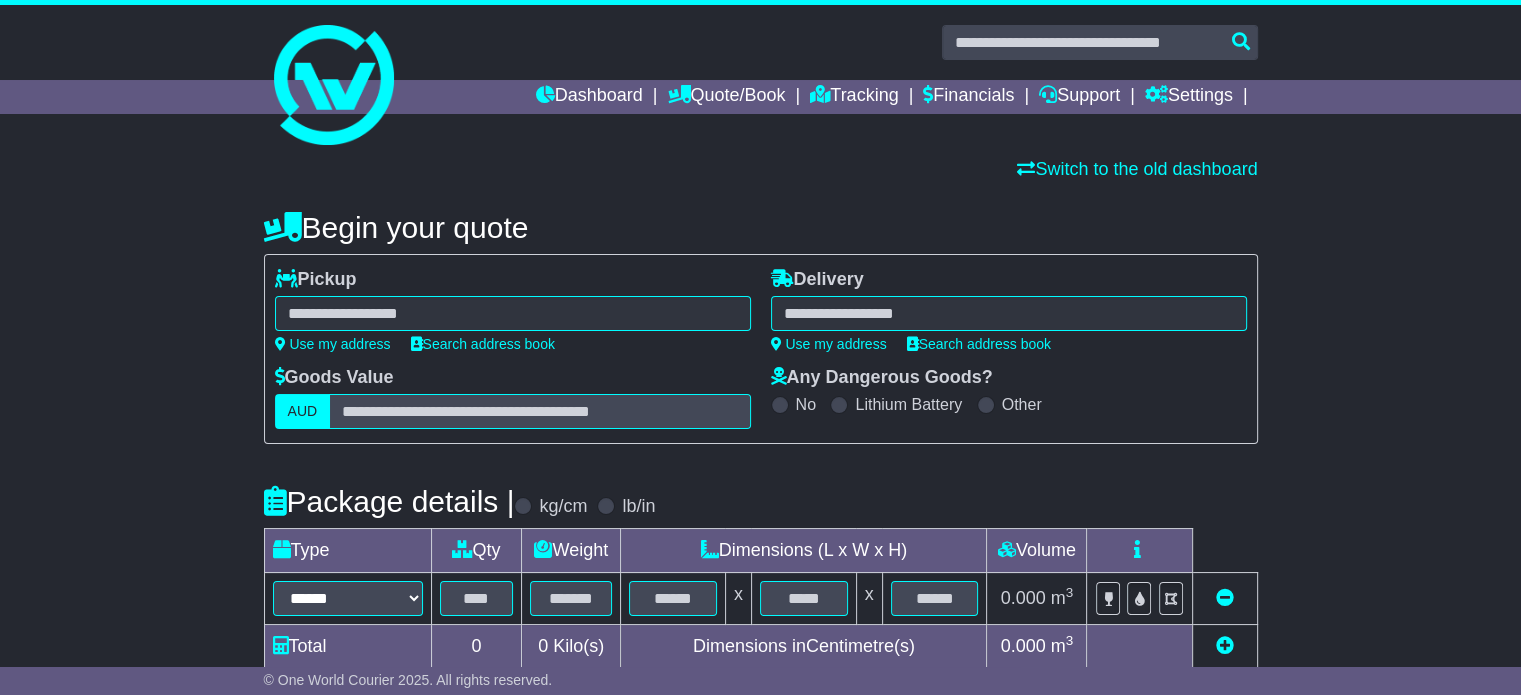 click on "**********" at bounding box center (513, 313) 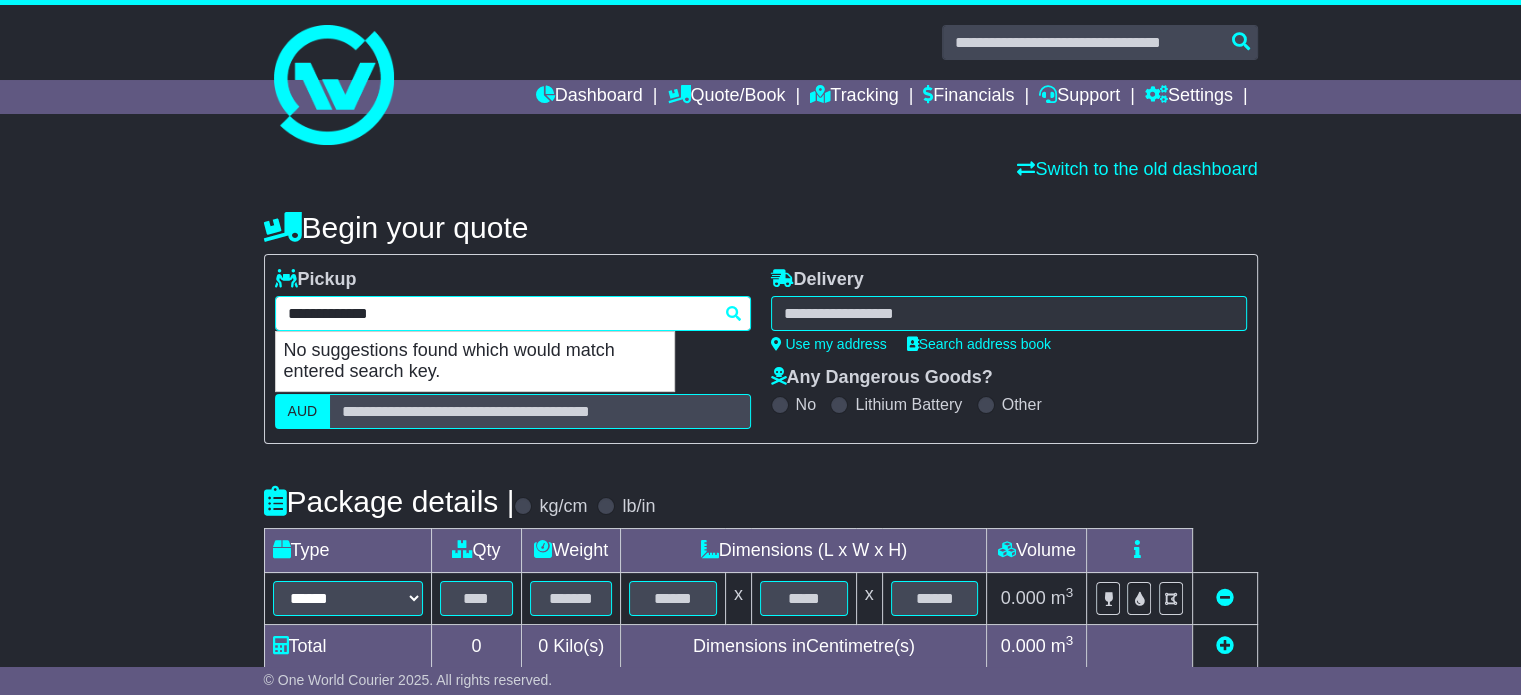 click on "**********" at bounding box center [513, 313] 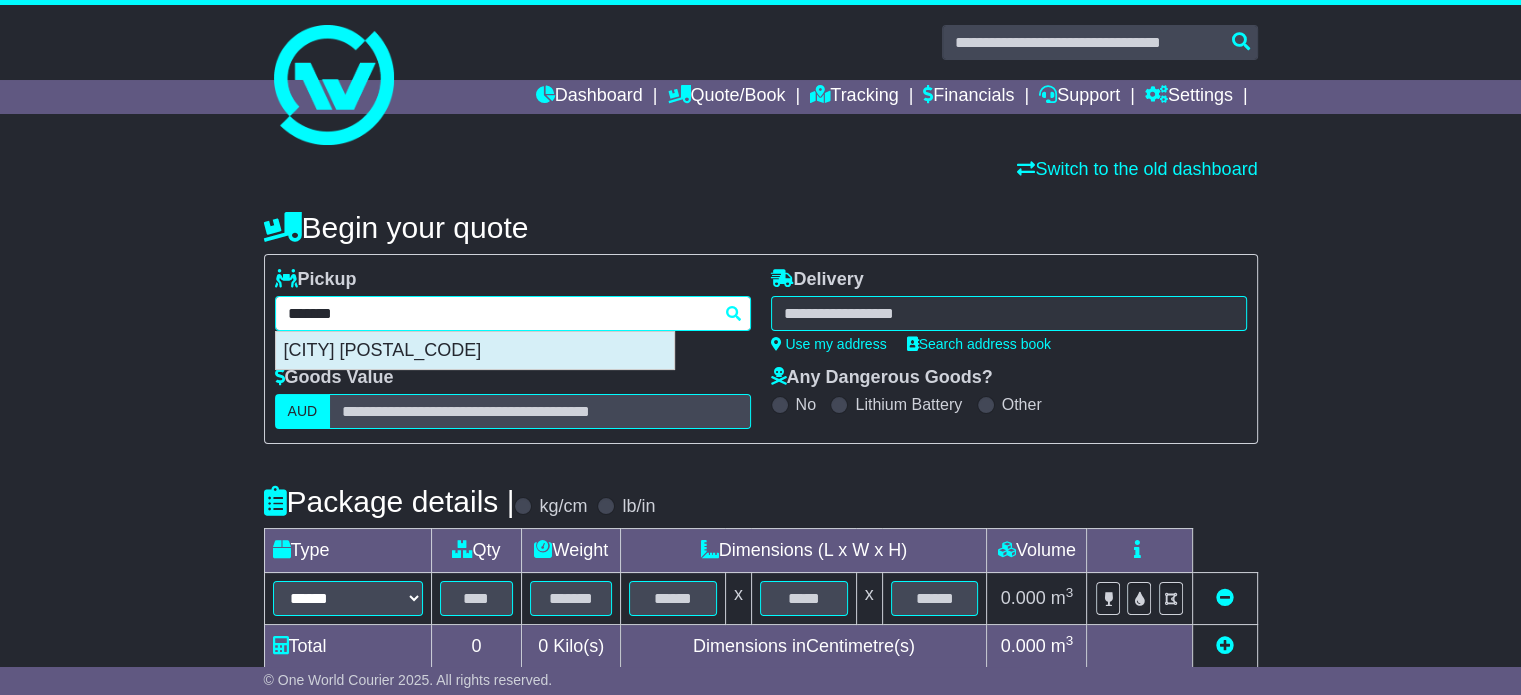 click on "CARRUM DOWNS 3201" at bounding box center [475, 351] 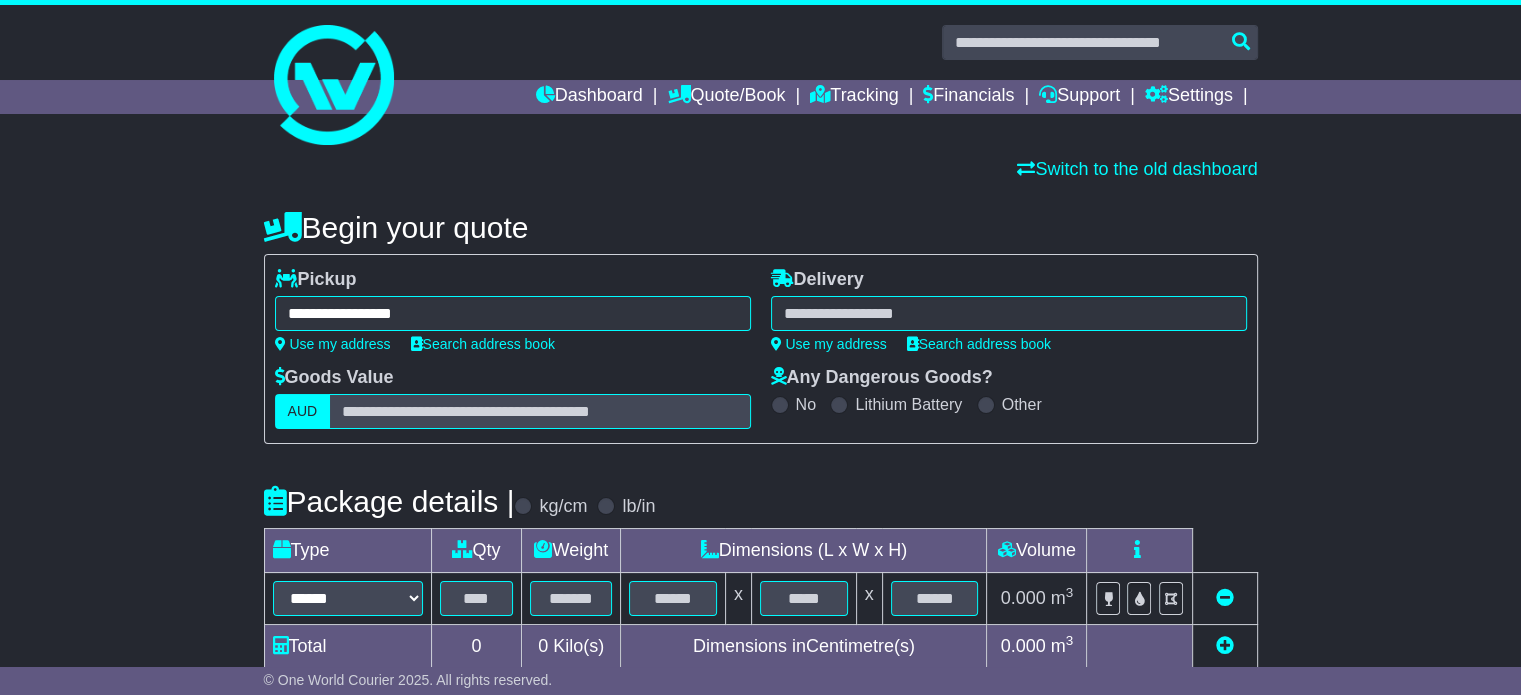 type on "**********" 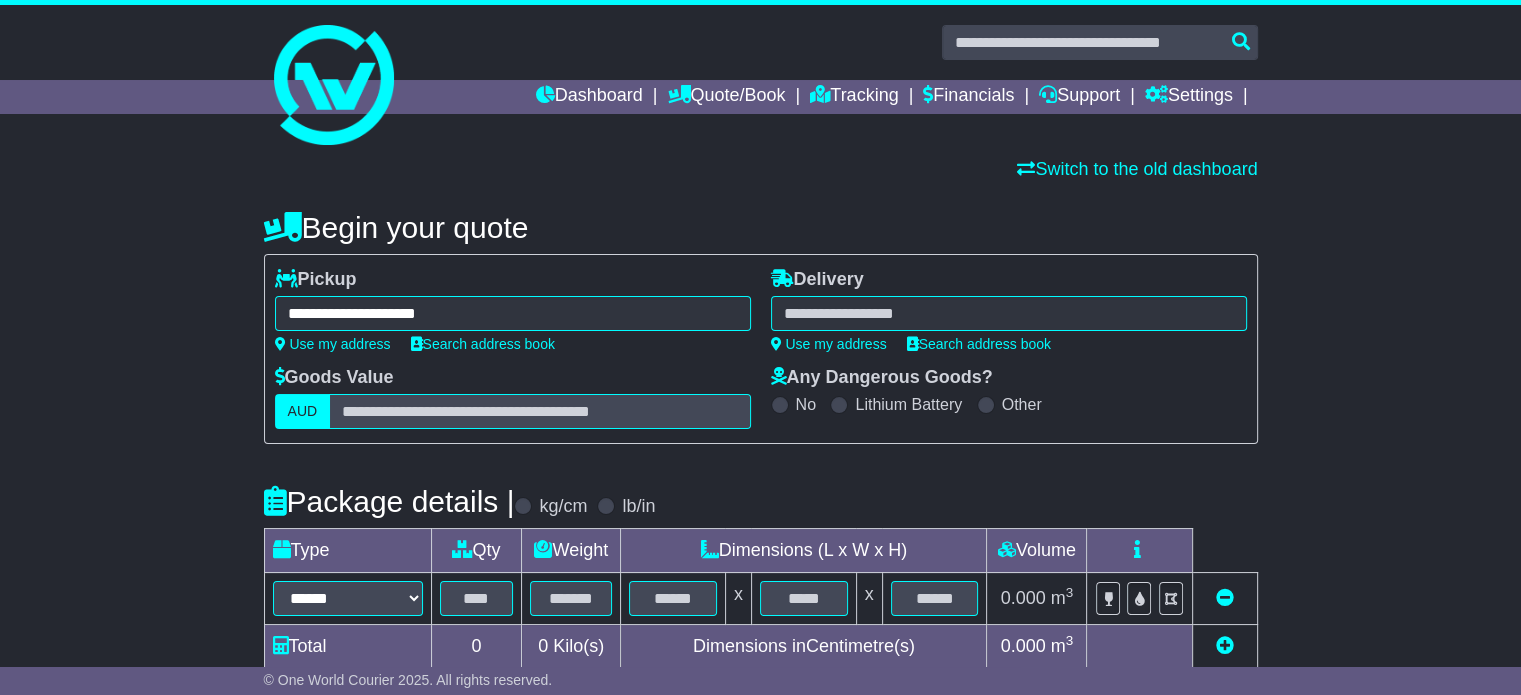 paste on "********" 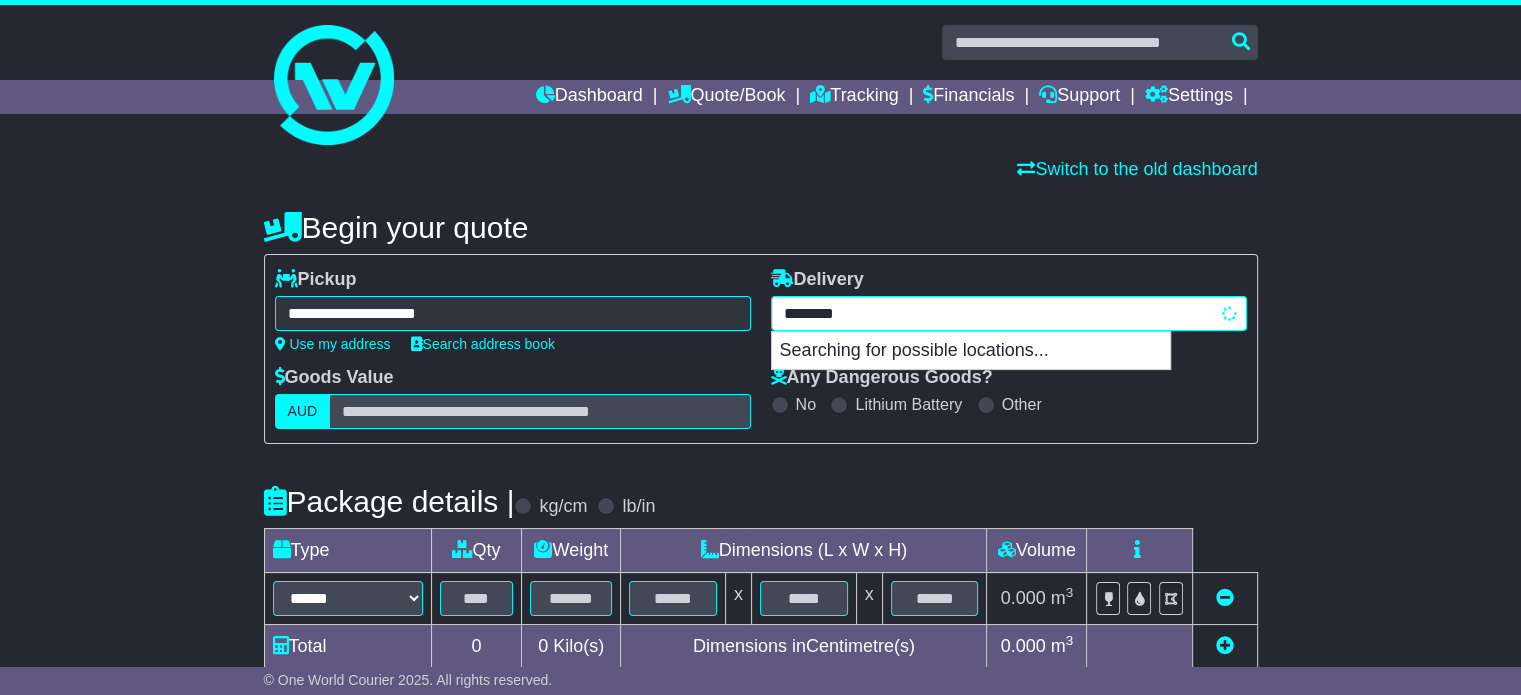 click on "******** Searching for possible locations..." at bounding box center (1009, 313) 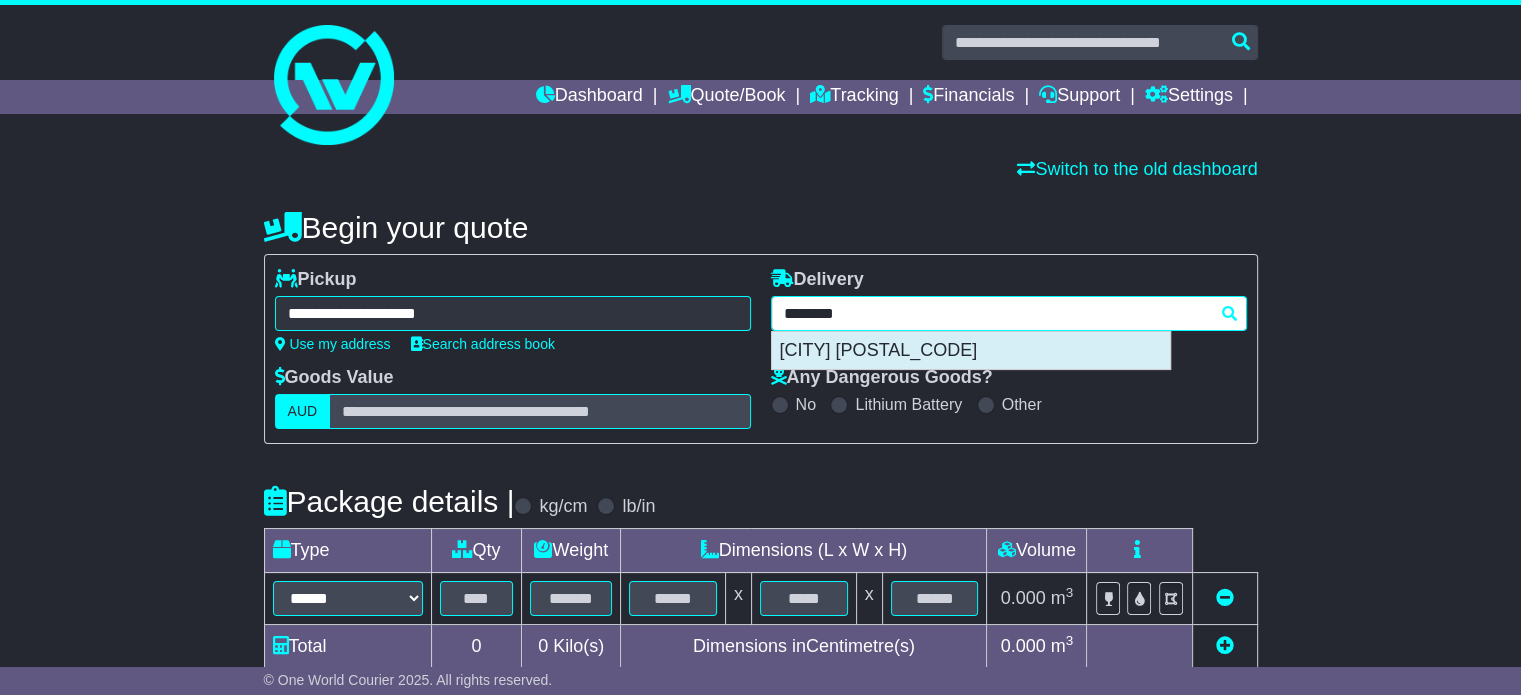 click on "RACEVIEW 4305" at bounding box center [971, 351] 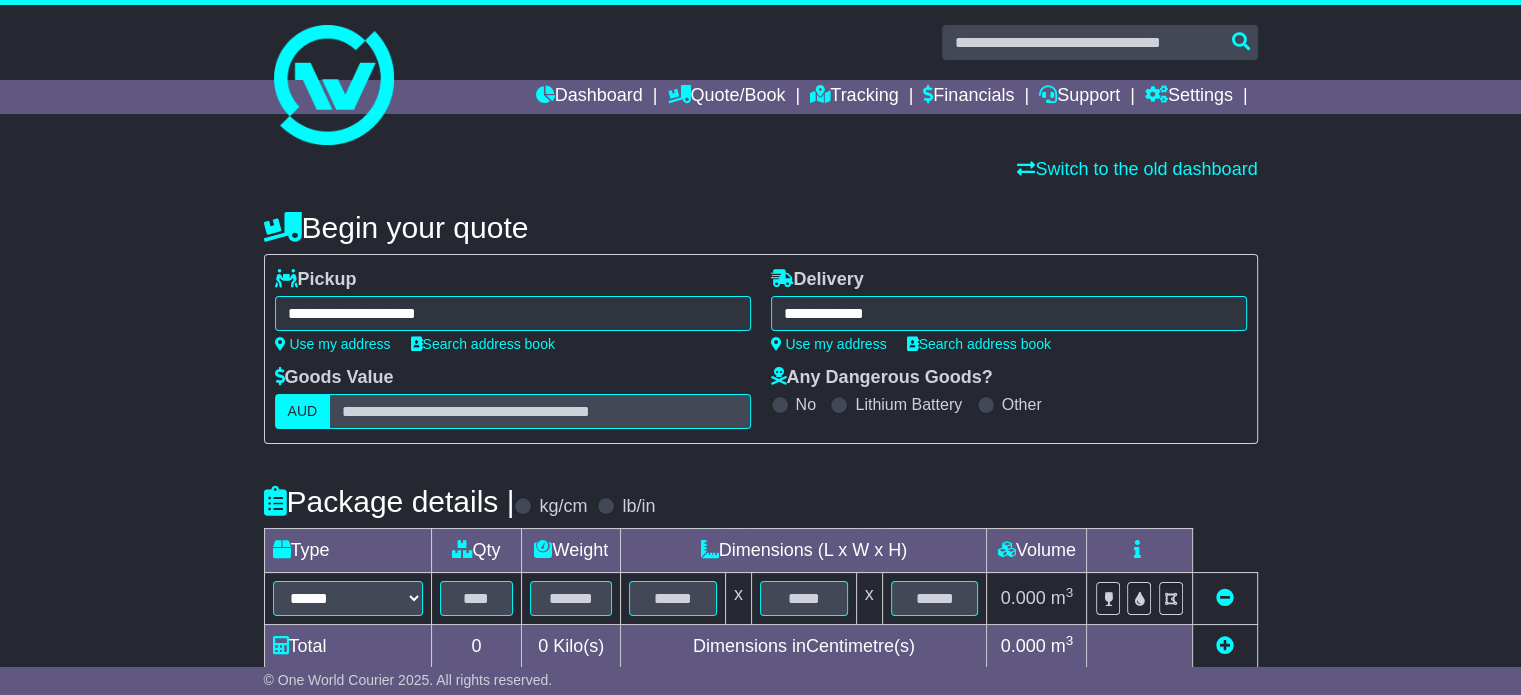 type on "**********" 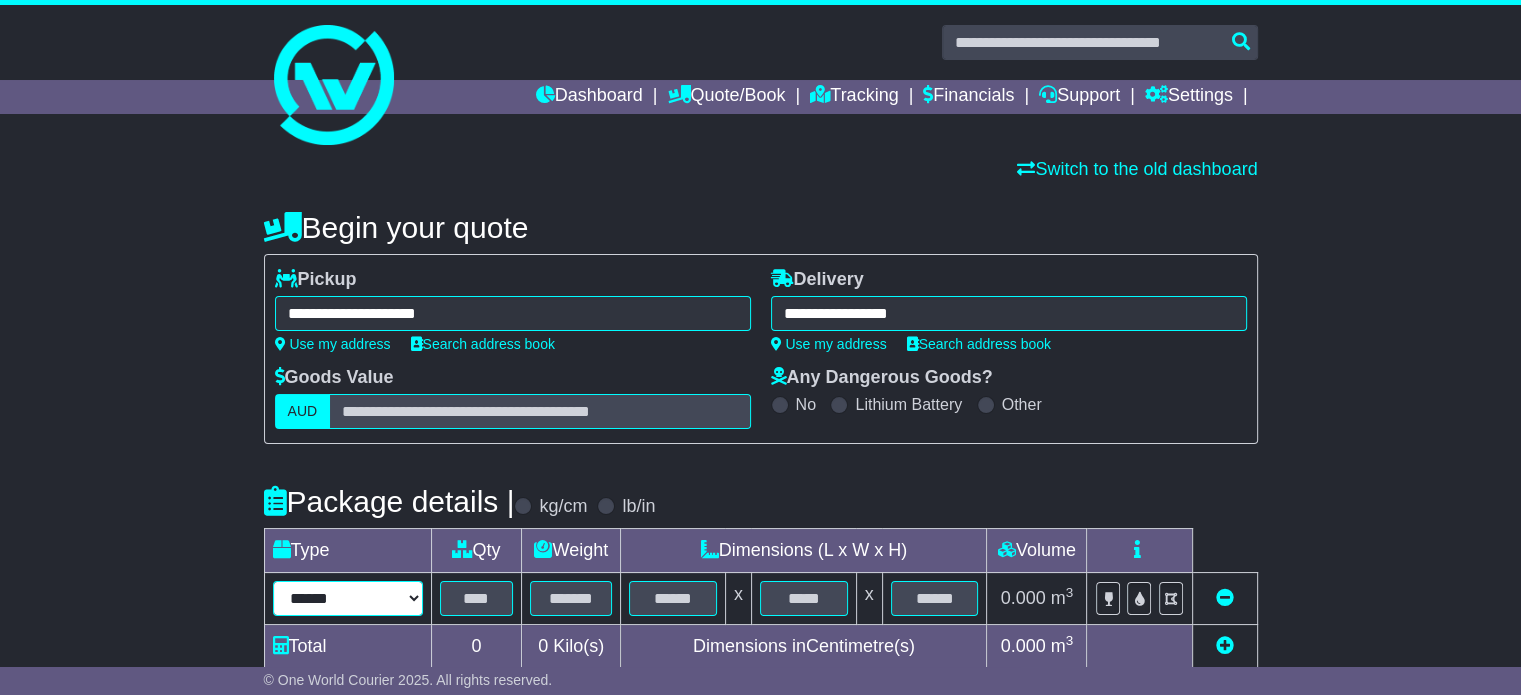 click on "****** ****** *** ******** ***** **** **** ****** *** *******" at bounding box center (348, 598) 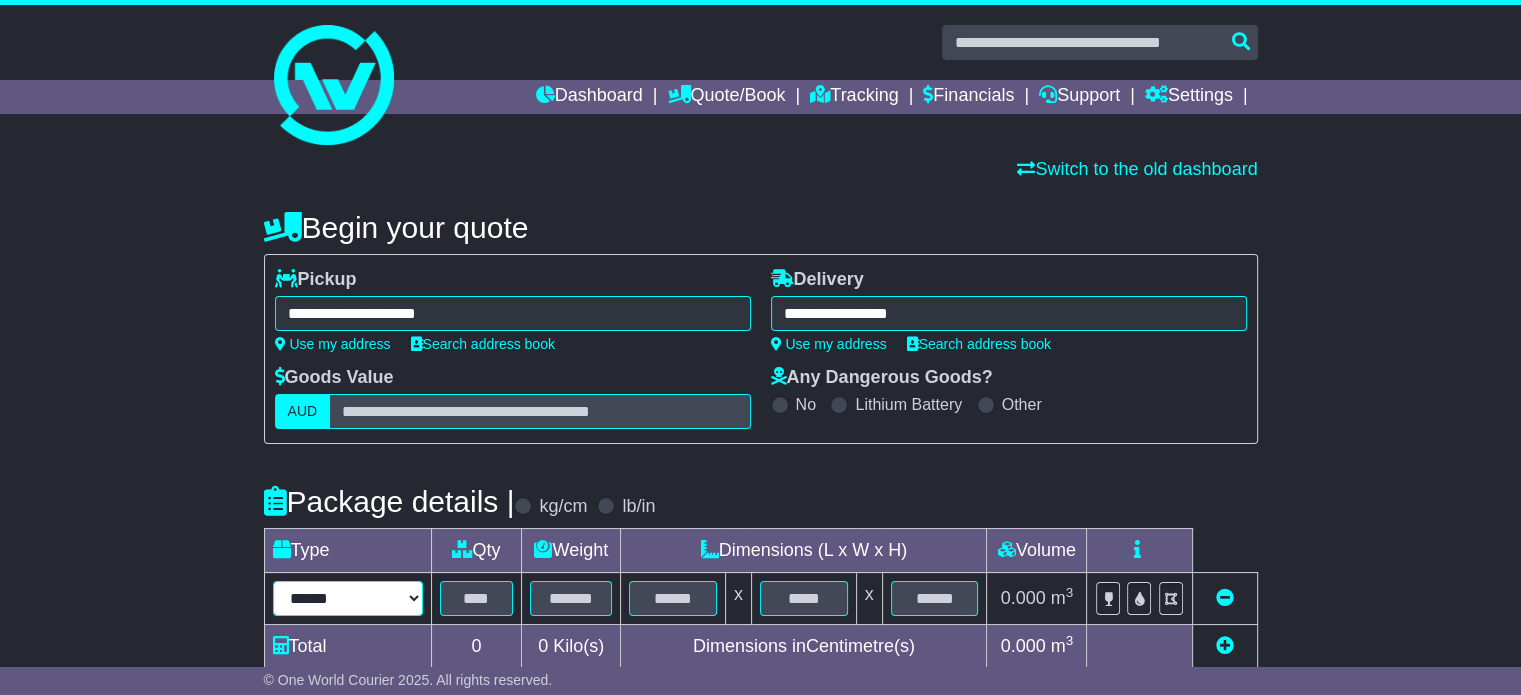 select on "*****" 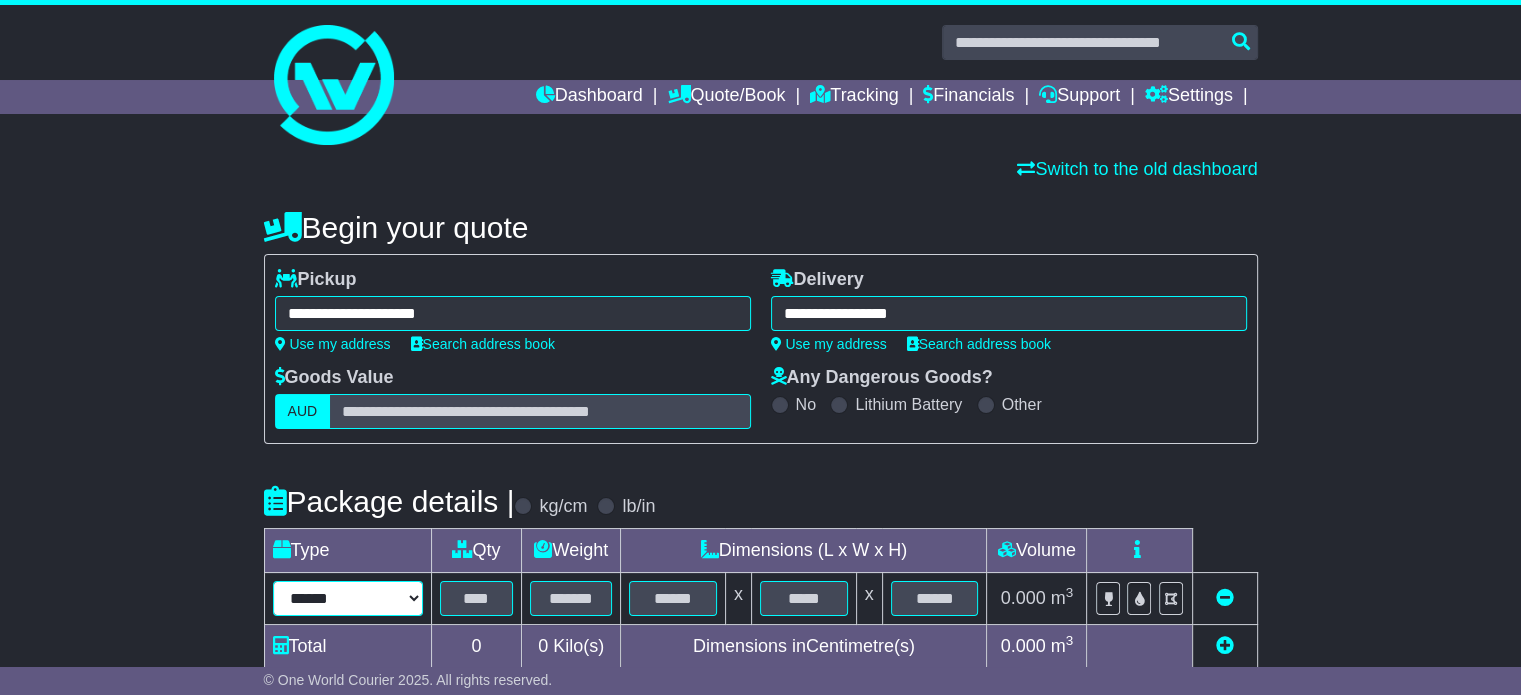 click on "****** ****** *** ******** ***** **** **** ****** *** *******" at bounding box center (348, 598) 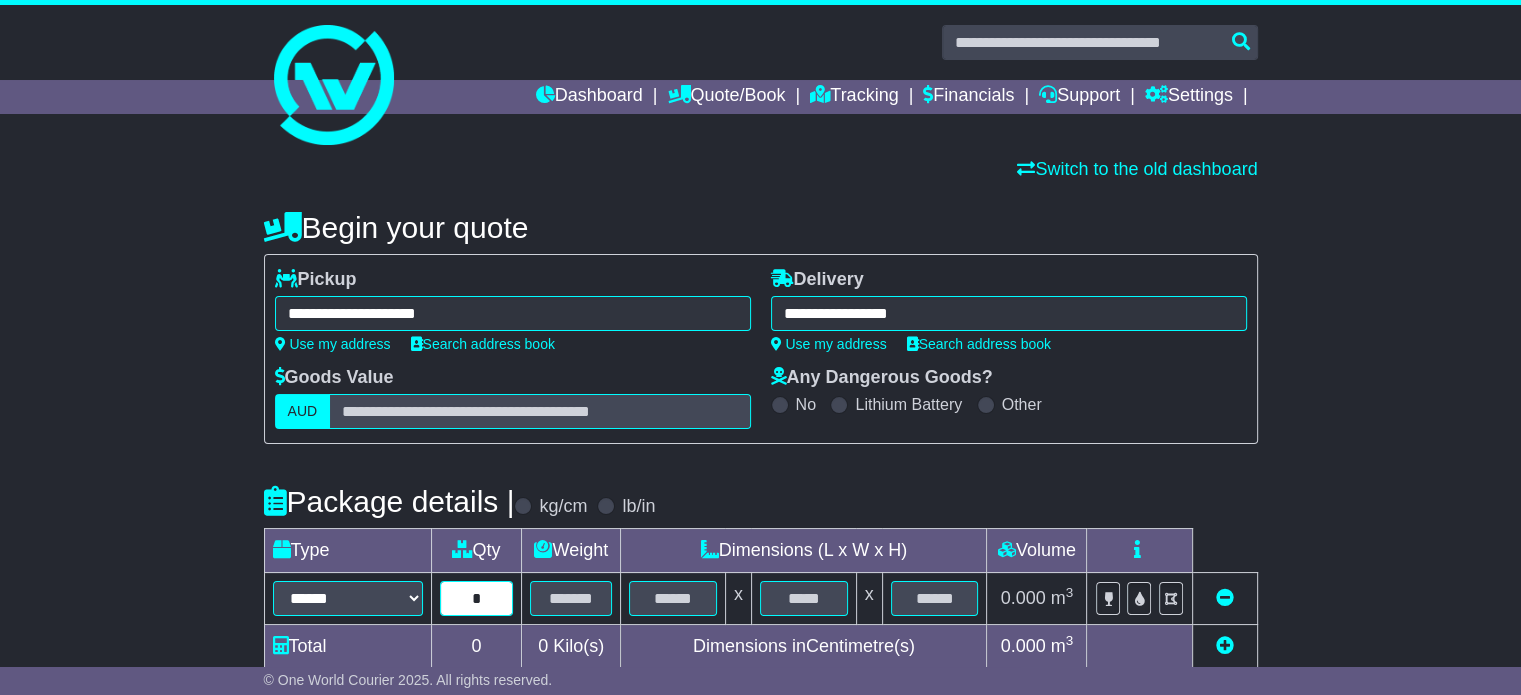 type on "*" 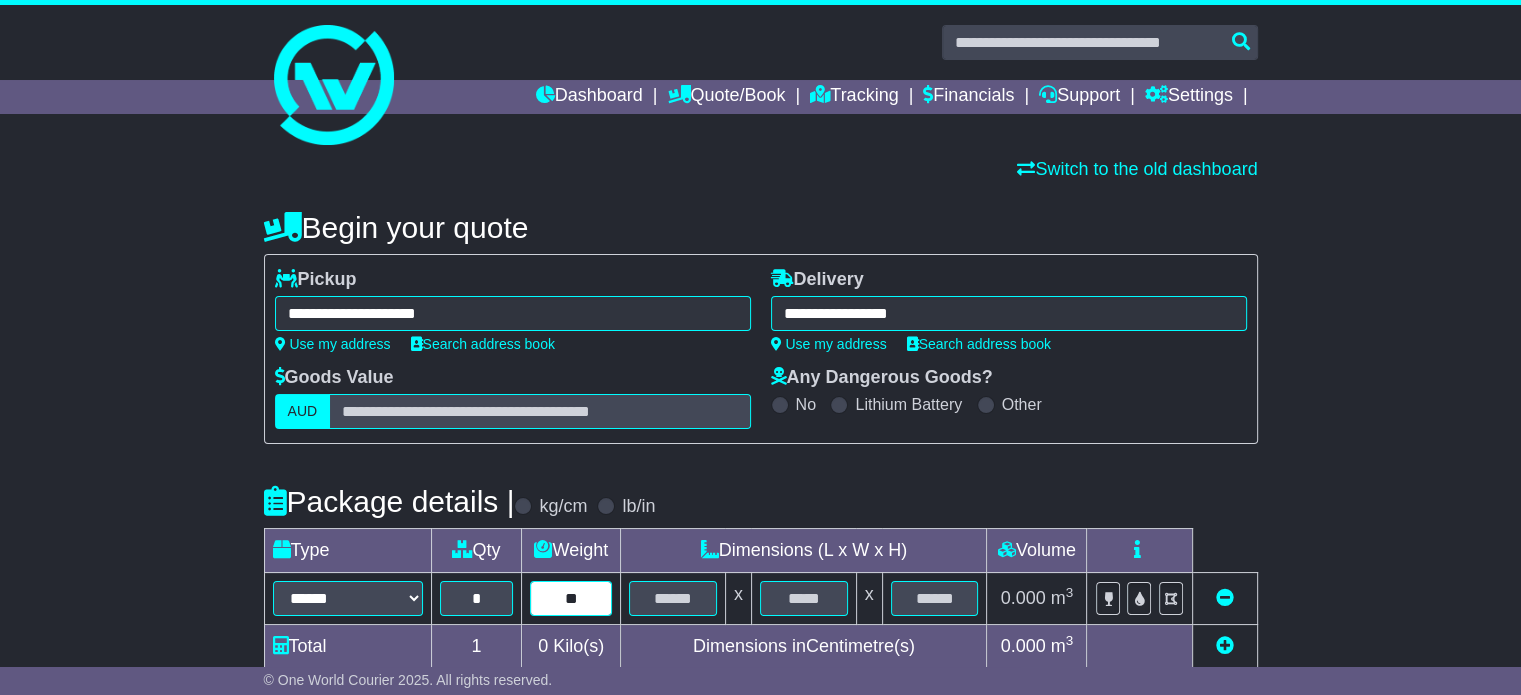 type on "**" 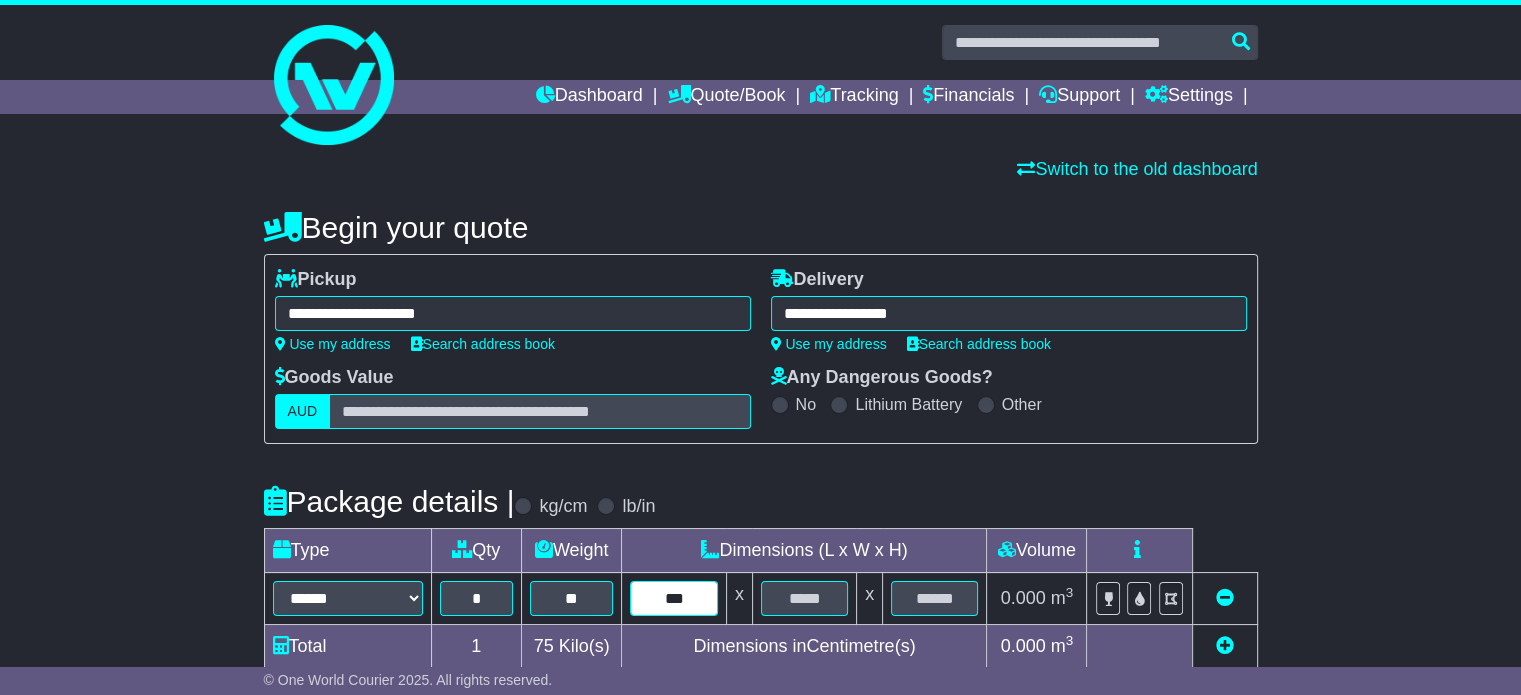 type on "***" 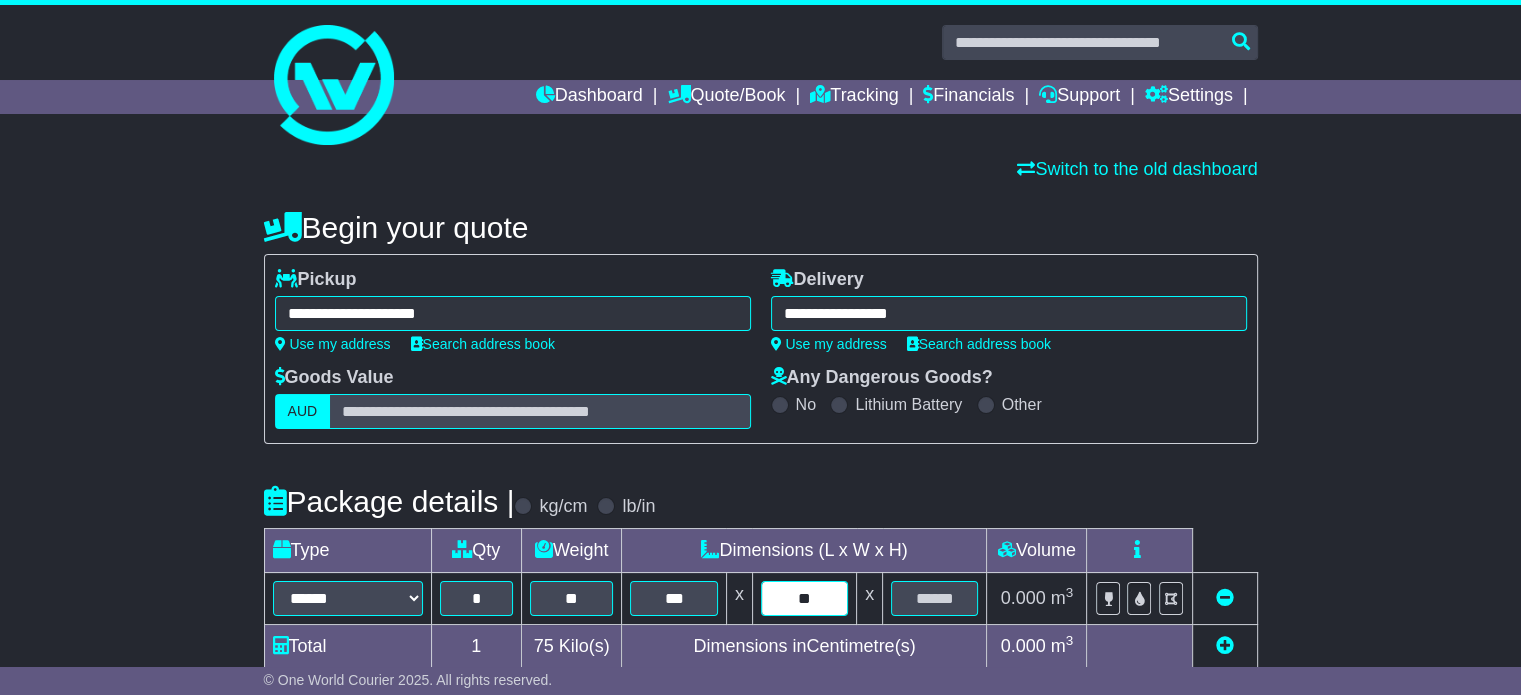 type on "**" 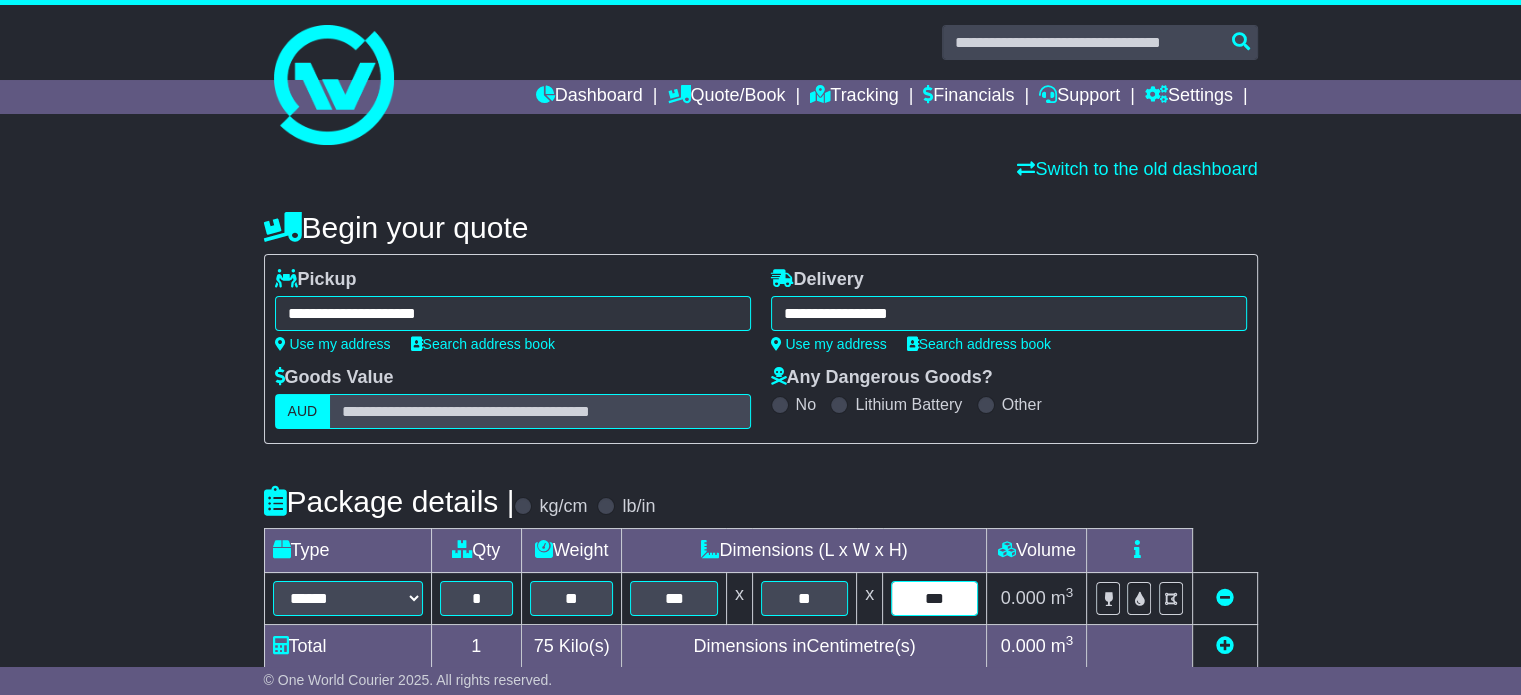 type on "***" 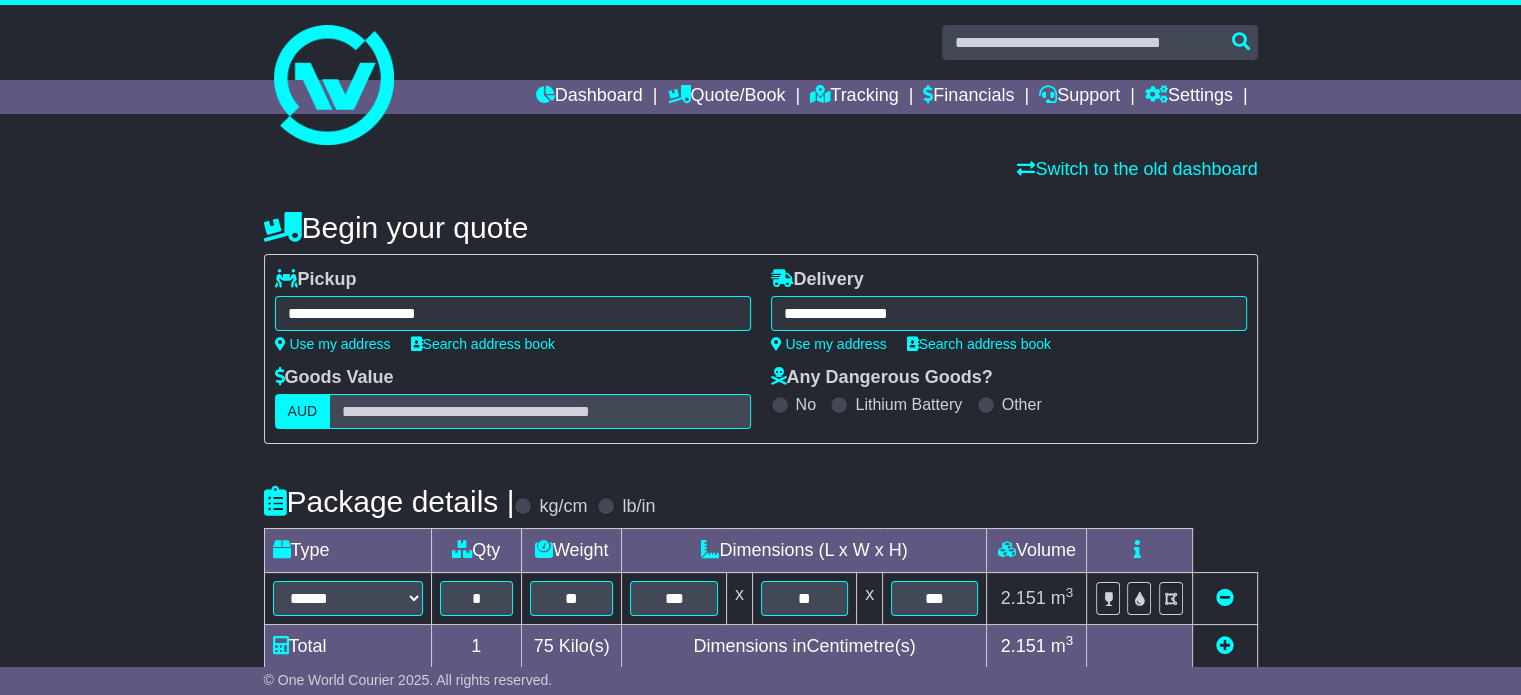 click on "**********" at bounding box center (760, 692) 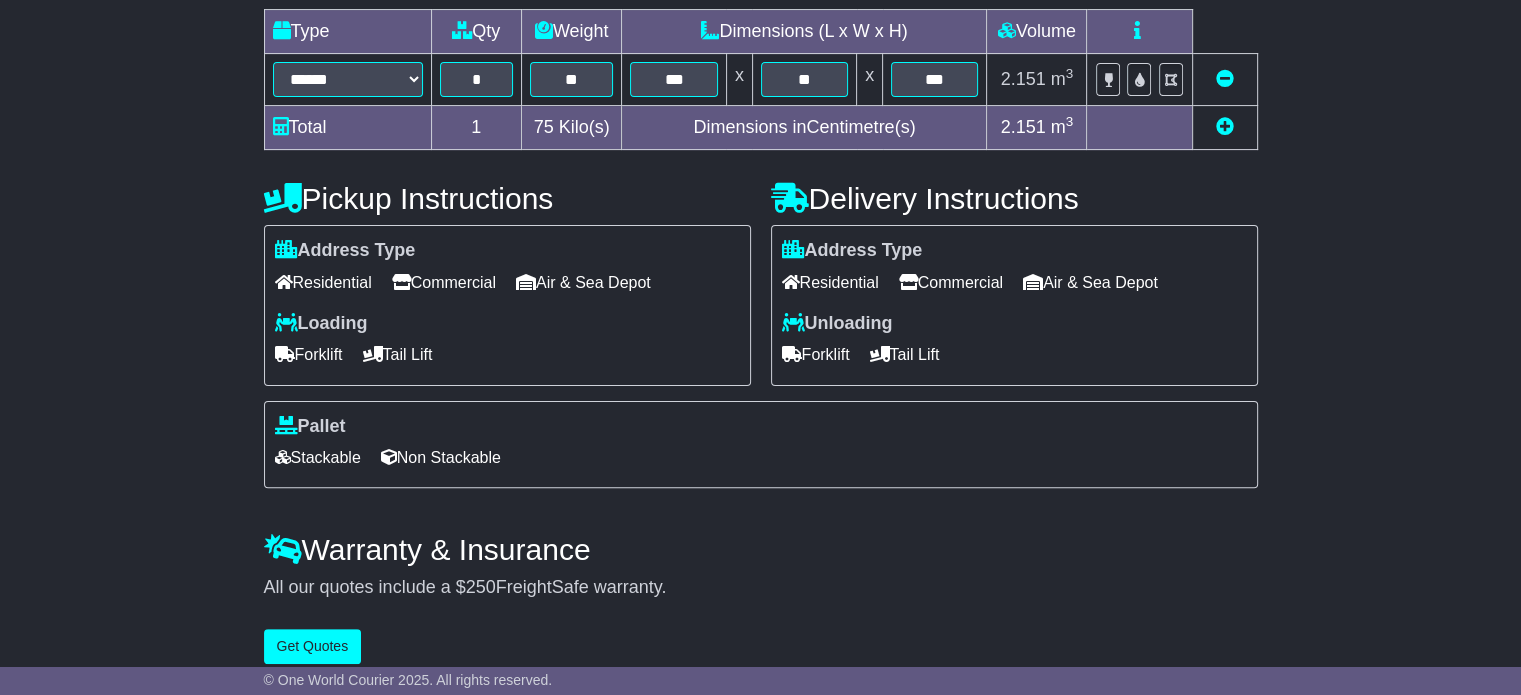 scroll, scrollTop: 520, scrollLeft: 0, axis: vertical 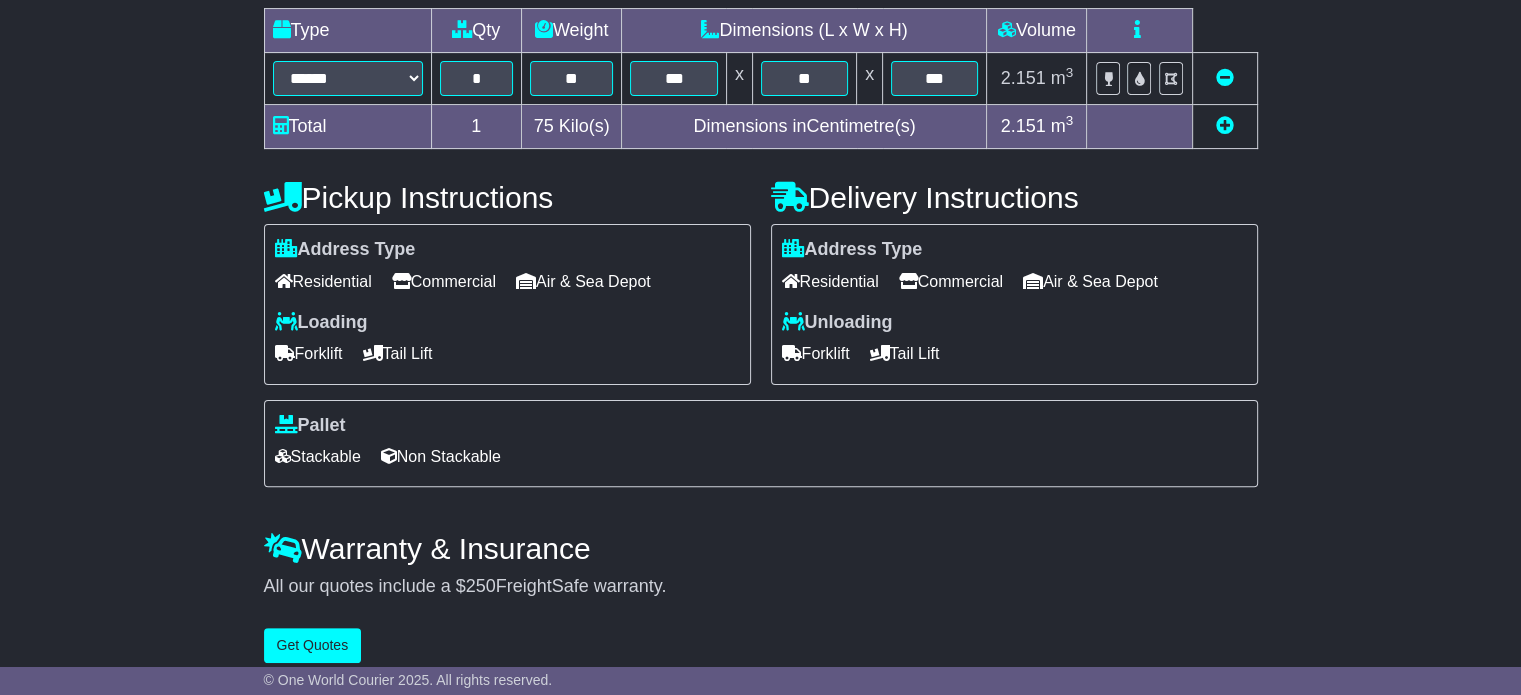 click on "Commercial" at bounding box center (444, 281) 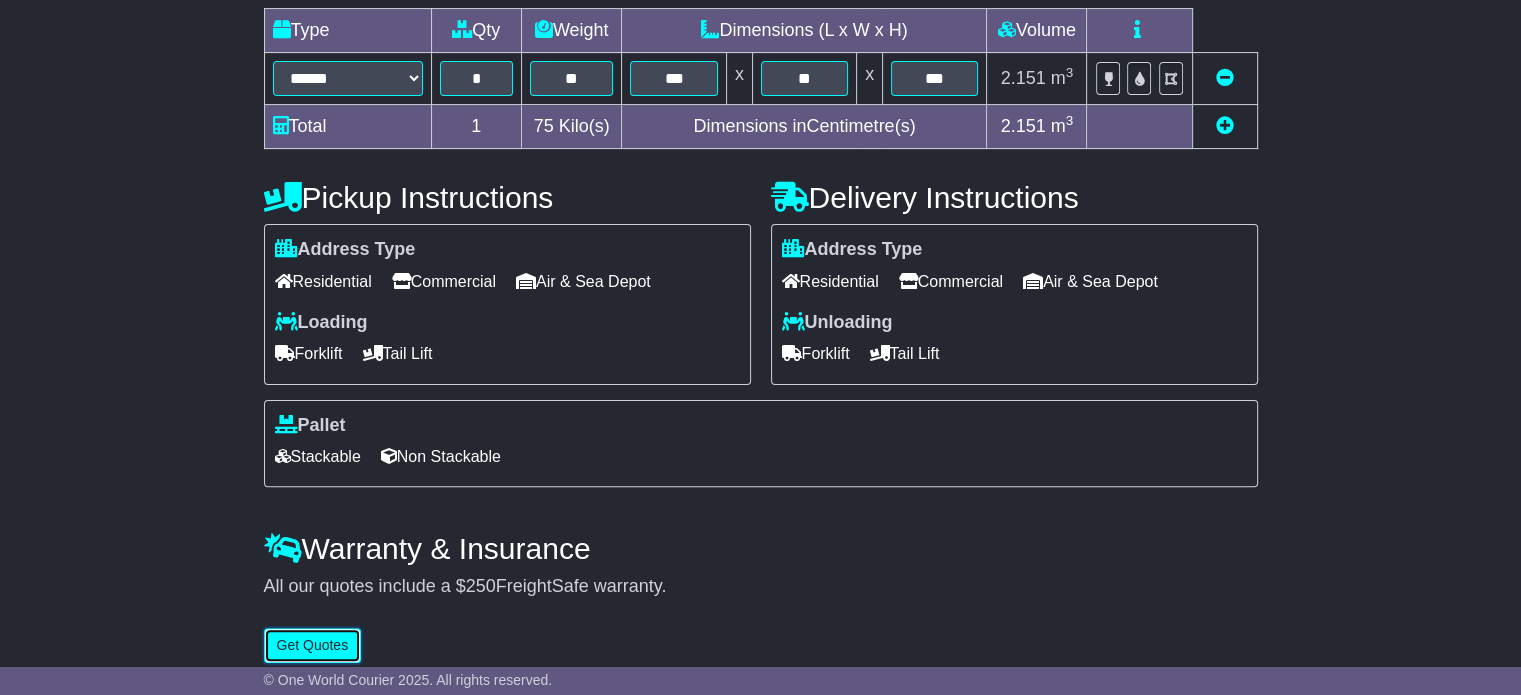 click on "Get Quotes" at bounding box center (313, 645) 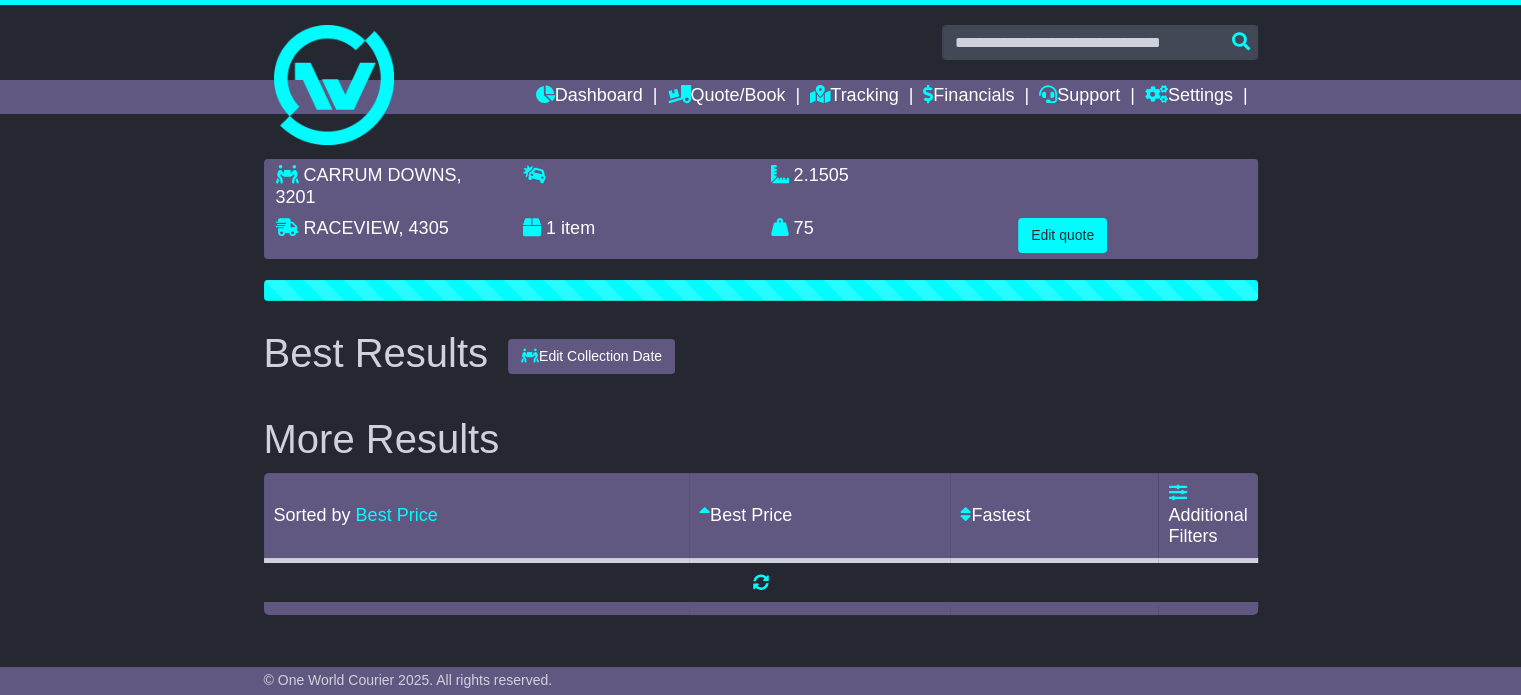 scroll, scrollTop: 0, scrollLeft: 0, axis: both 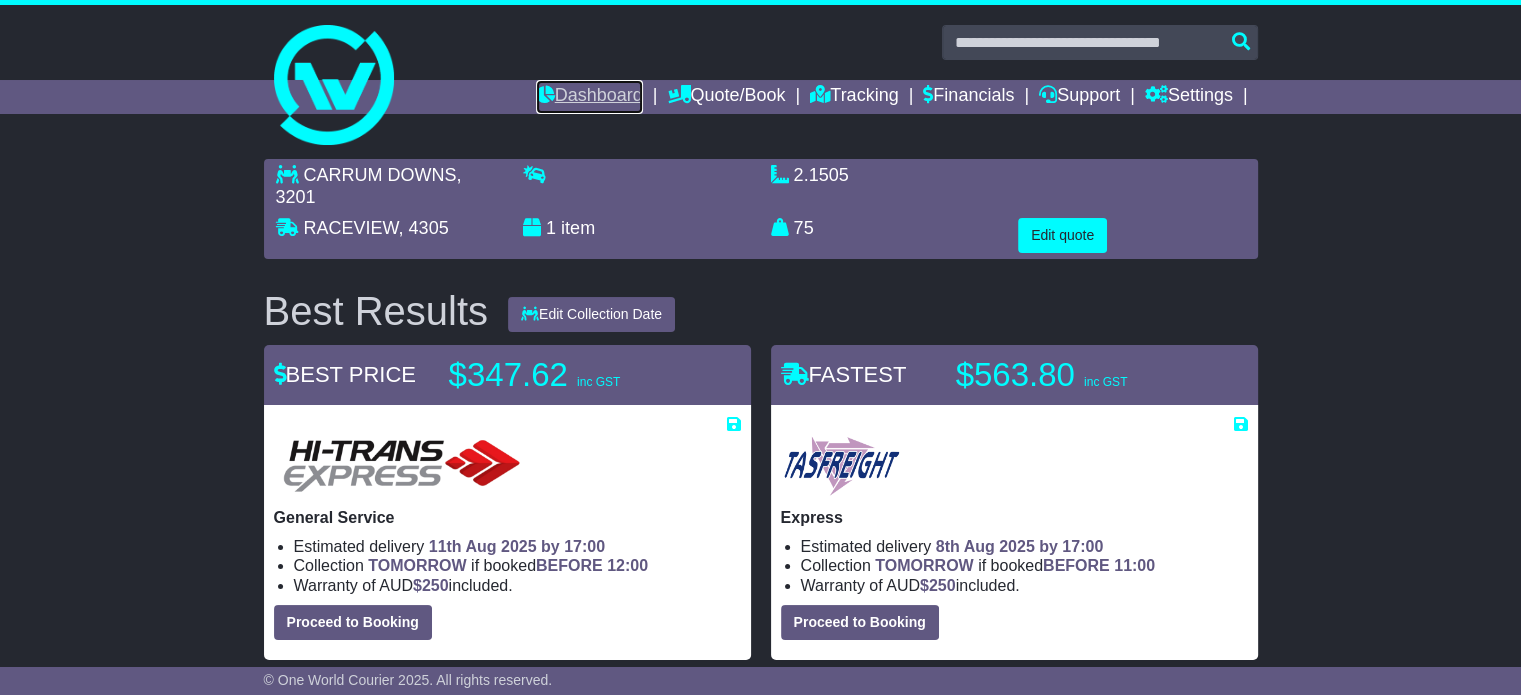 click on "Dashboard" at bounding box center [589, 97] 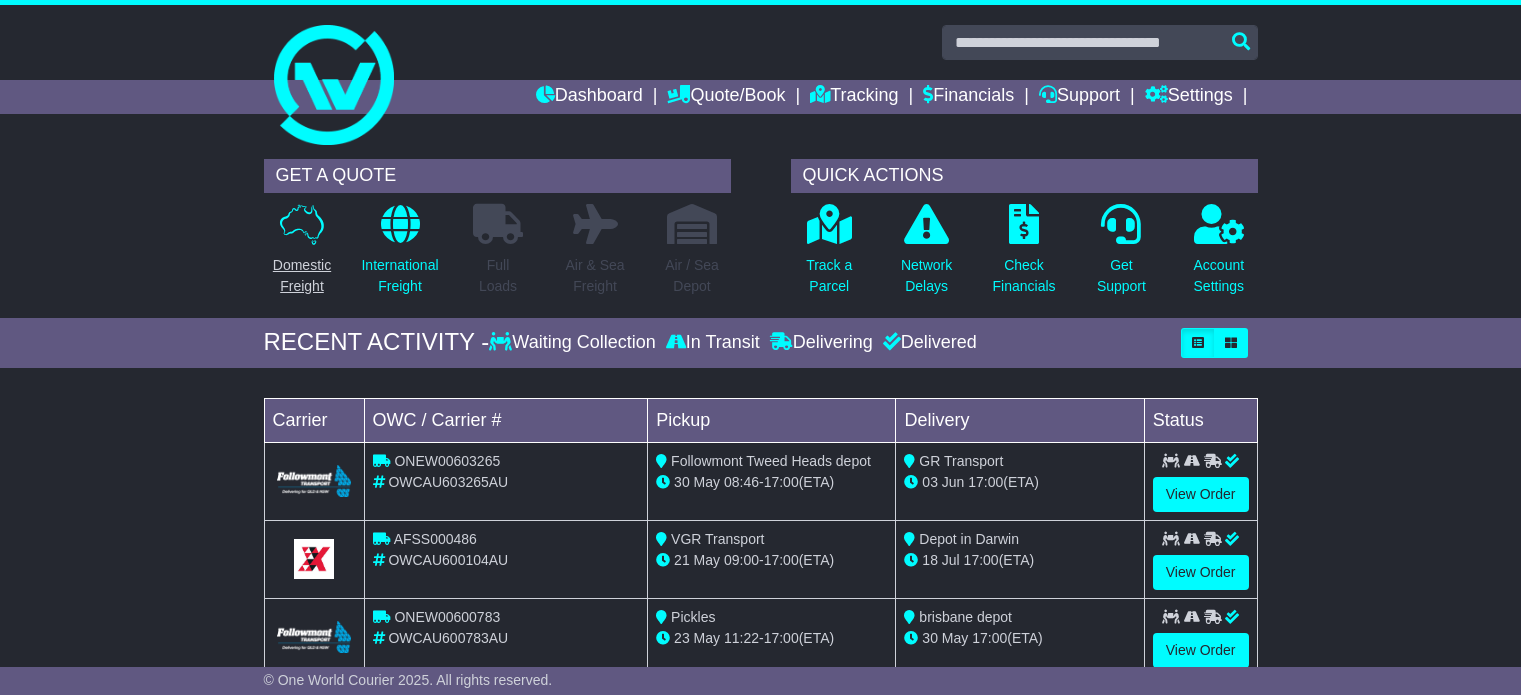 scroll, scrollTop: 0, scrollLeft: 0, axis: both 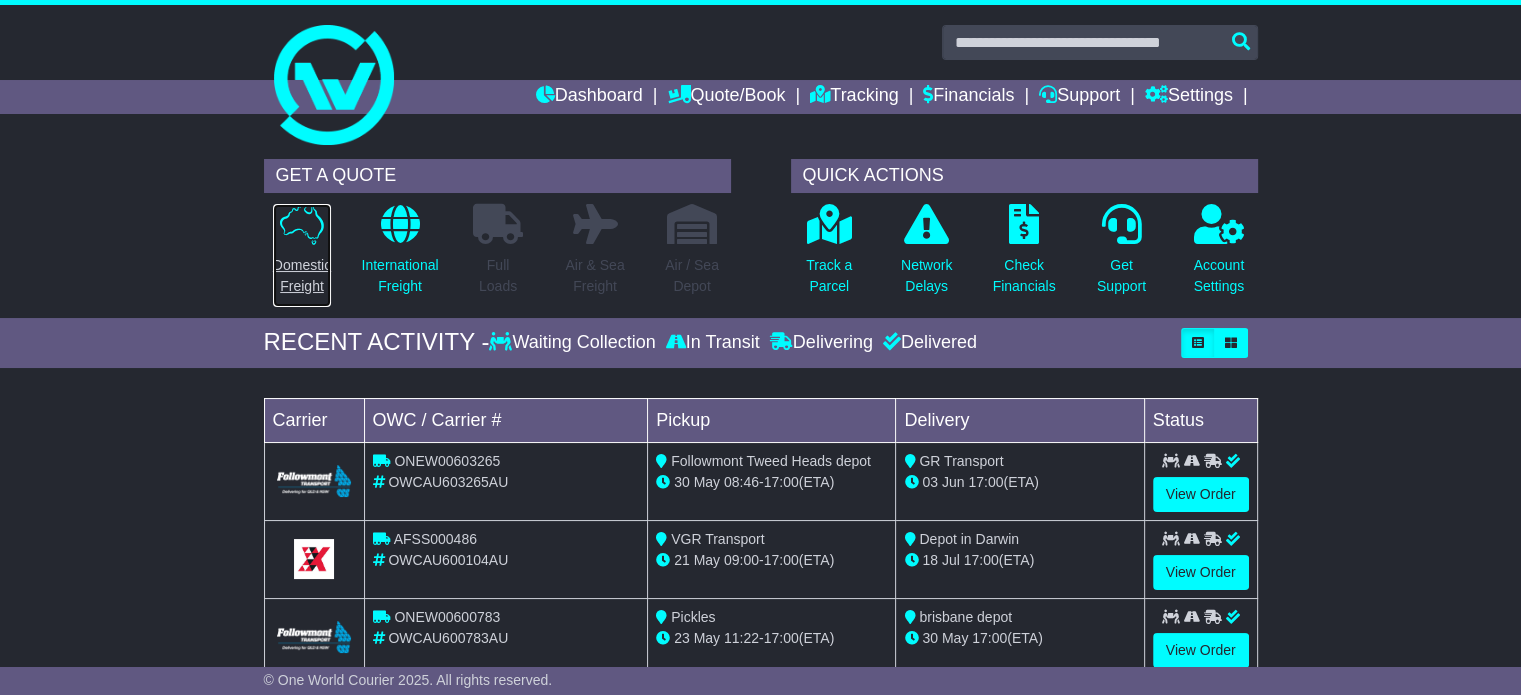 click on "Domestic Freight" at bounding box center (302, 276) 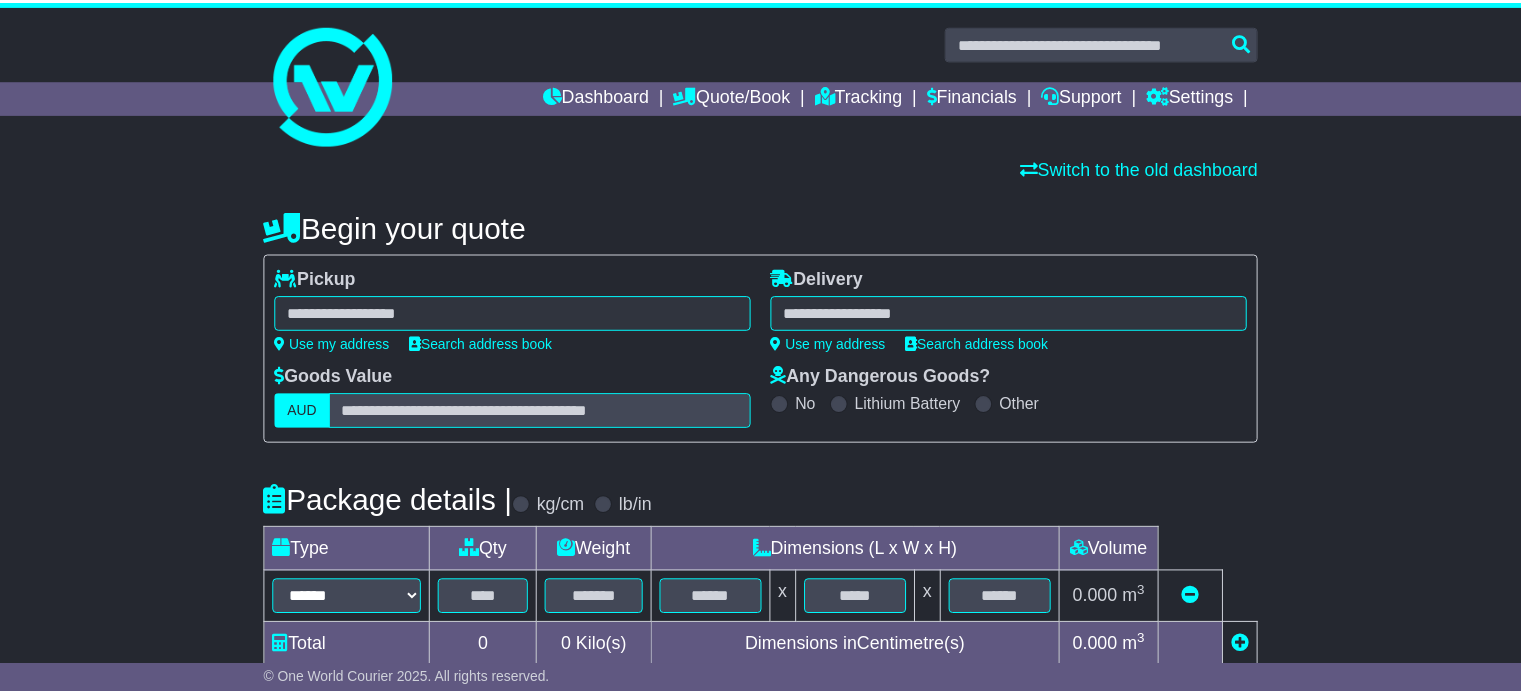 scroll, scrollTop: 0, scrollLeft: 0, axis: both 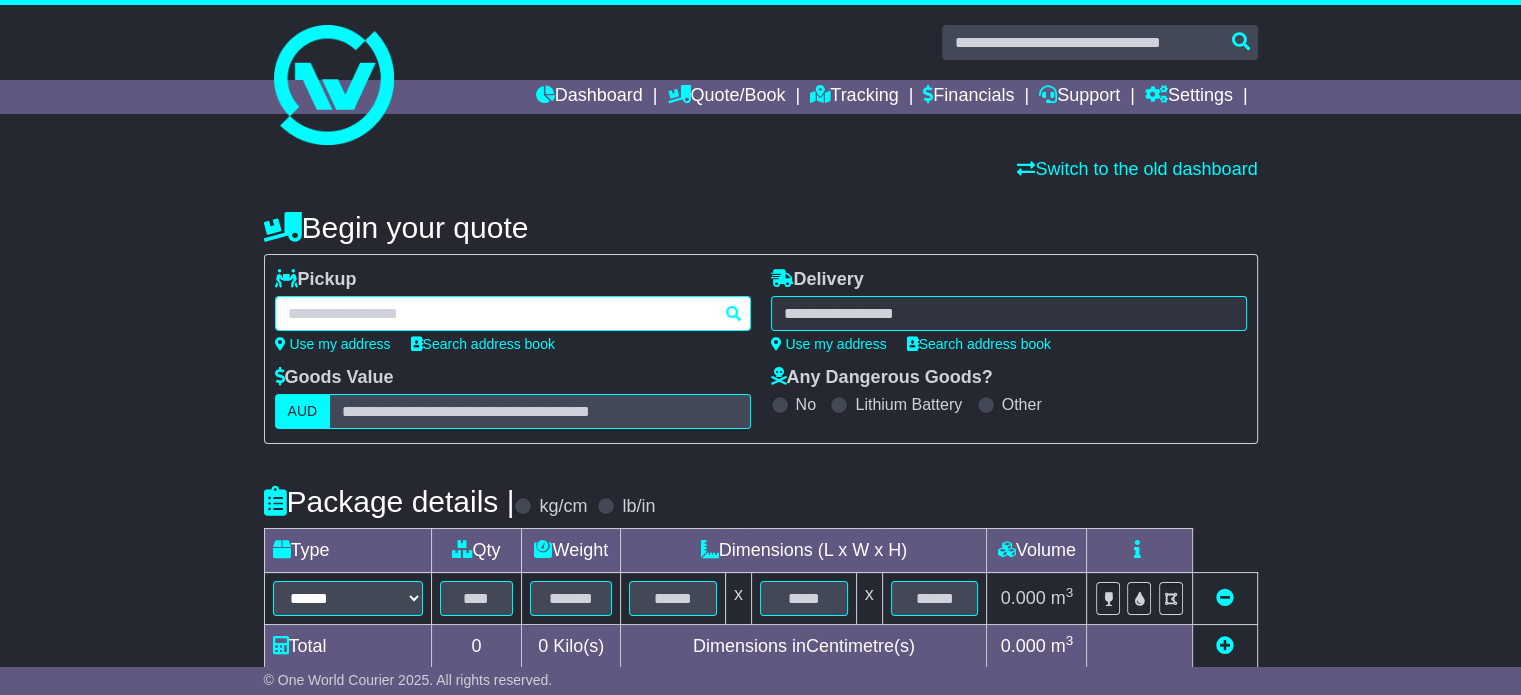 paste on "*******" 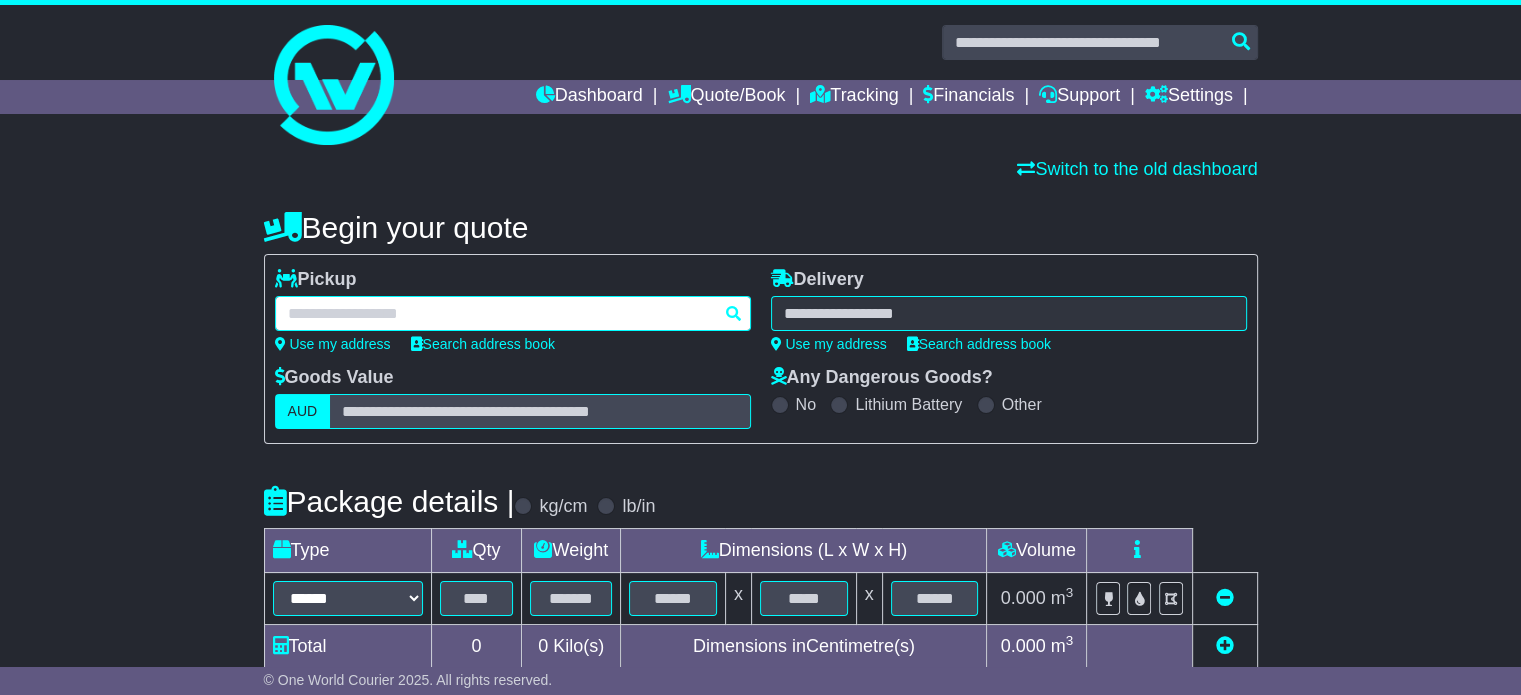 type on "*******" 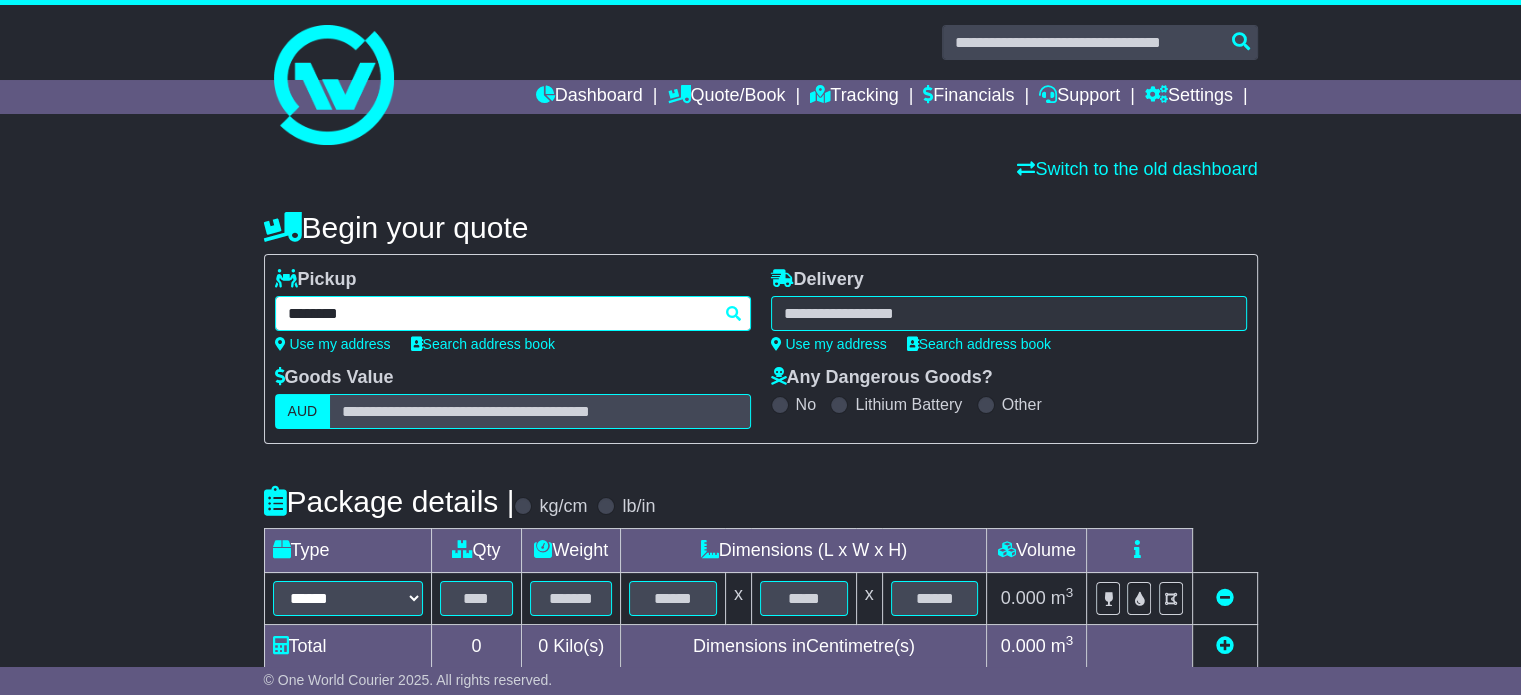click on "*******" at bounding box center [513, 313] 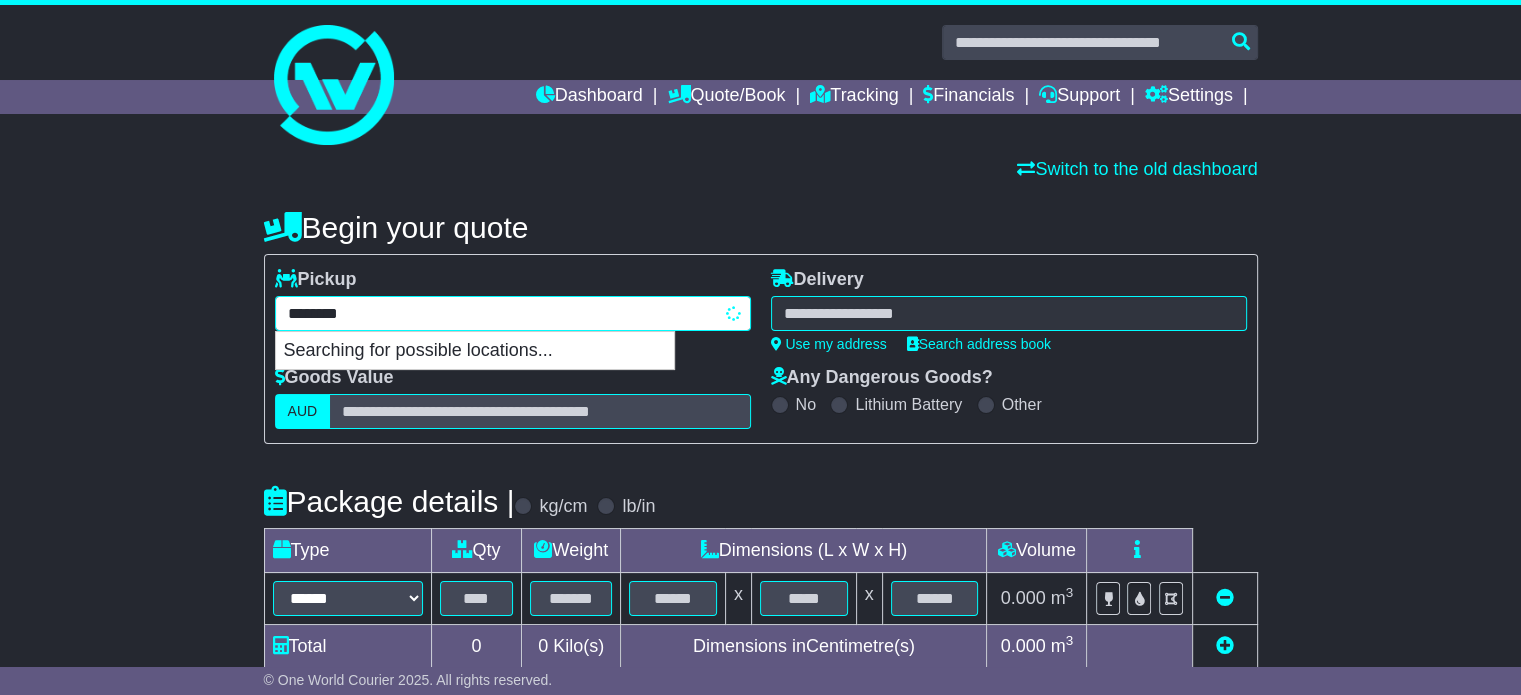 type on "**********" 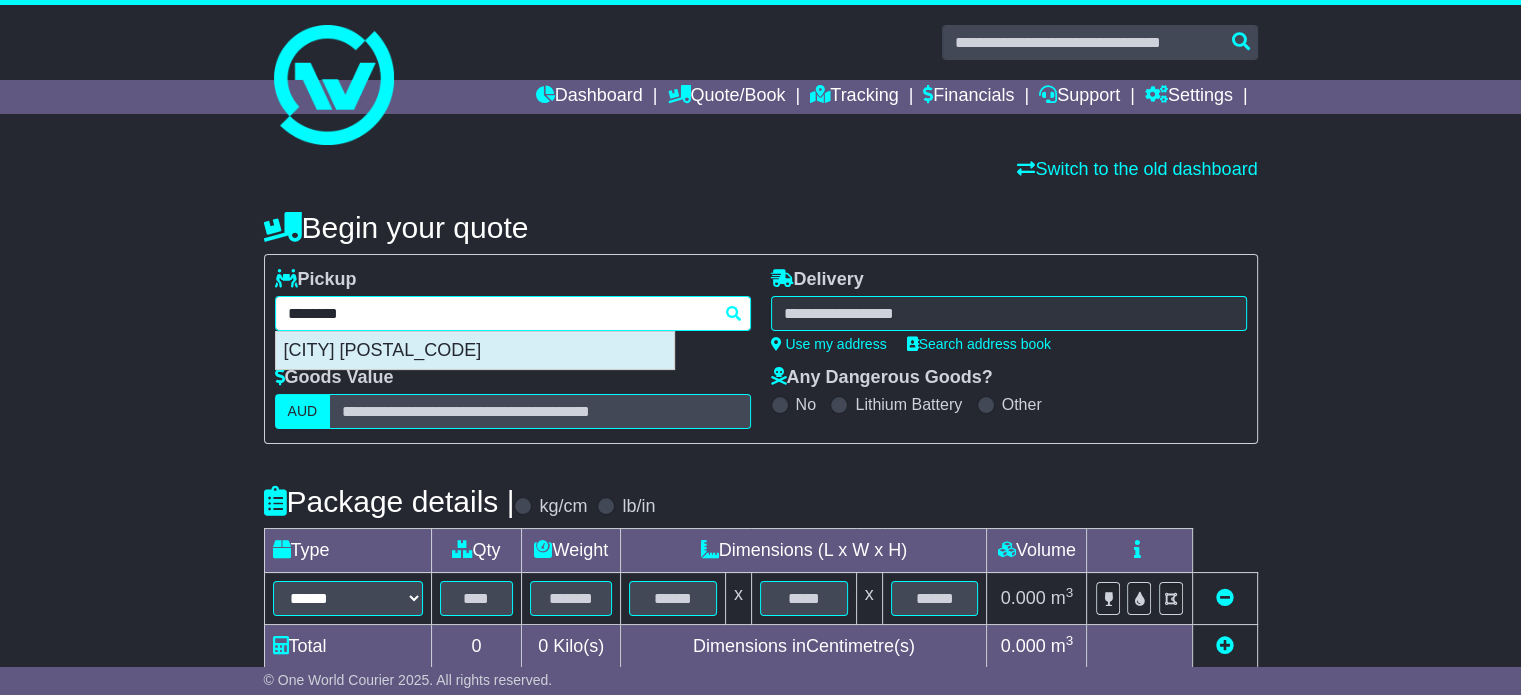 click on "SMEATON GRANGE 2567" at bounding box center (475, 351) 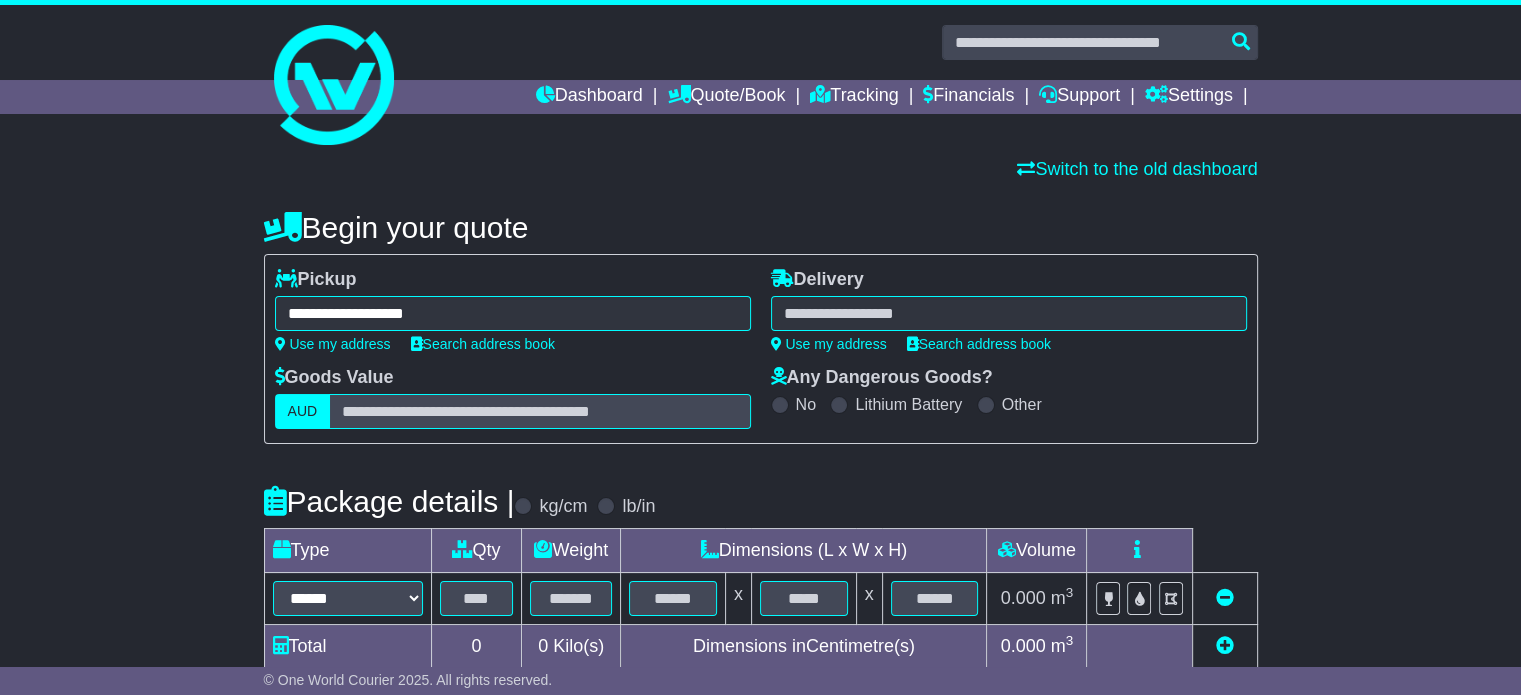 type on "**********" 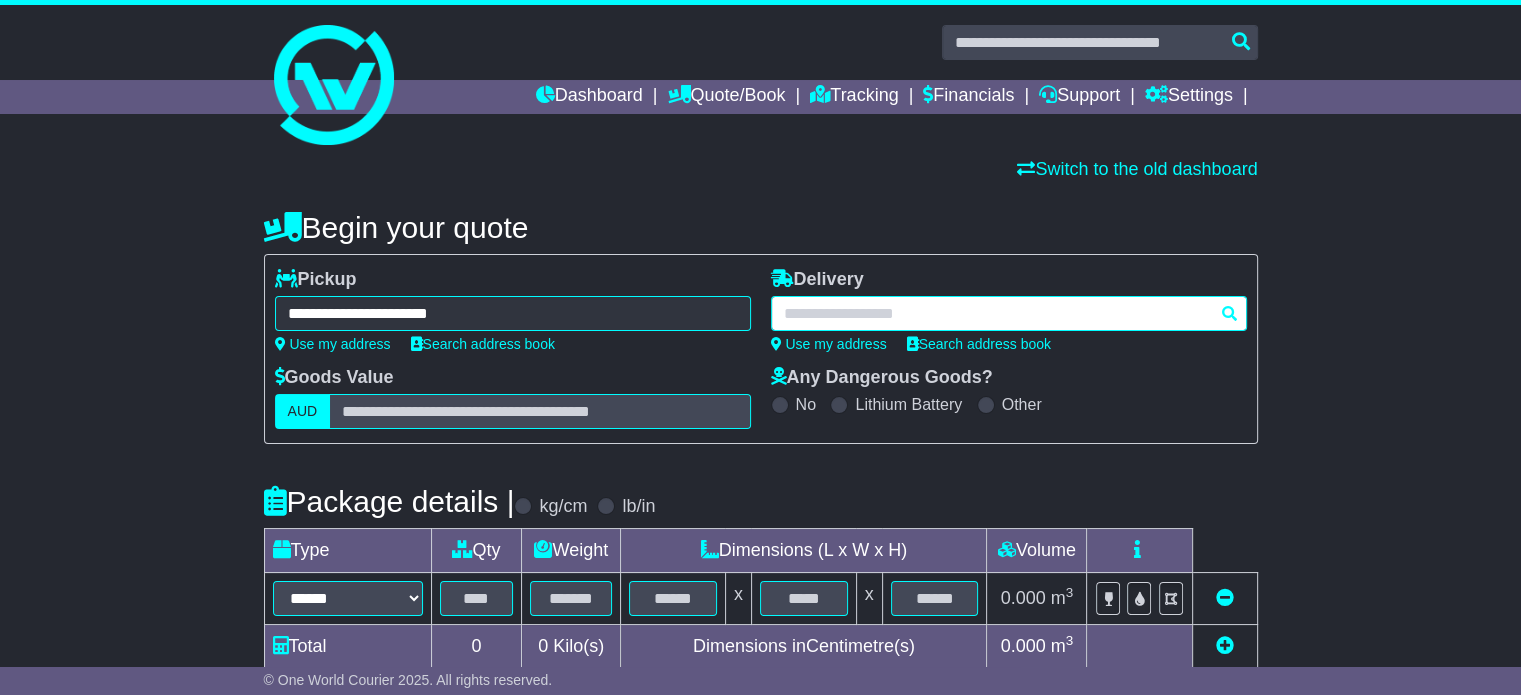 paste on "******" 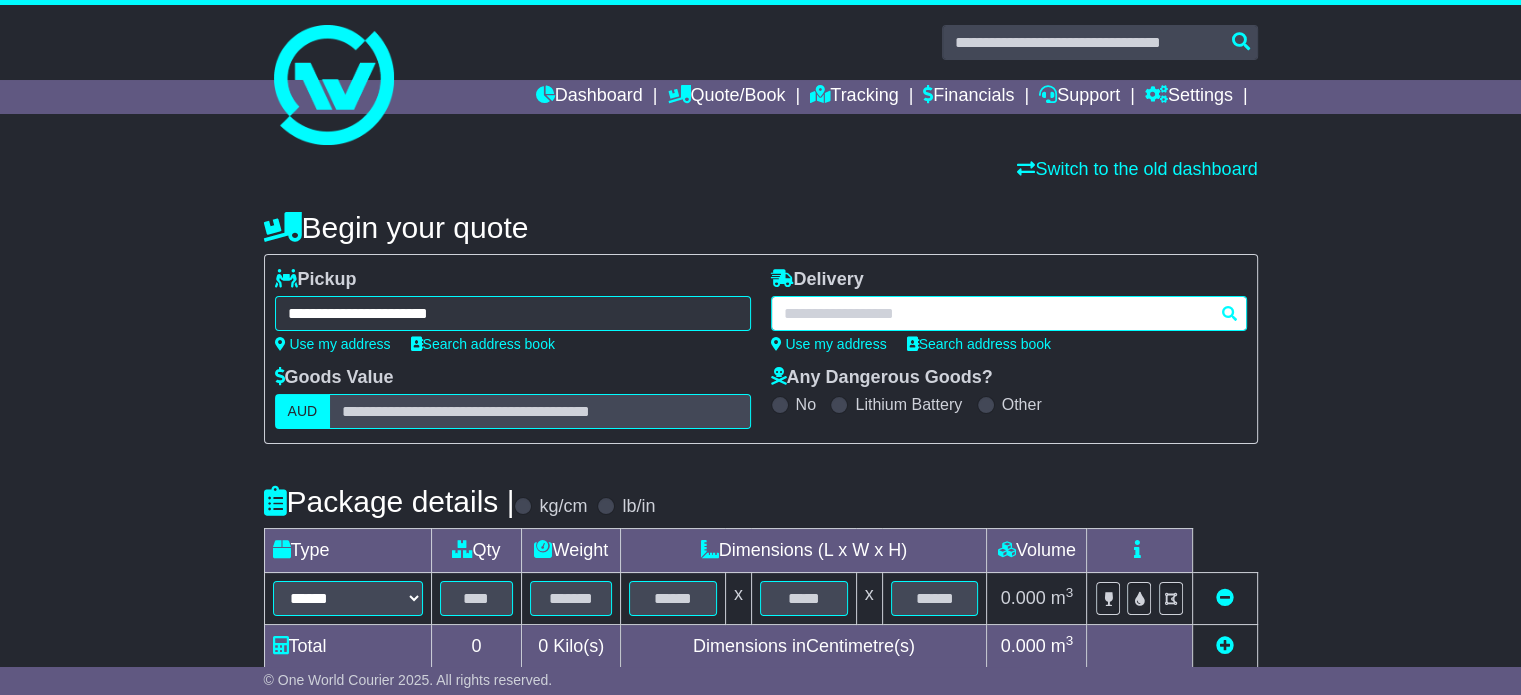 type on "******" 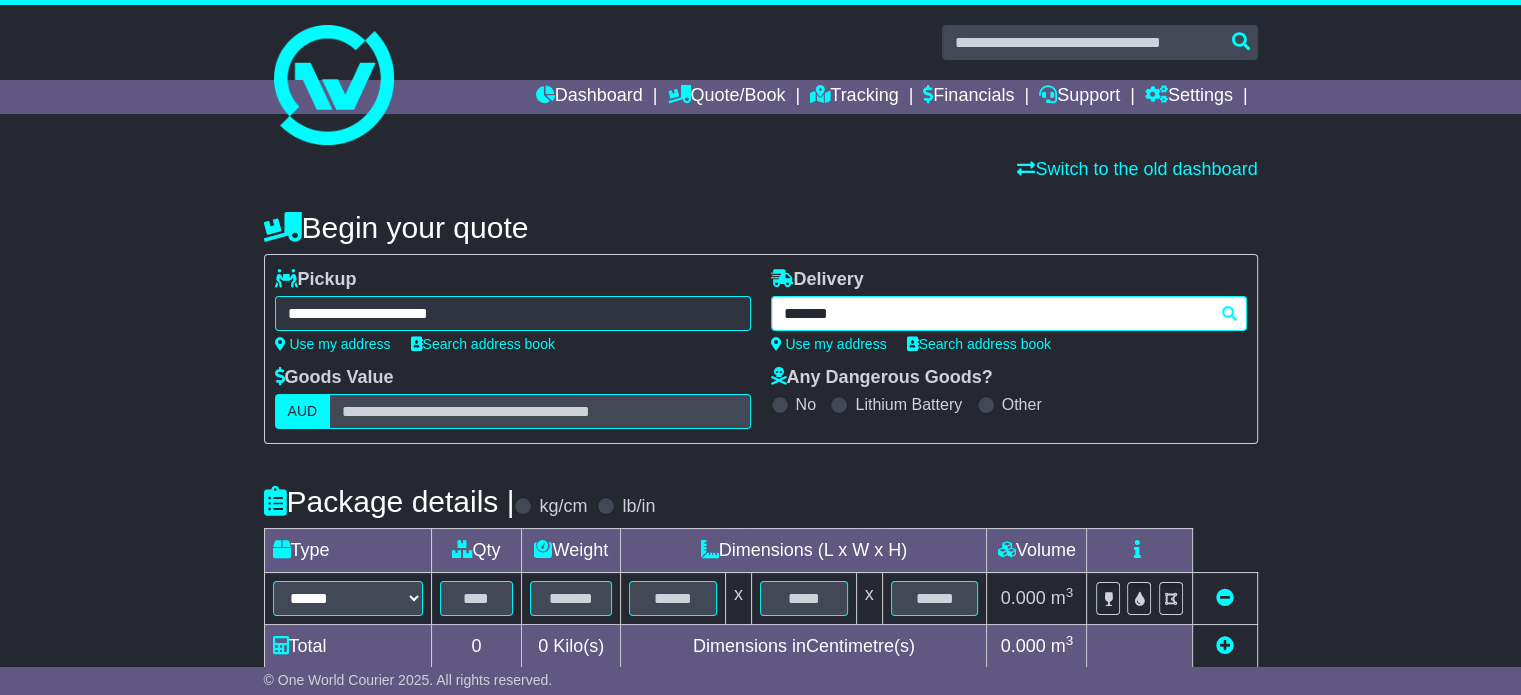 click on "******" at bounding box center (1009, 313) 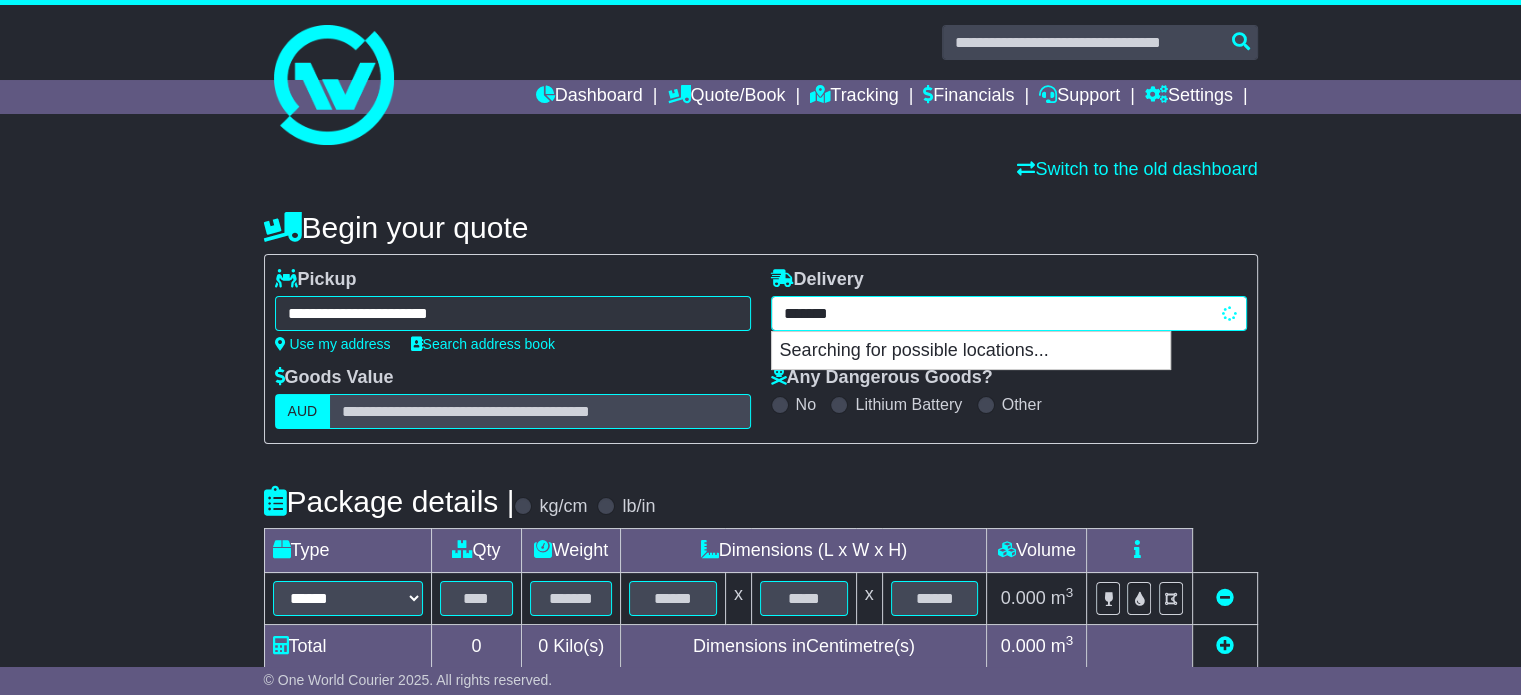 type on "**********" 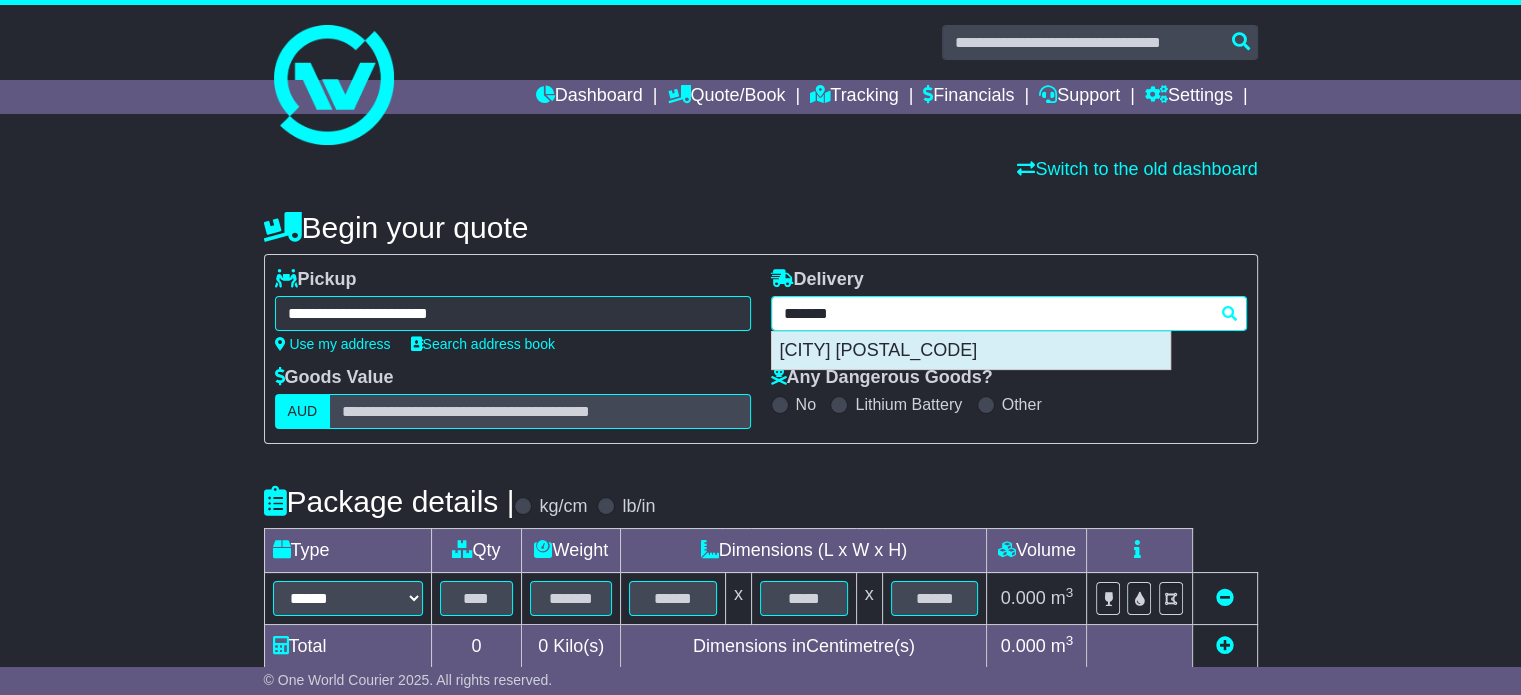 click on "COBURG NORTH 3058" at bounding box center [971, 351] 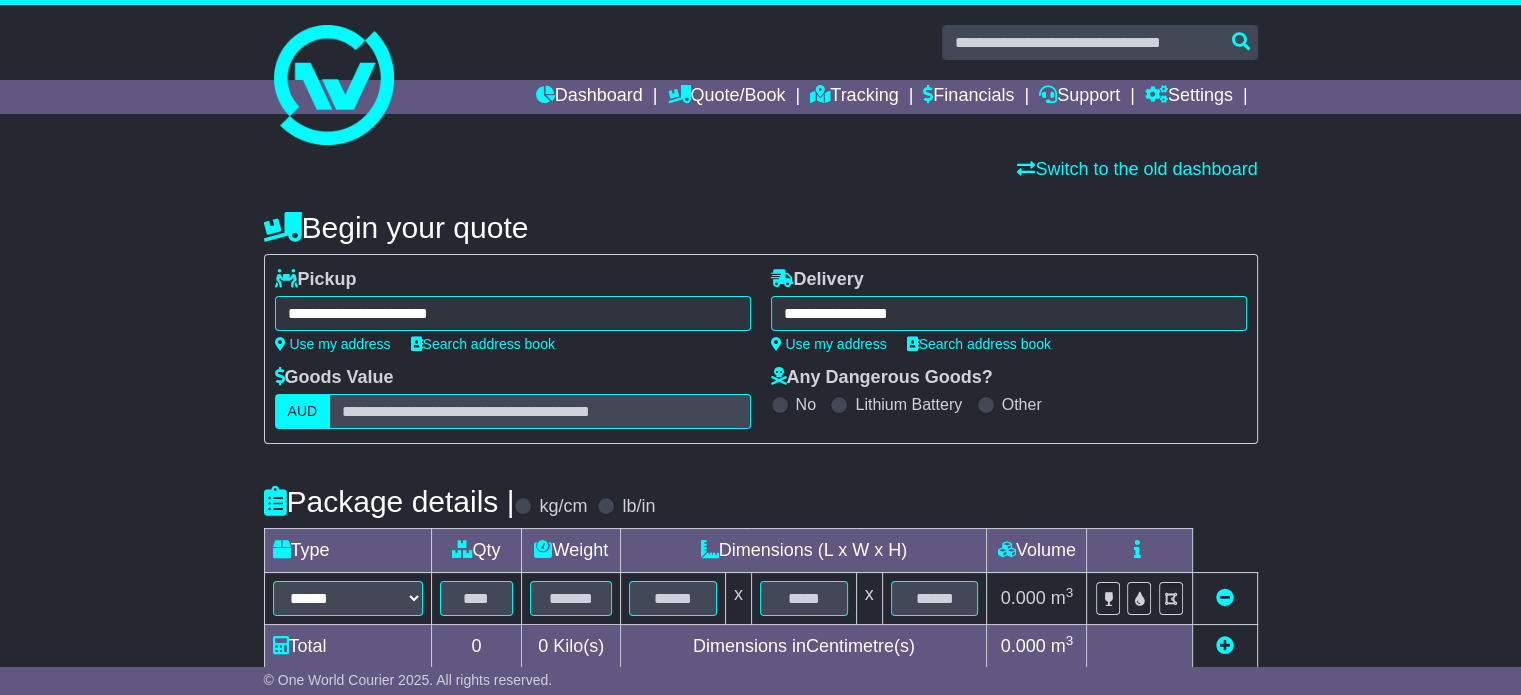 type on "**********" 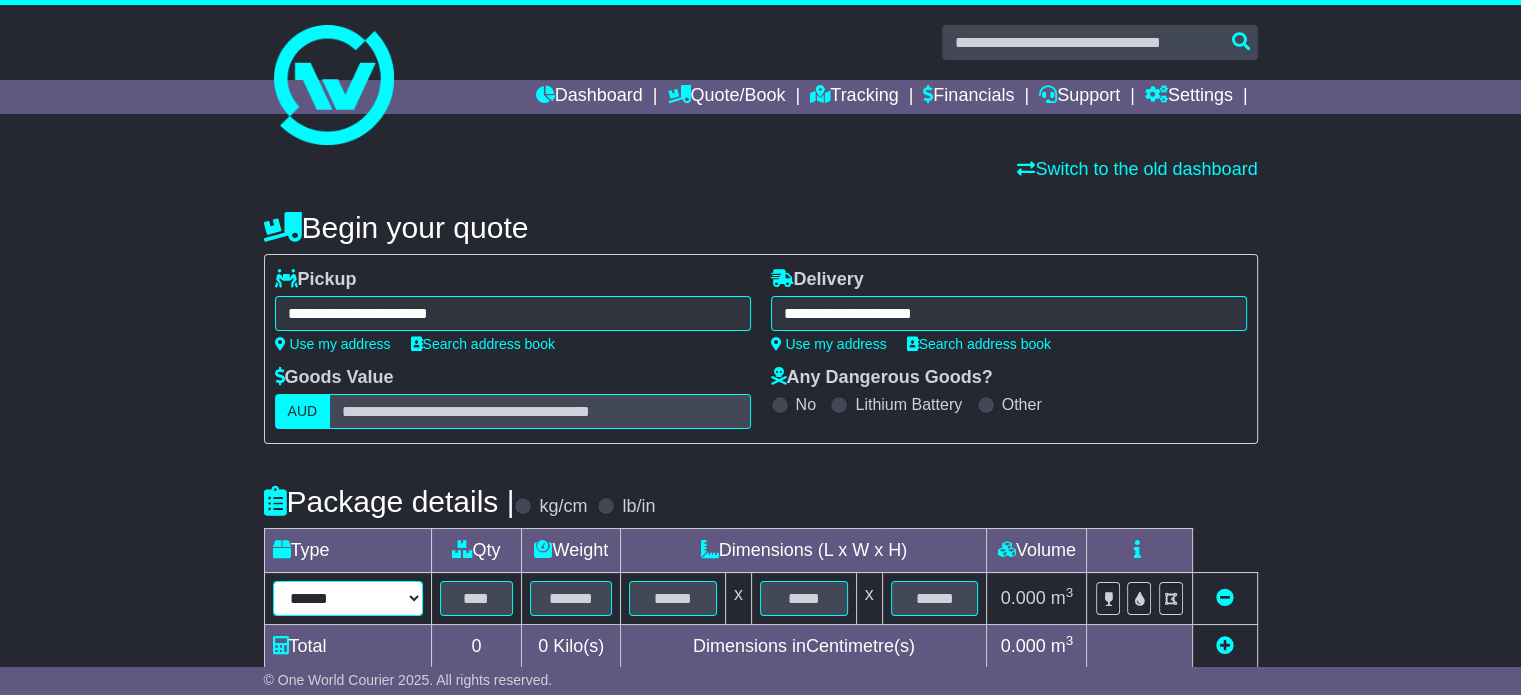 click on "****** ****** *** ******** ***** **** **** ****** *** *******" at bounding box center [348, 598] 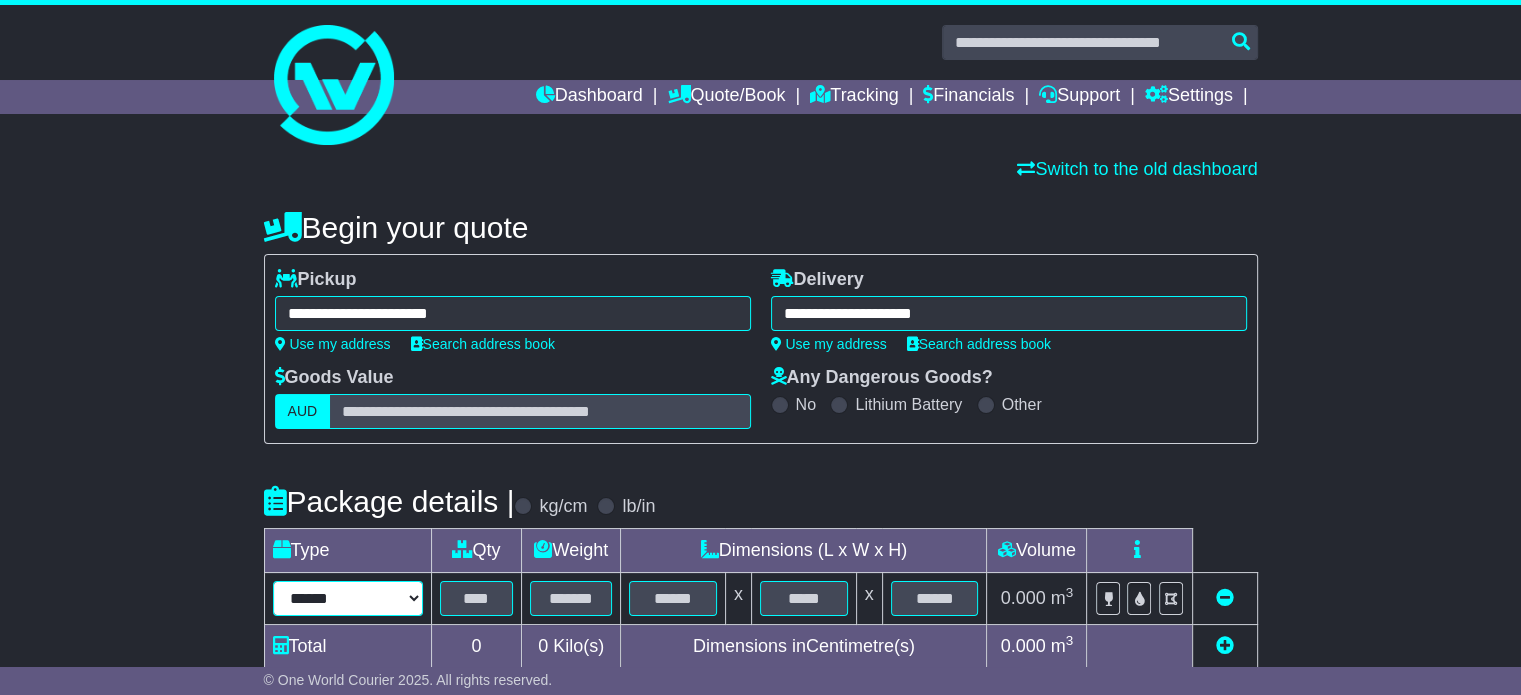 select on "*****" 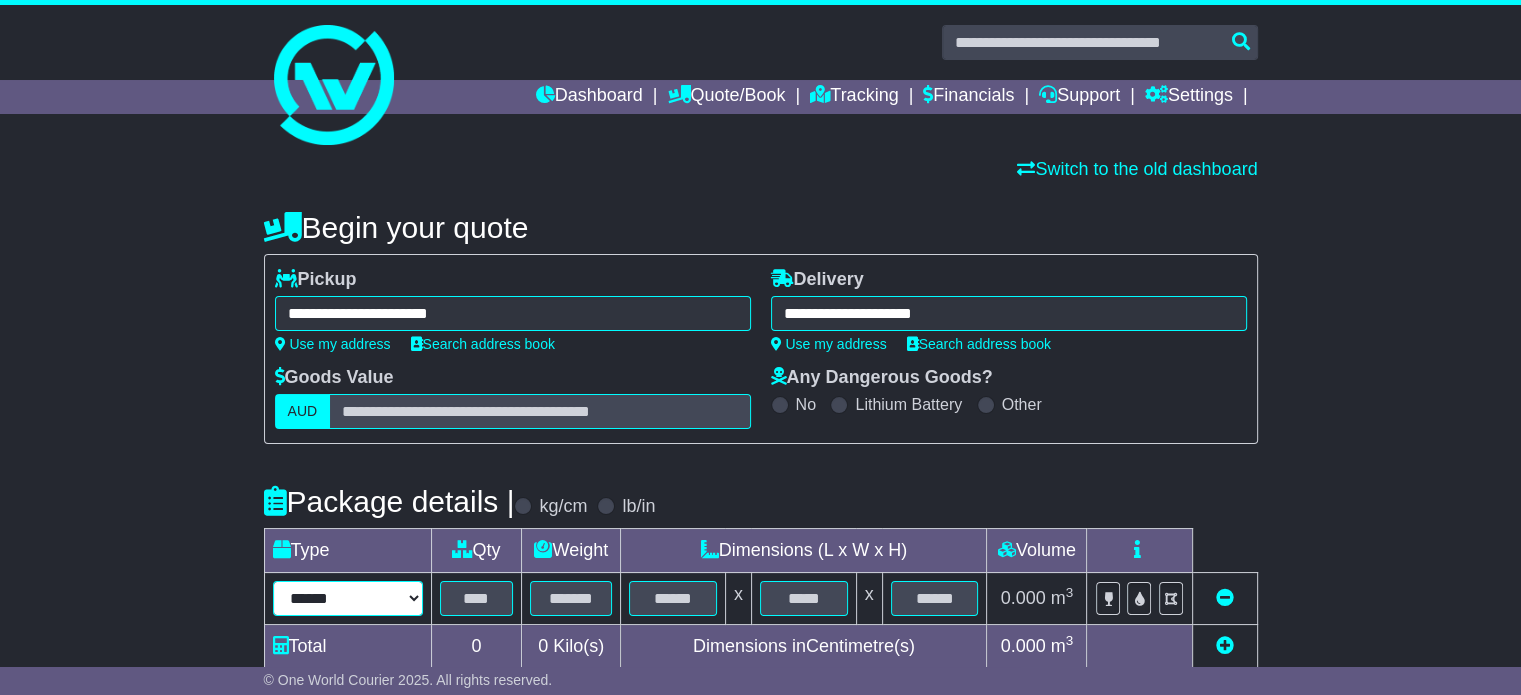 click on "****** ****** *** ******** ***** **** **** ****** *** *******" at bounding box center [348, 598] 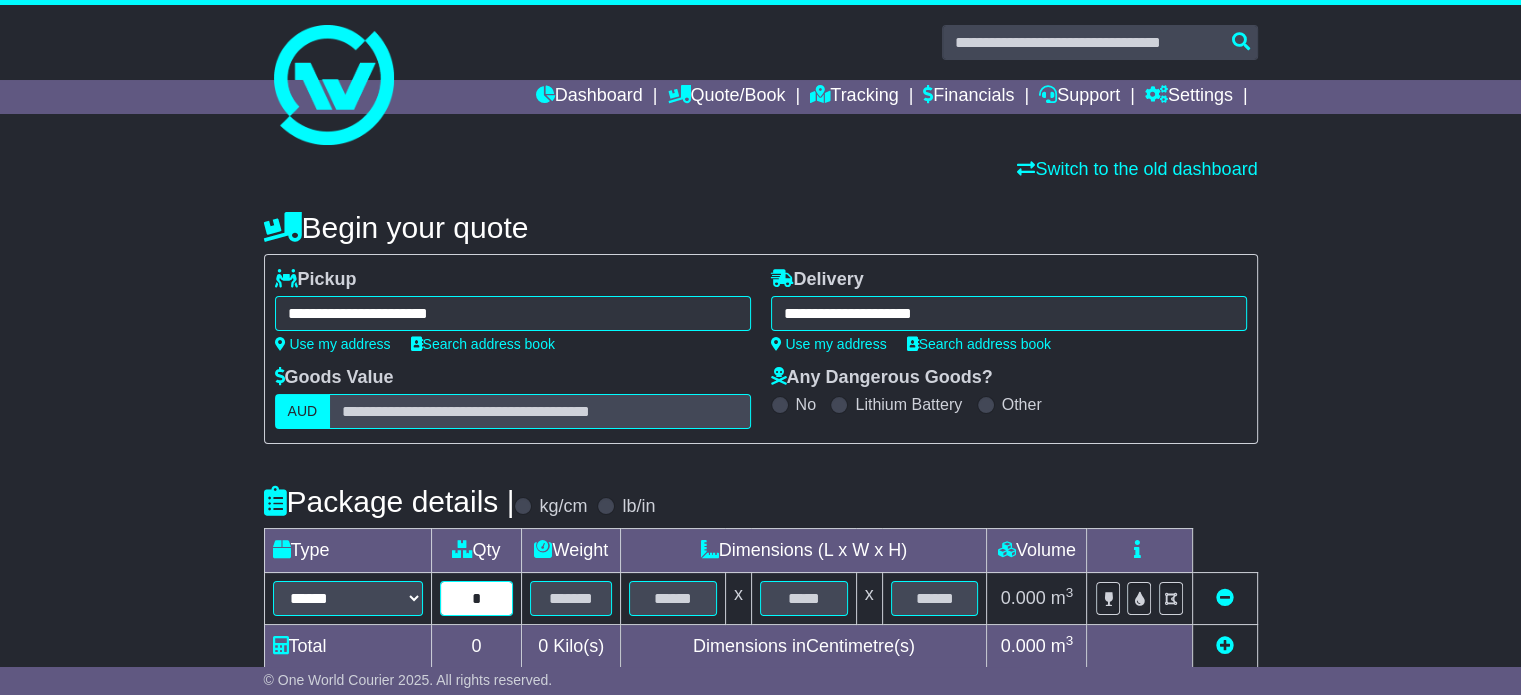 type on "*" 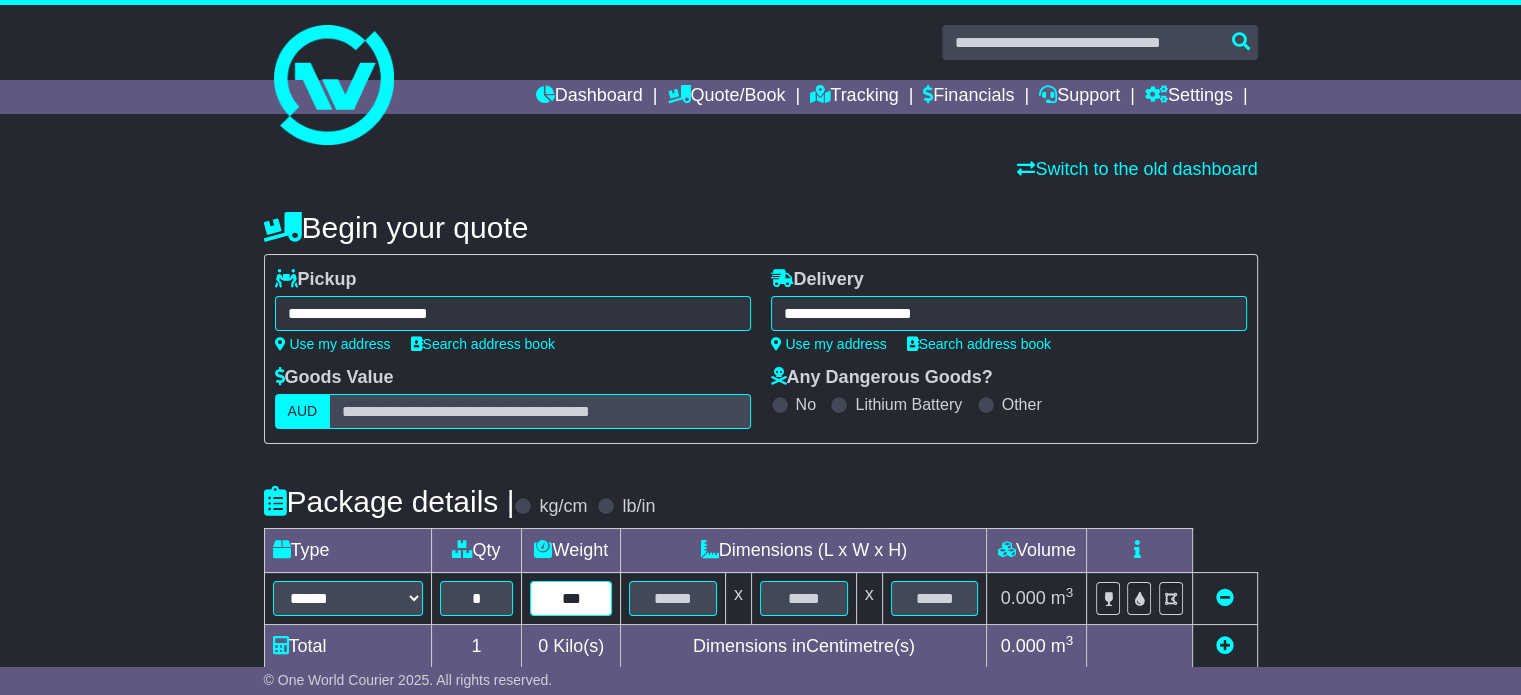 type on "***" 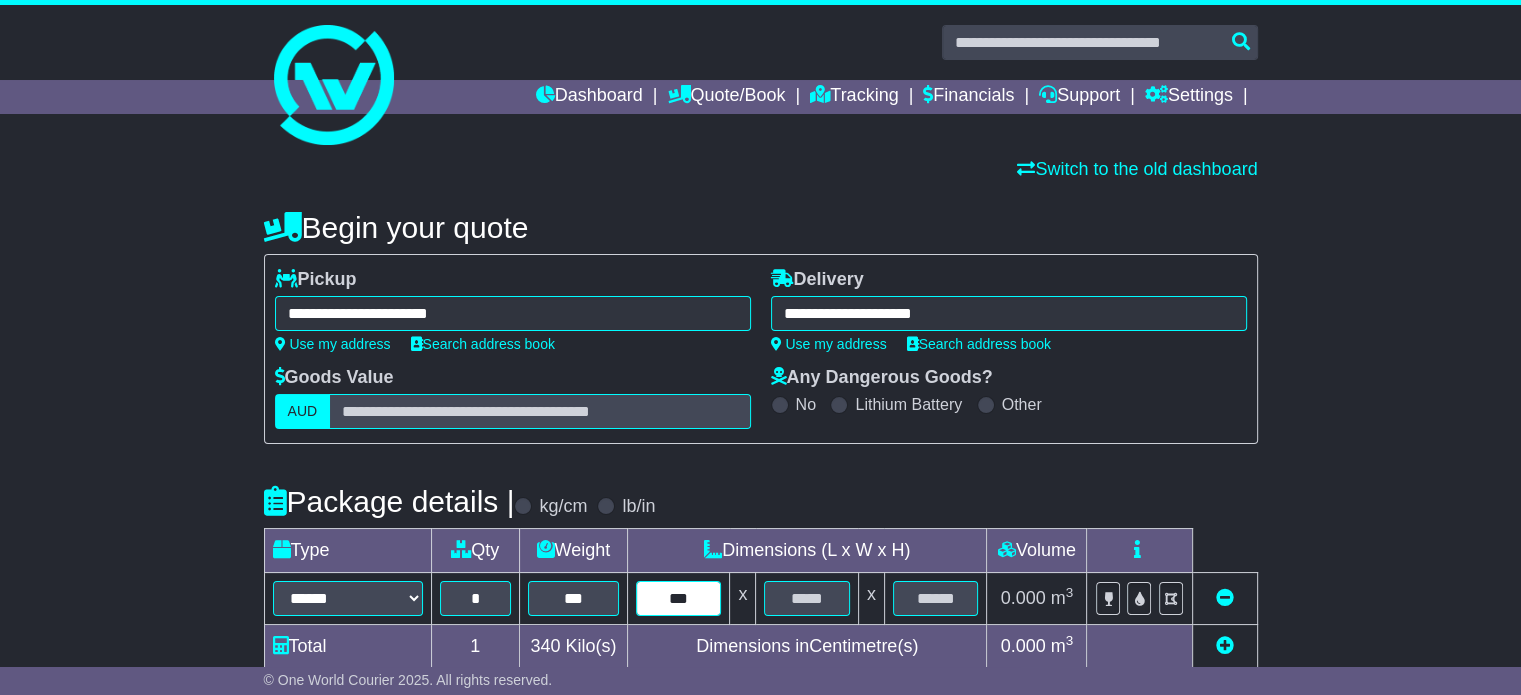 type on "***" 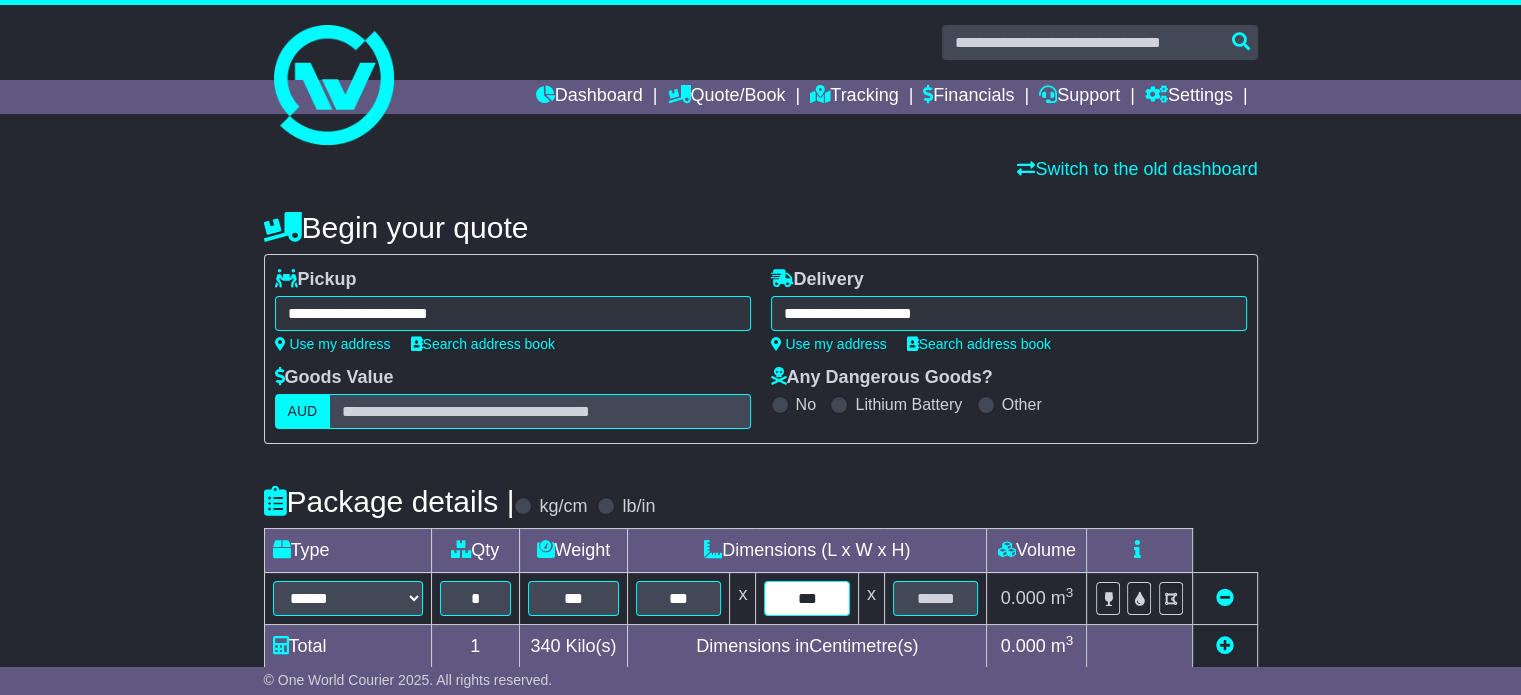 type on "***" 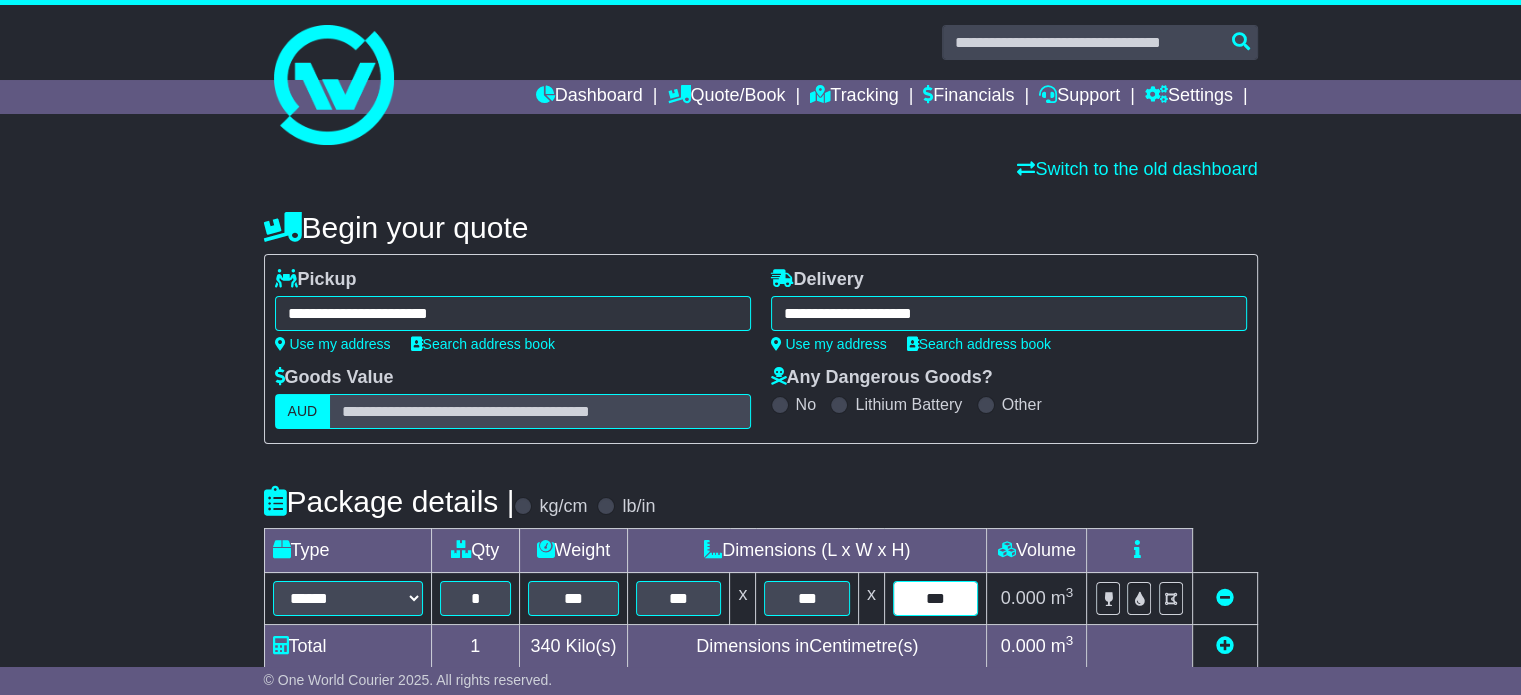 type on "***" 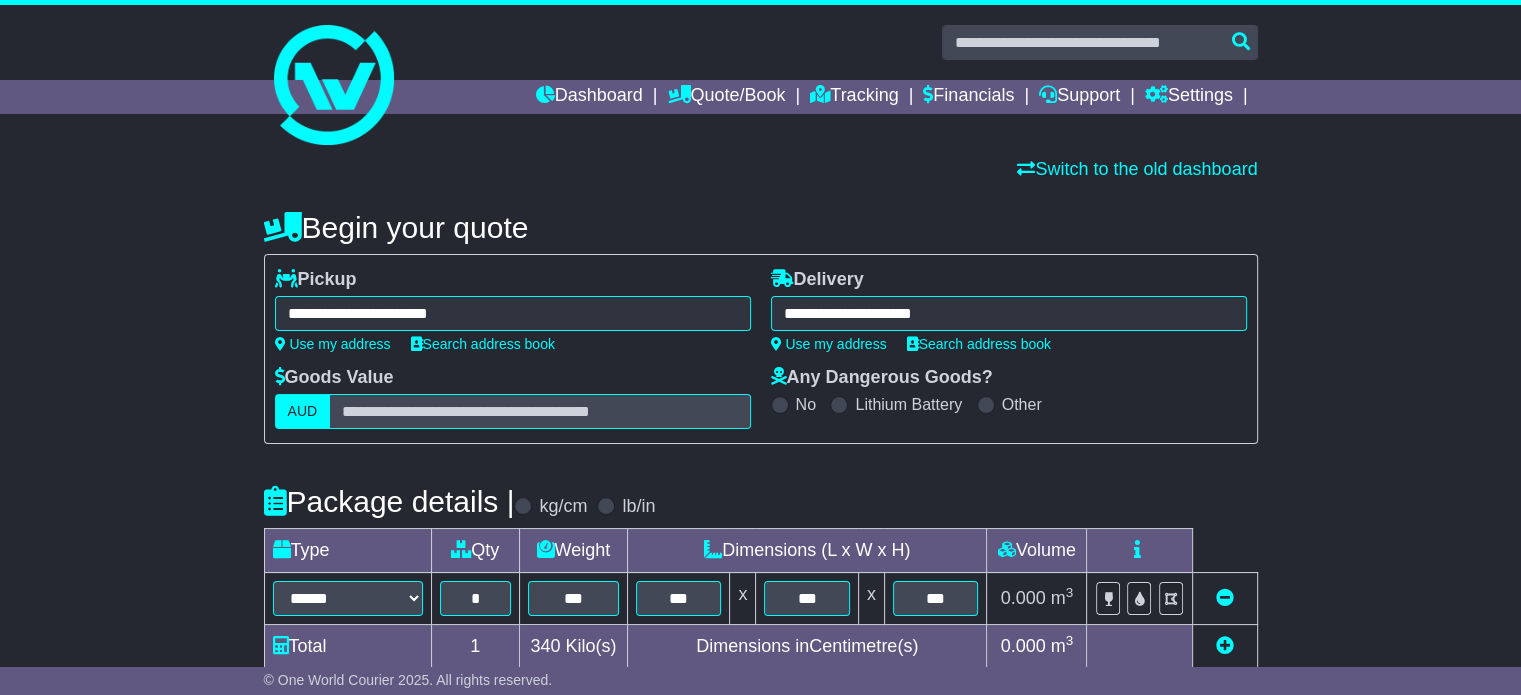 click on "**********" at bounding box center (760, 692) 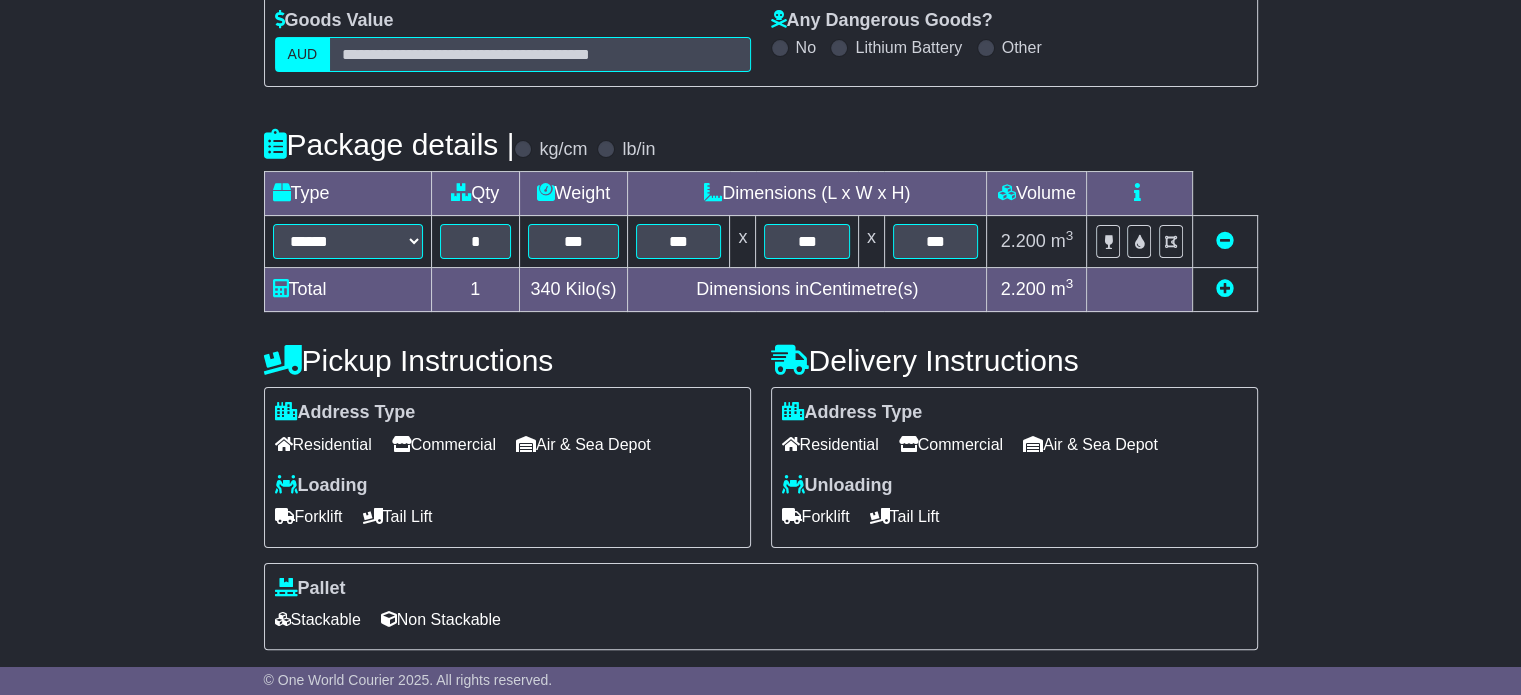 scroll, scrollTop: 360, scrollLeft: 0, axis: vertical 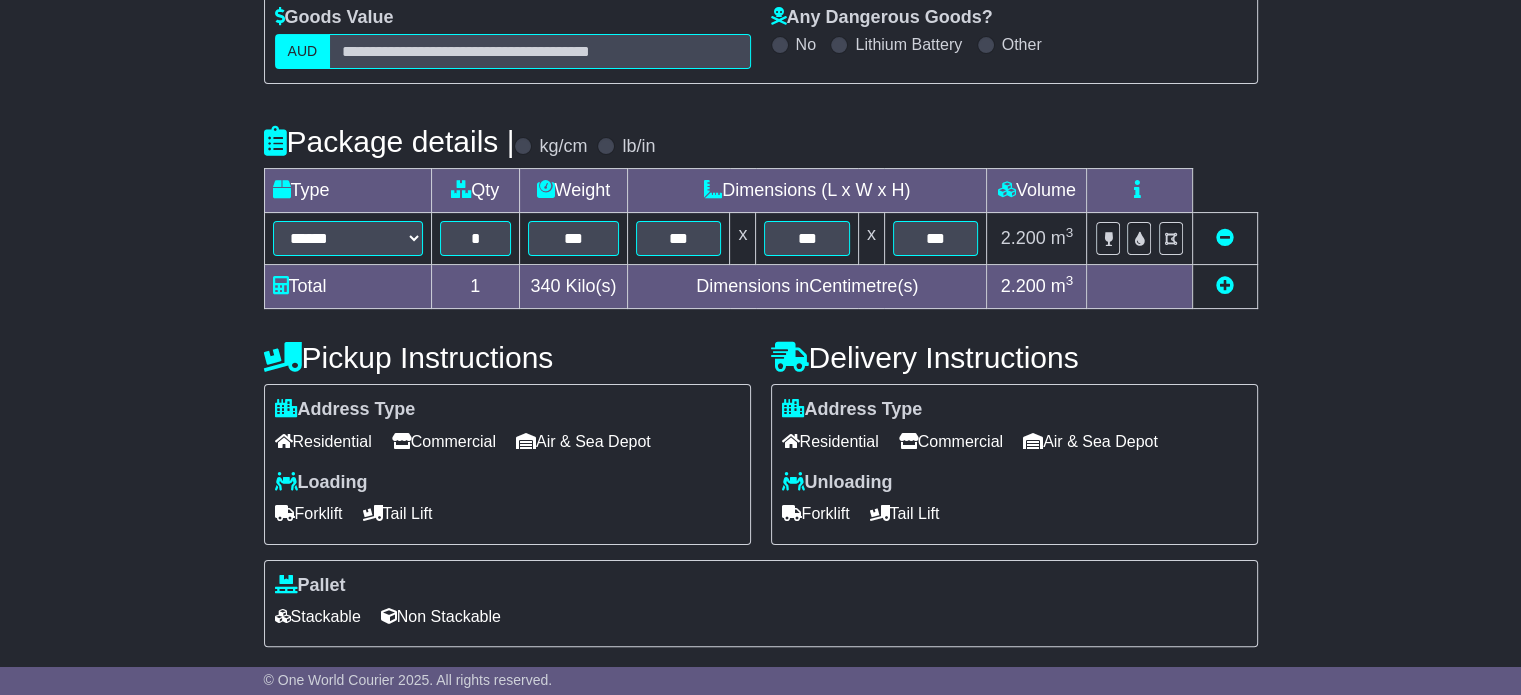 click on "Commercial" at bounding box center (444, 441) 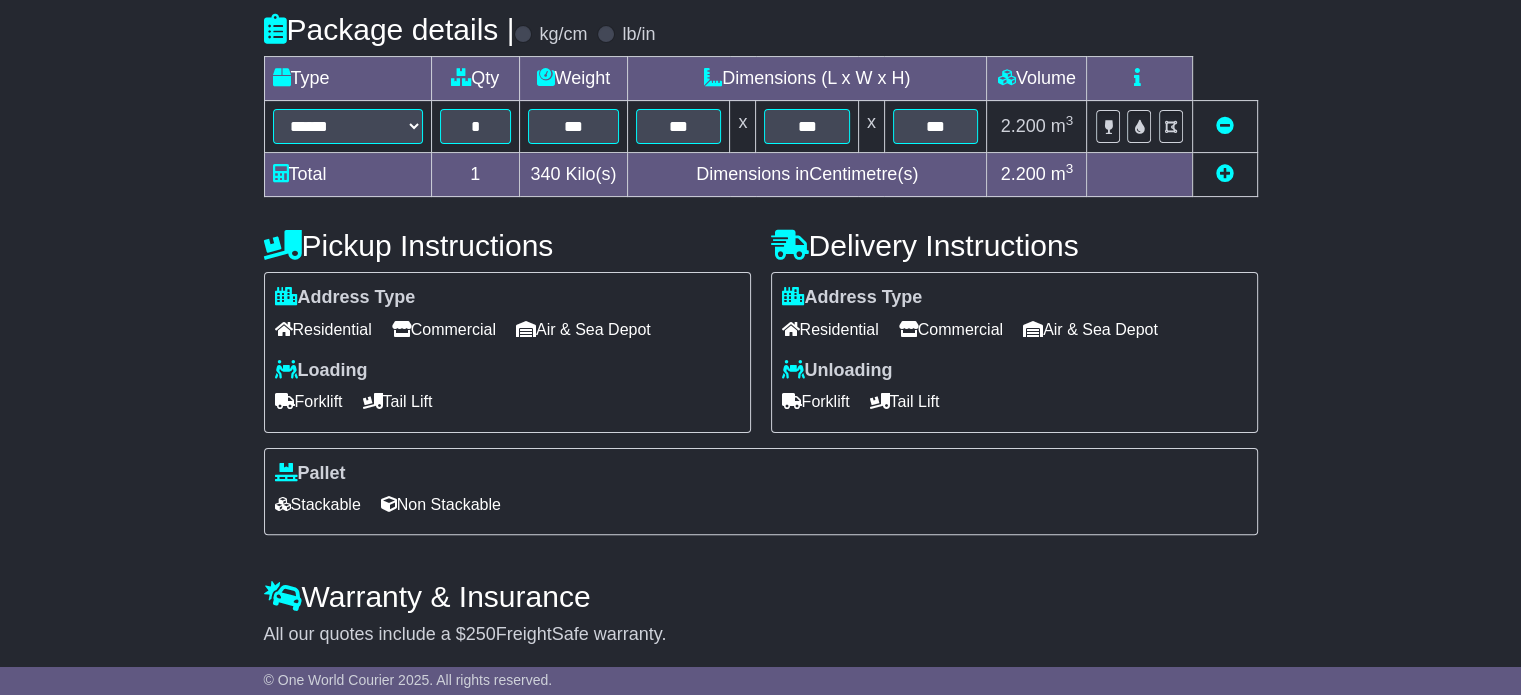 scroll, scrollTop: 540, scrollLeft: 0, axis: vertical 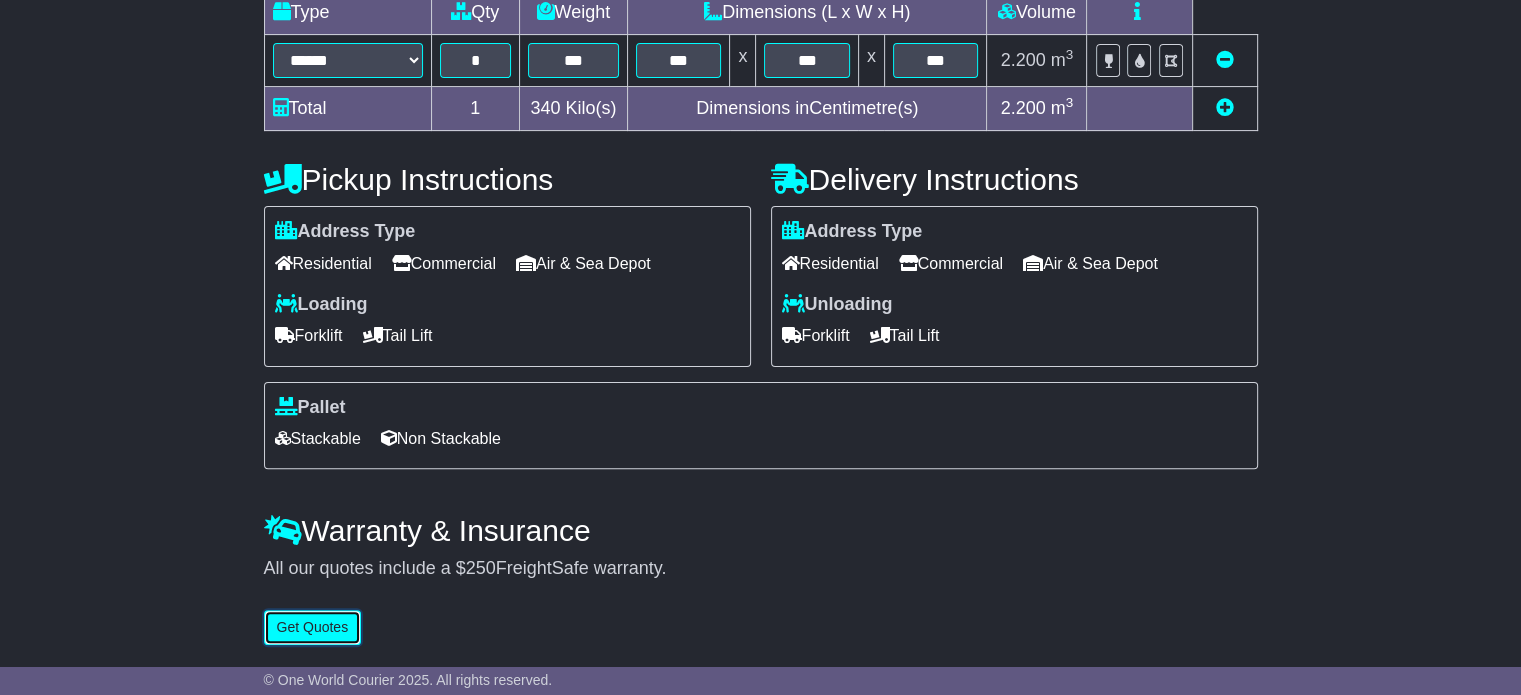 click on "Get Quotes" at bounding box center (313, 627) 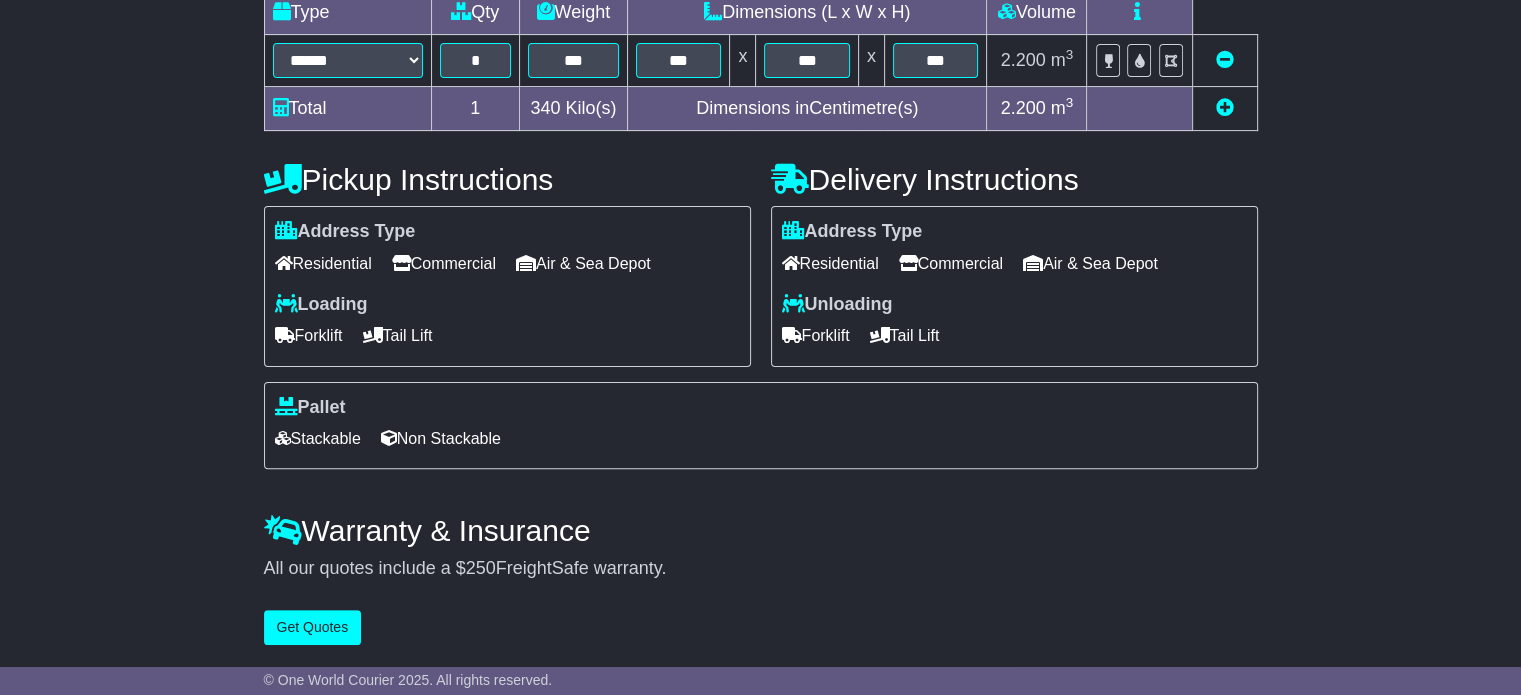 scroll, scrollTop: 0, scrollLeft: 0, axis: both 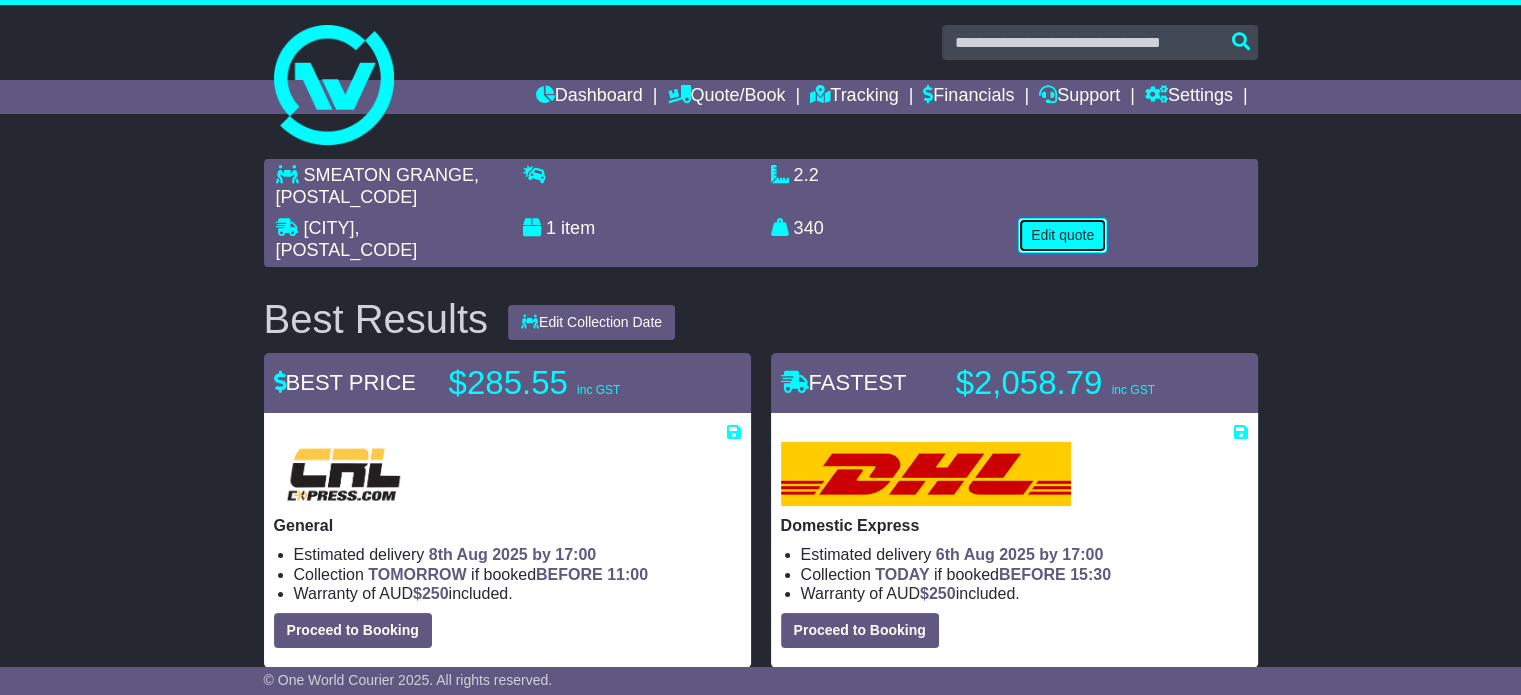 click on "Edit quote" at bounding box center [1062, 235] 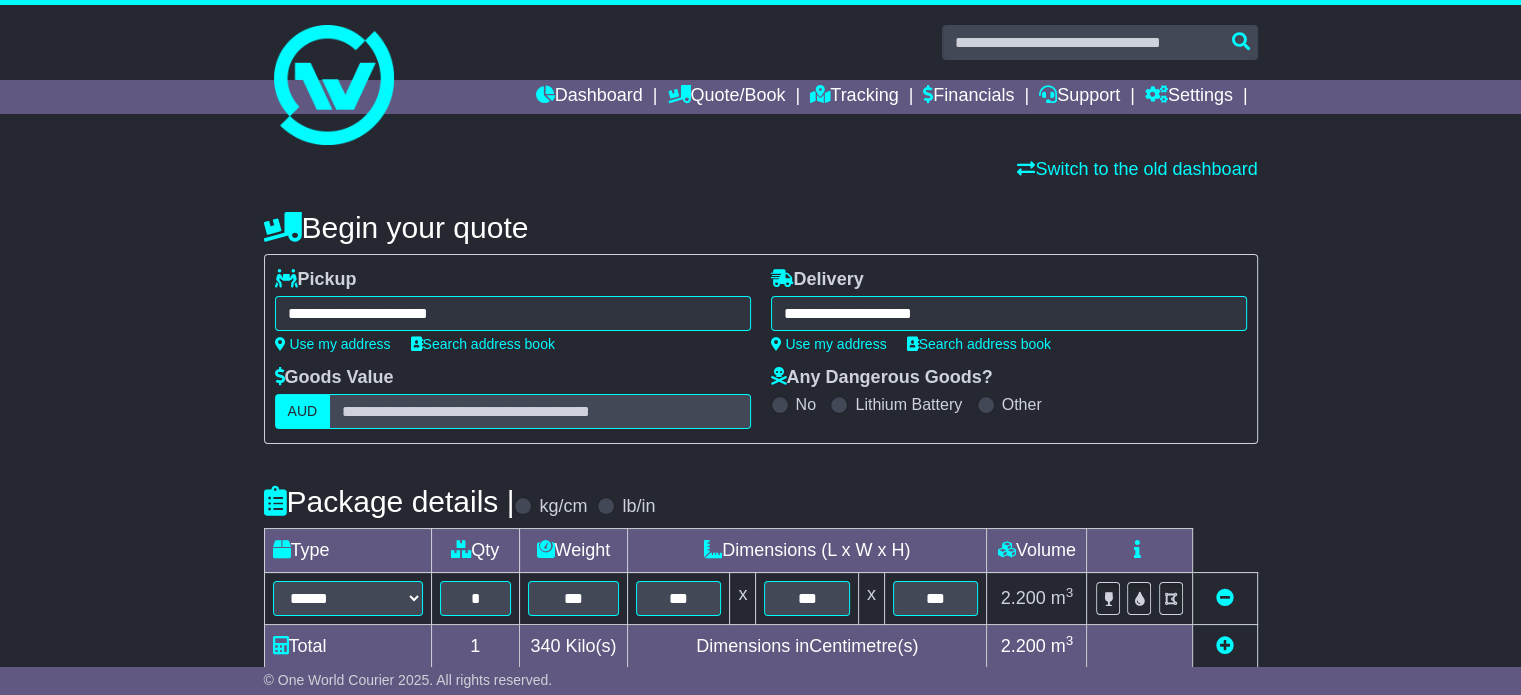 click on "**********" at bounding box center [760, 692] 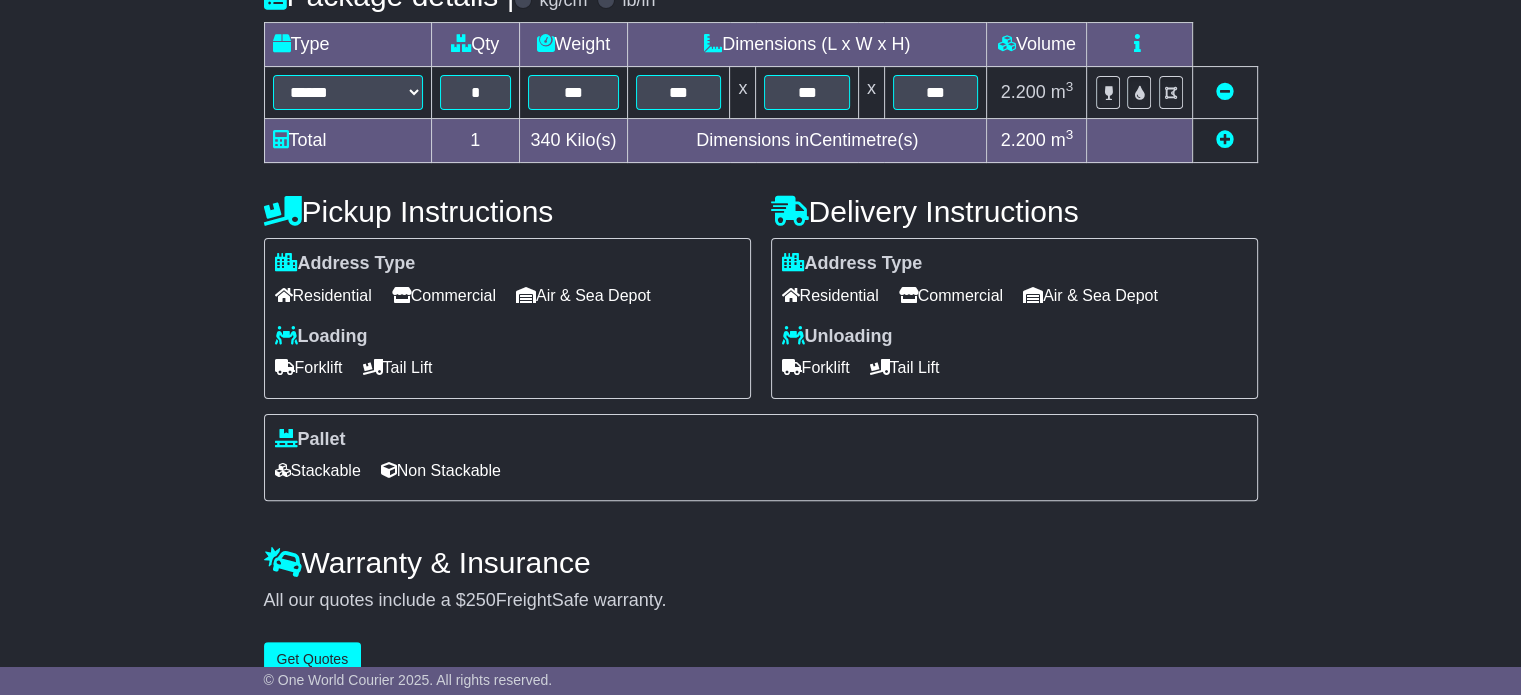 scroll, scrollTop: 540, scrollLeft: 0, axis: vertical 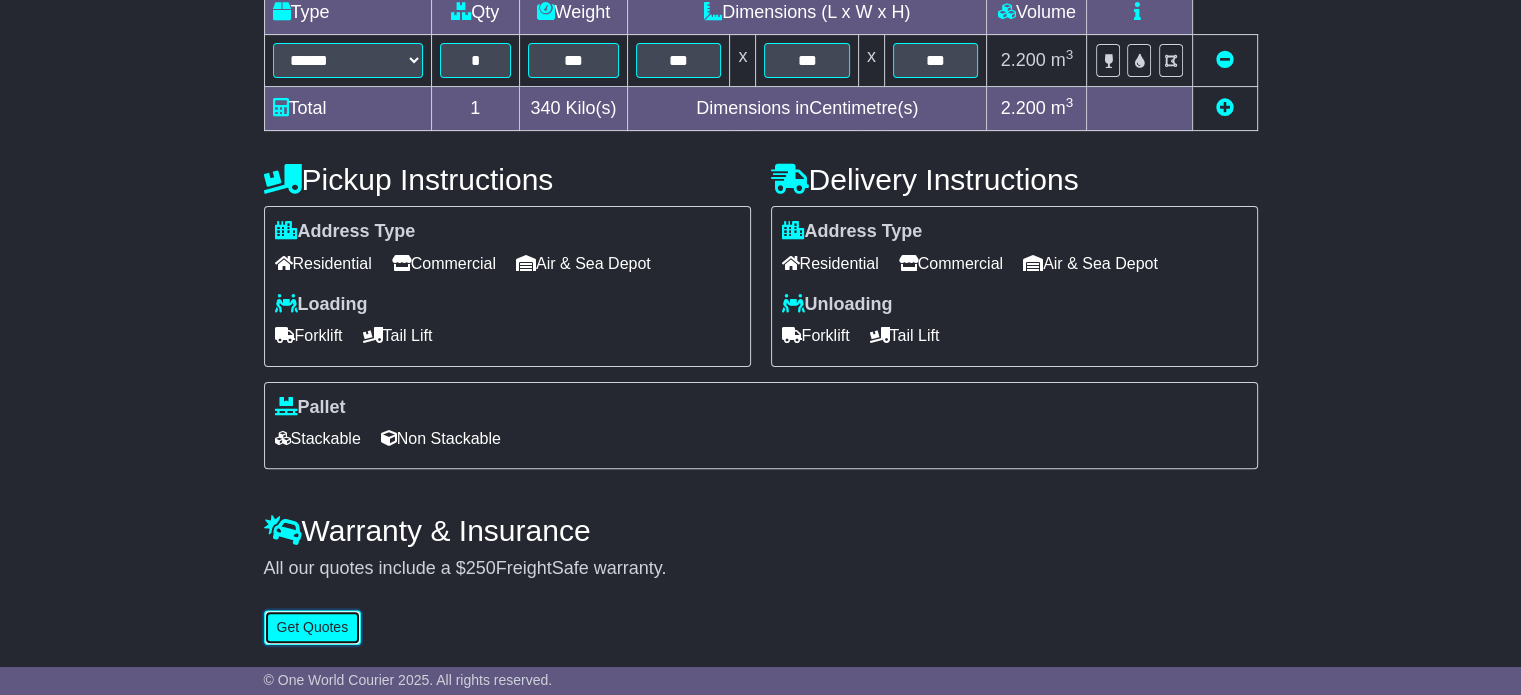click on "Get Quotes" at bounding box center [313, 627] 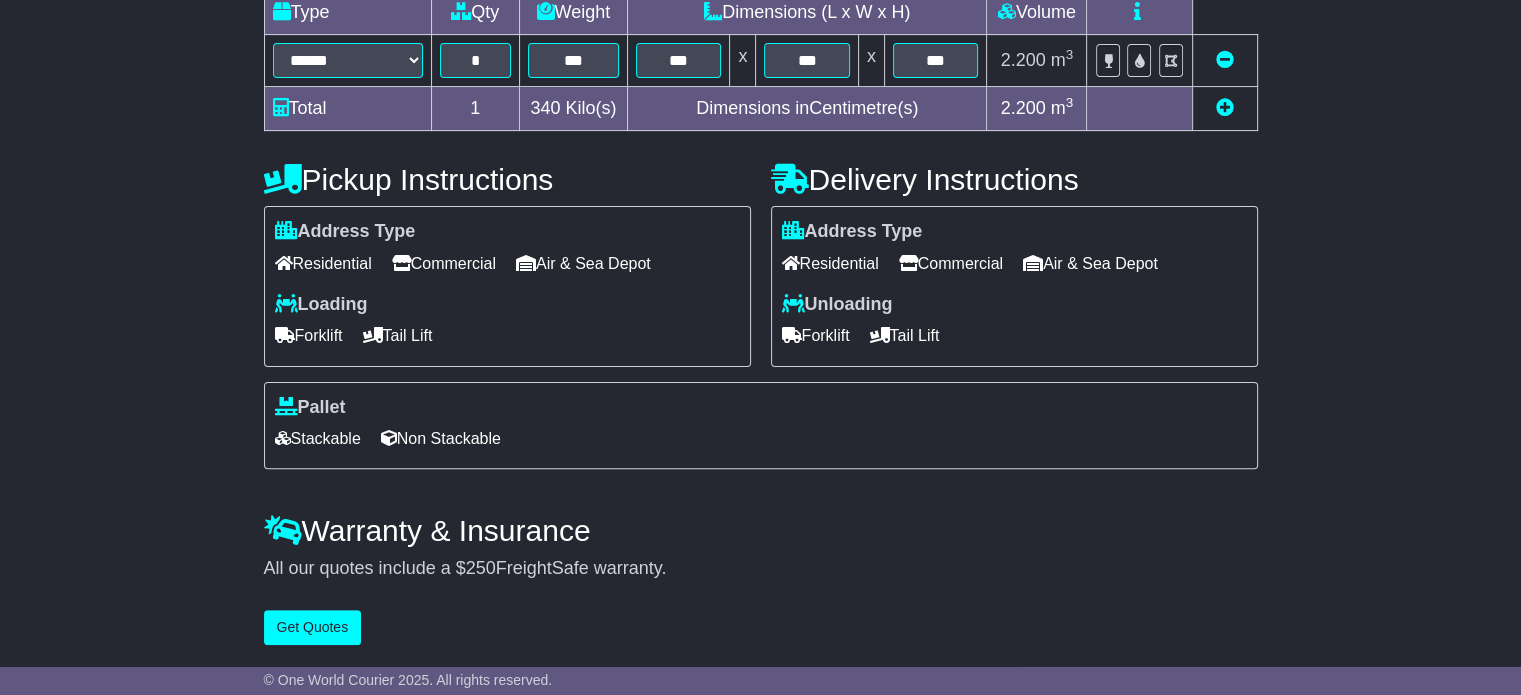 scroll, scrollTop: 0, scrollLeft: 0, axis: both 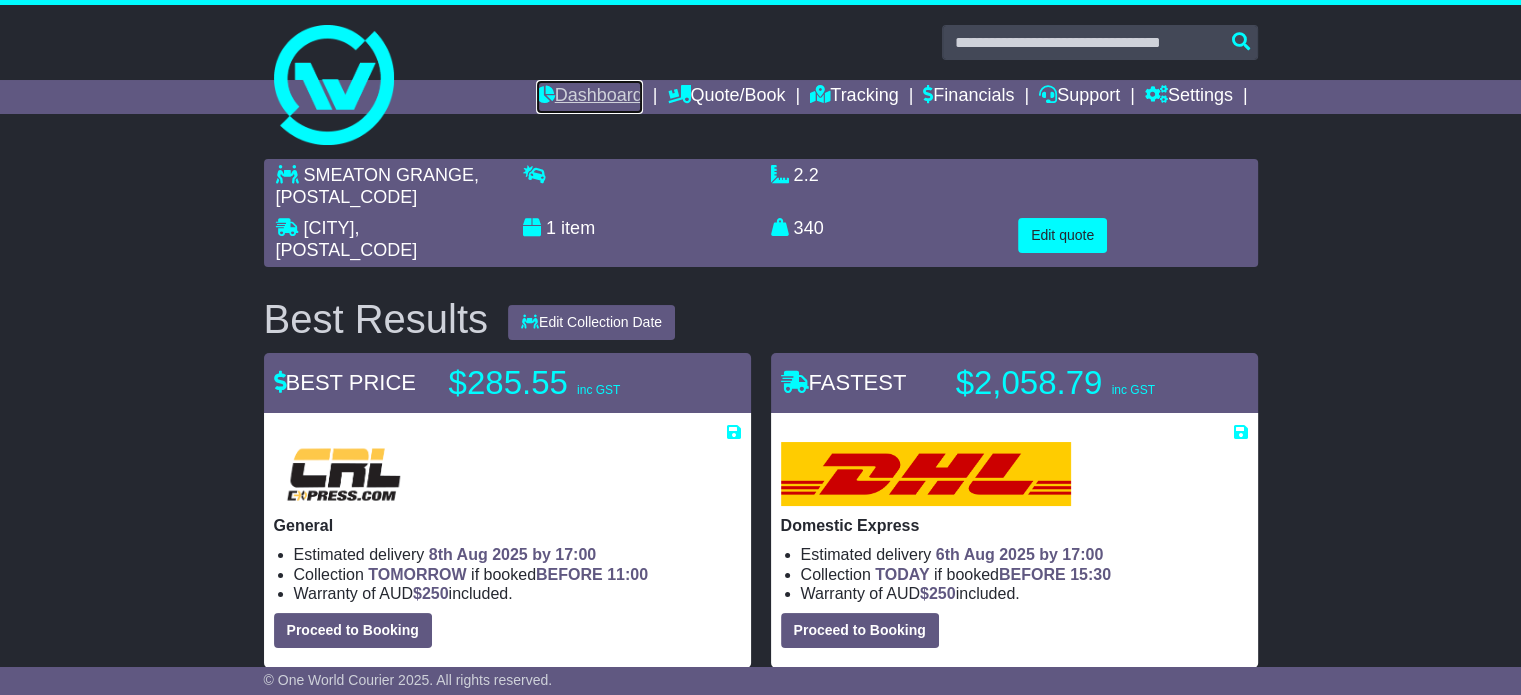 click on "Dashboard" at bounding box center [589, 97] 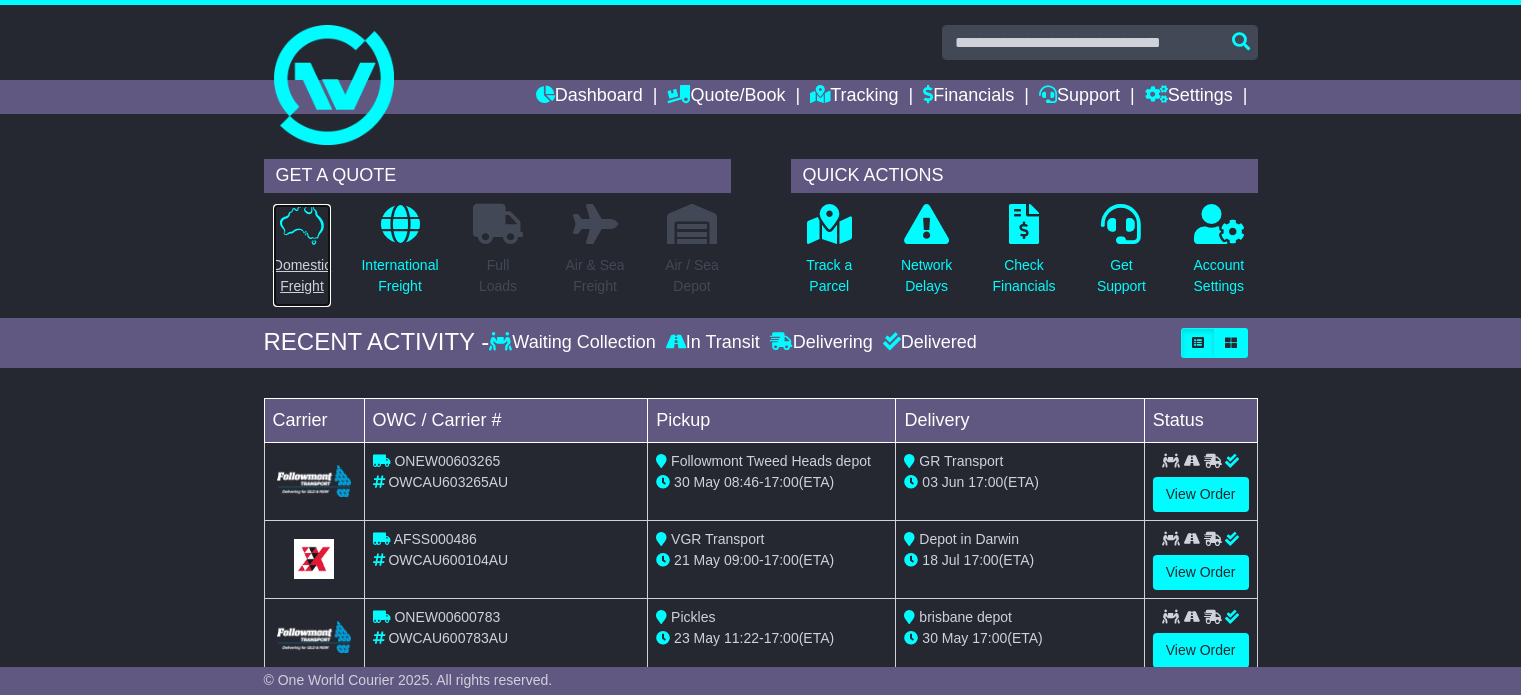 scroll, scrollTop: 0, scrollLeft: 0, axis: both 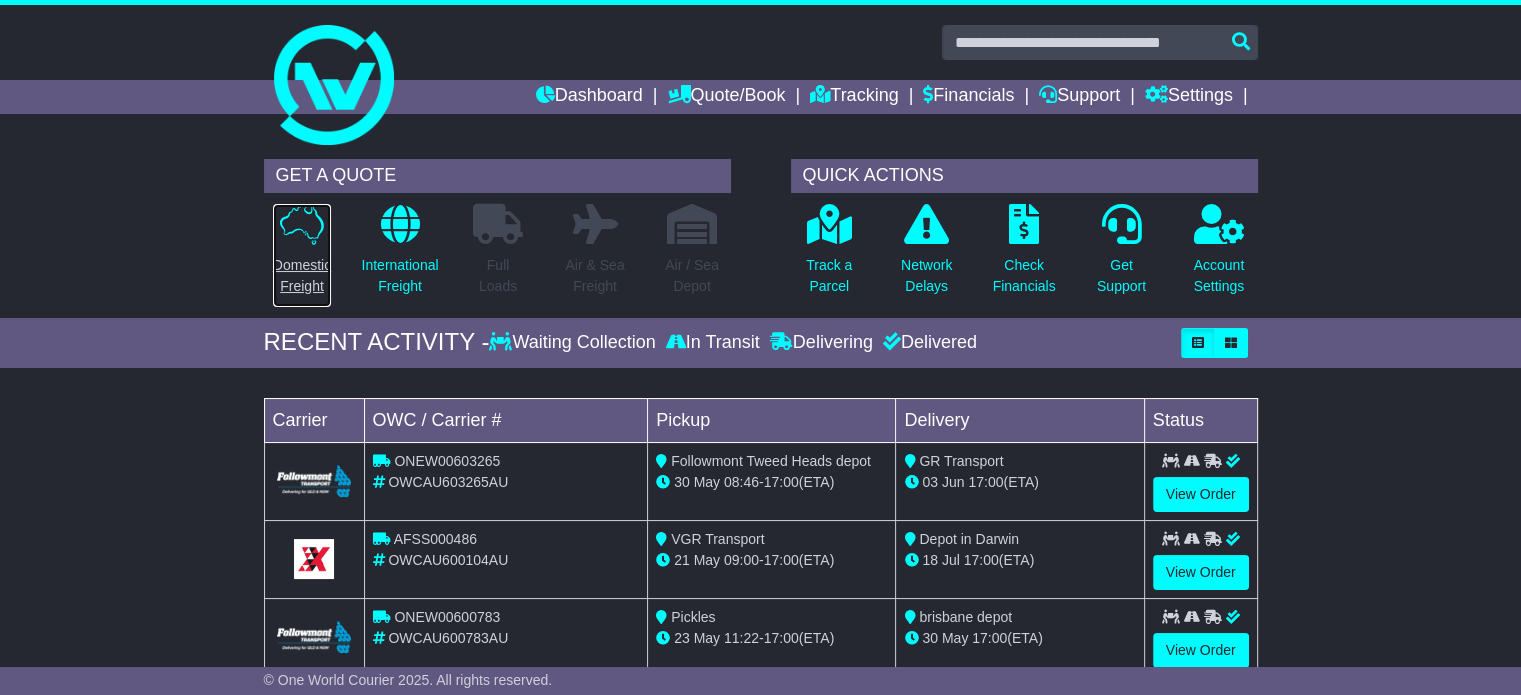 click on "Domestic Freight" at bounding box center [302, 276] 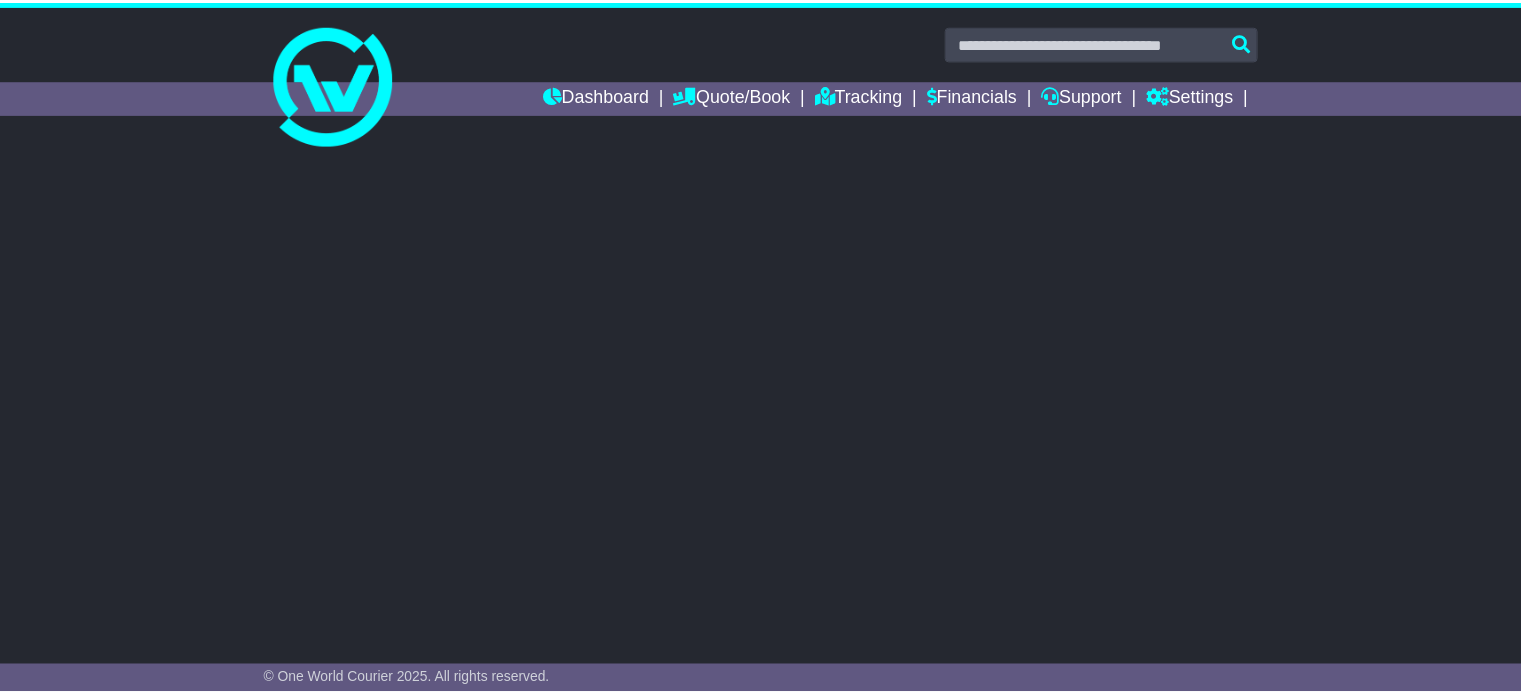 scroll, scrollTop: 0, scrollLeft: 0, axis: both 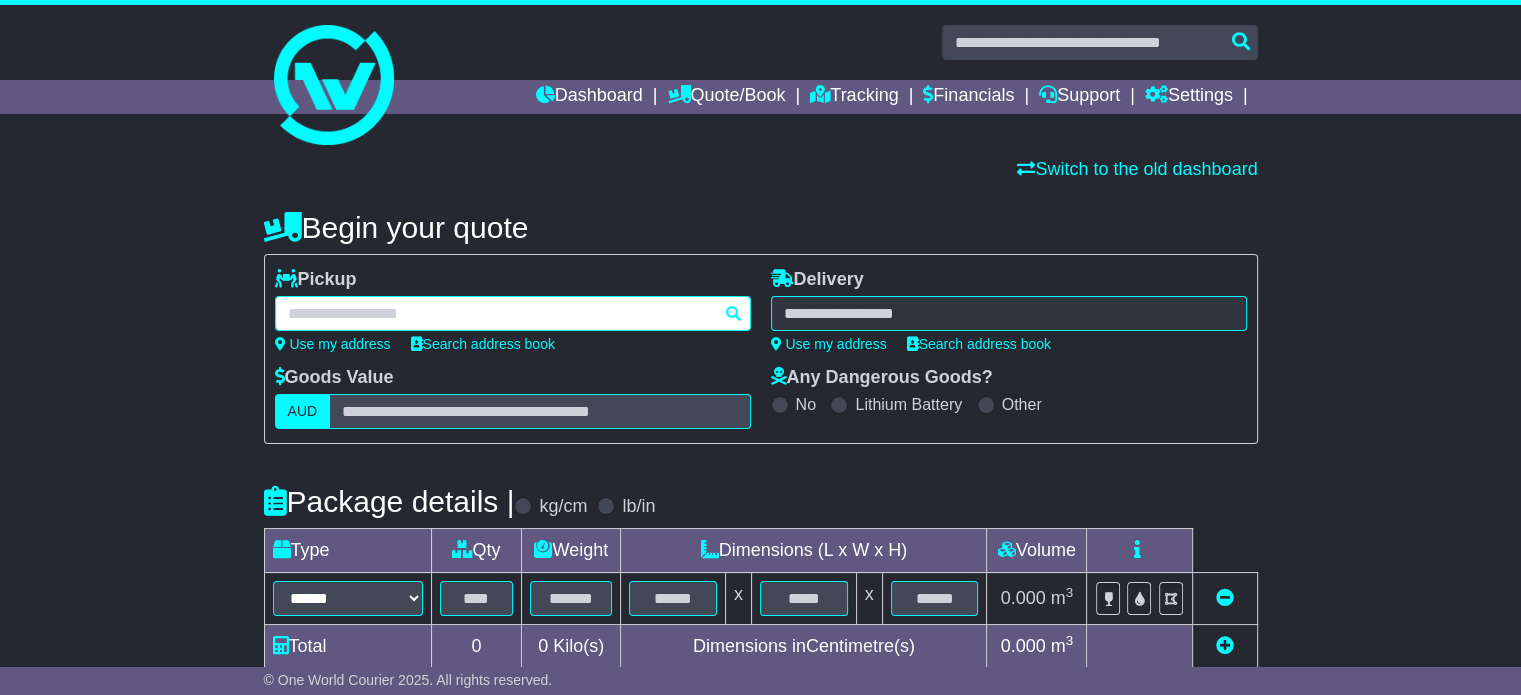 paste on "****" 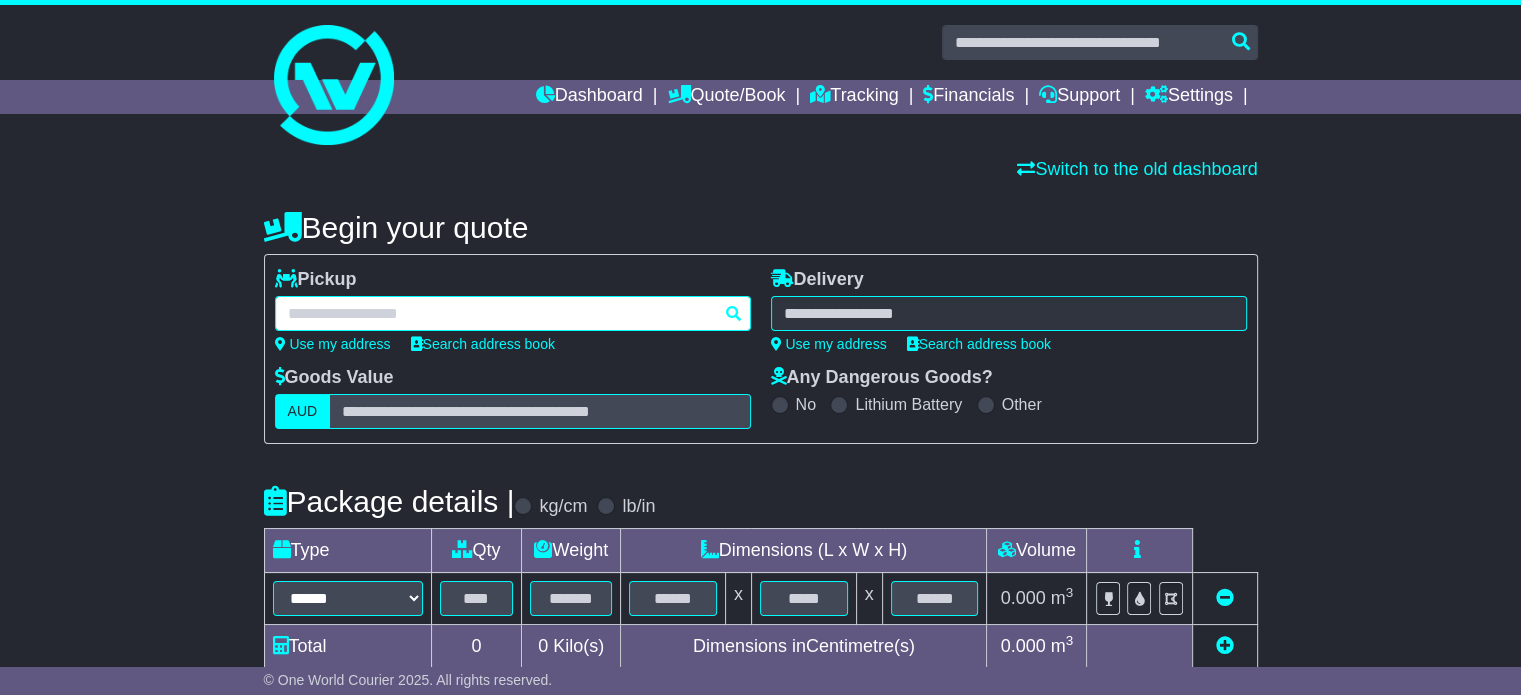 type on "****" 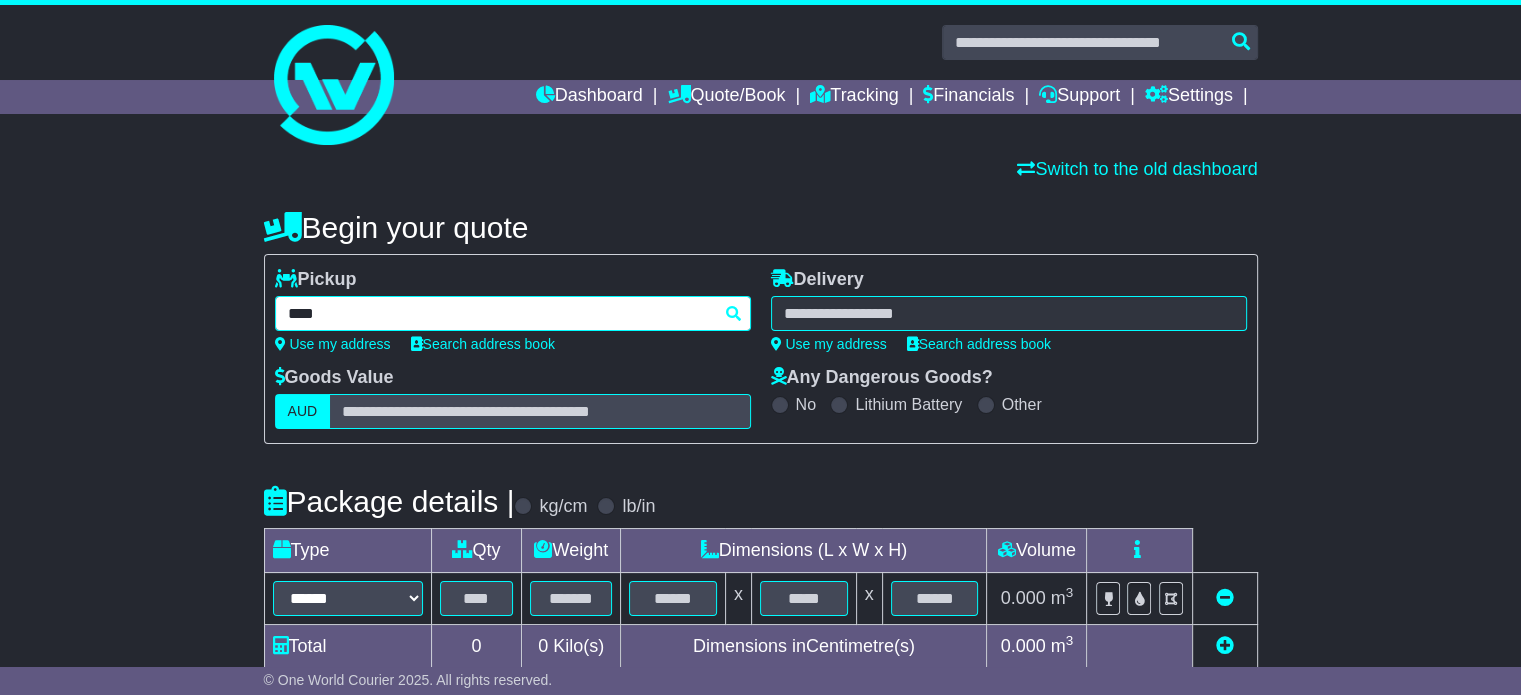 click on "****" at bounding box center [513, 313] 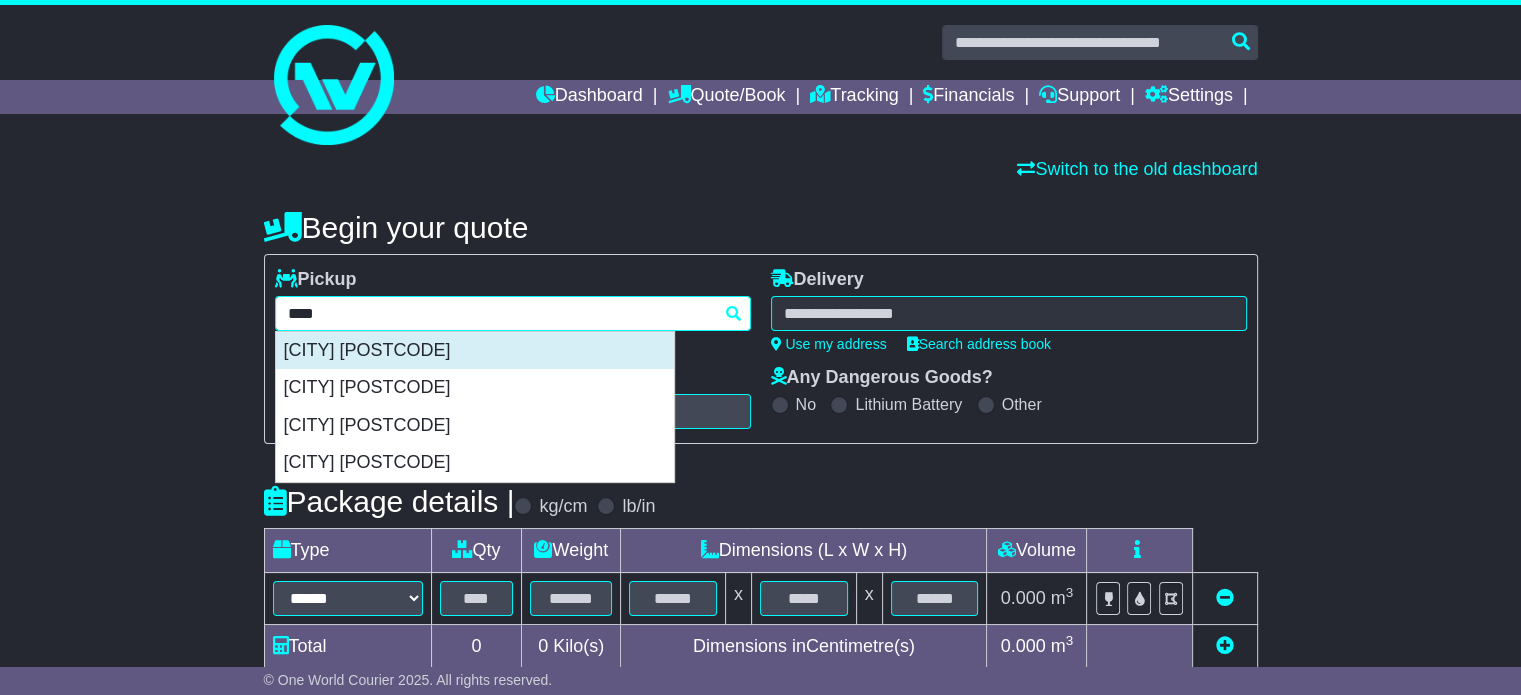 click on "HUME 2620" at bounding box center (475, 351) 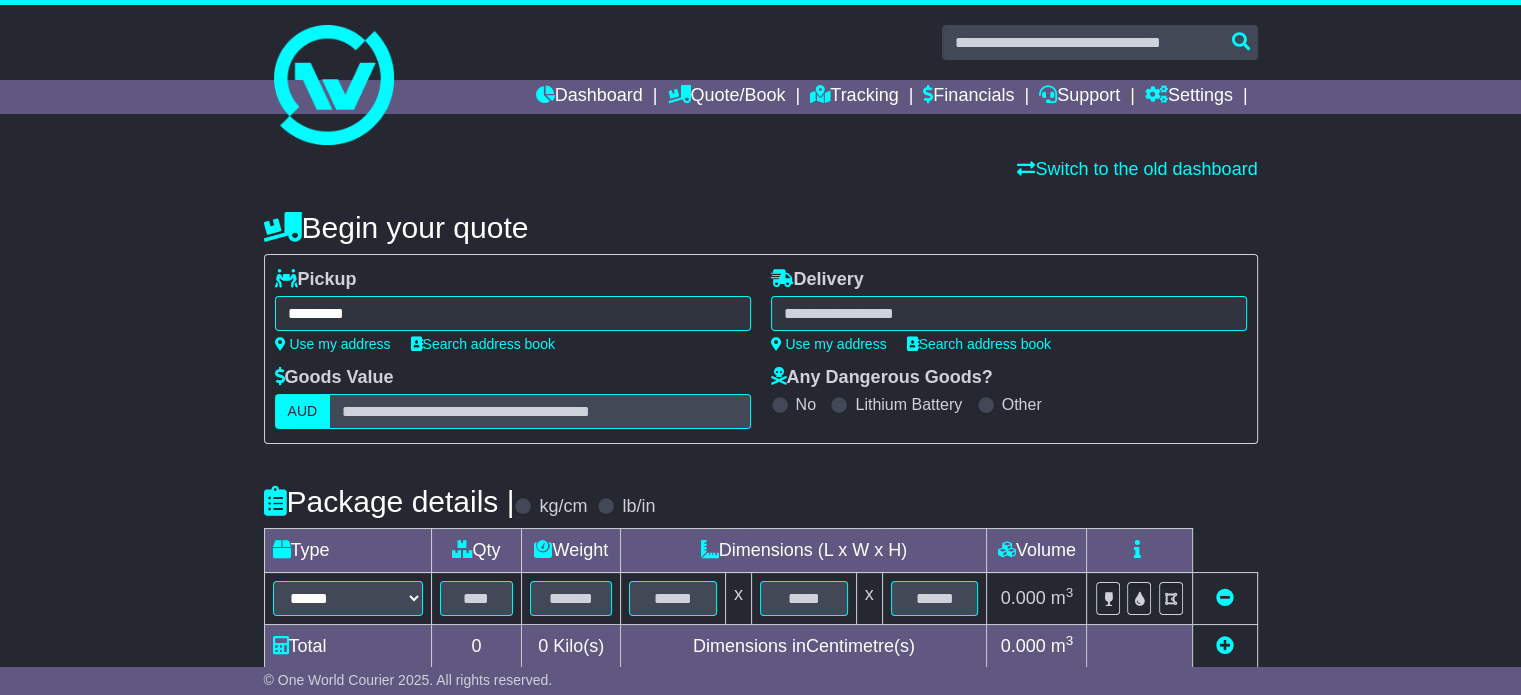 type on "**********" 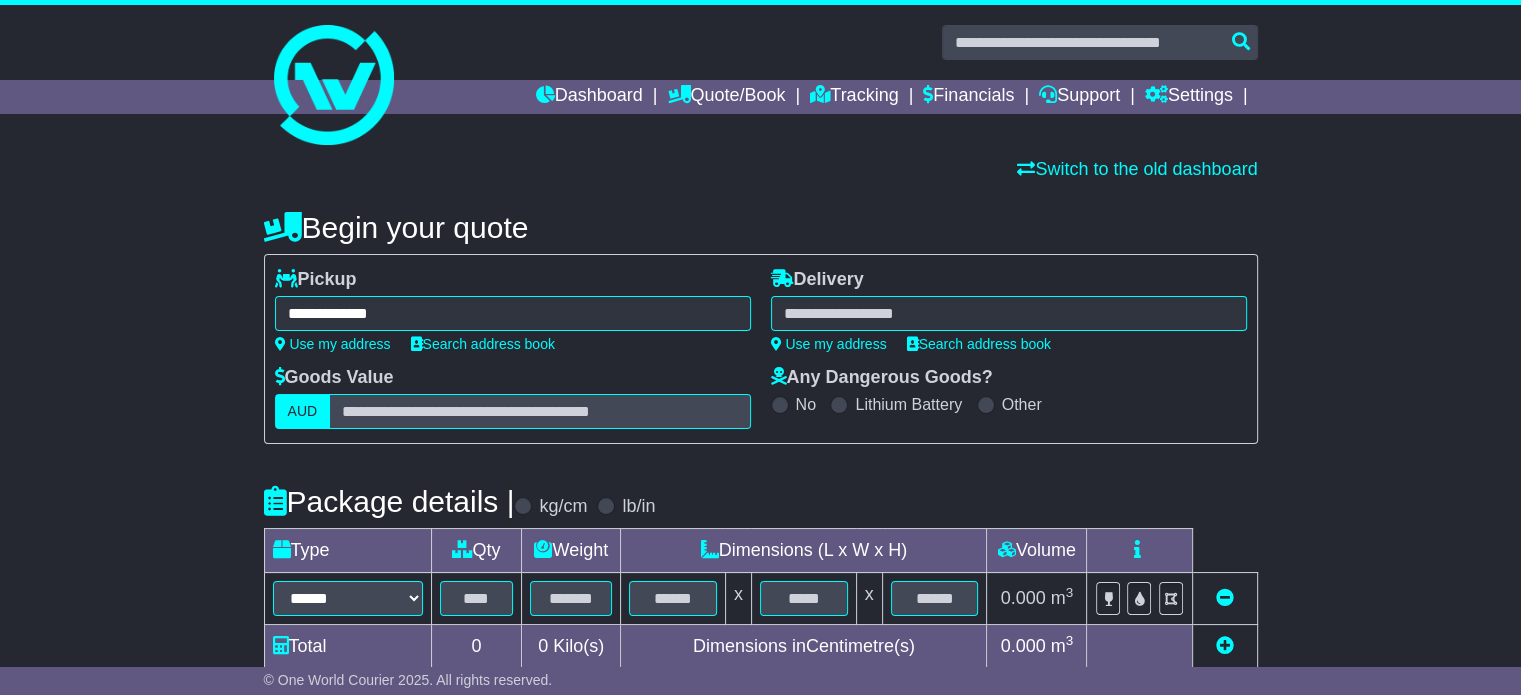 paste on "*******" 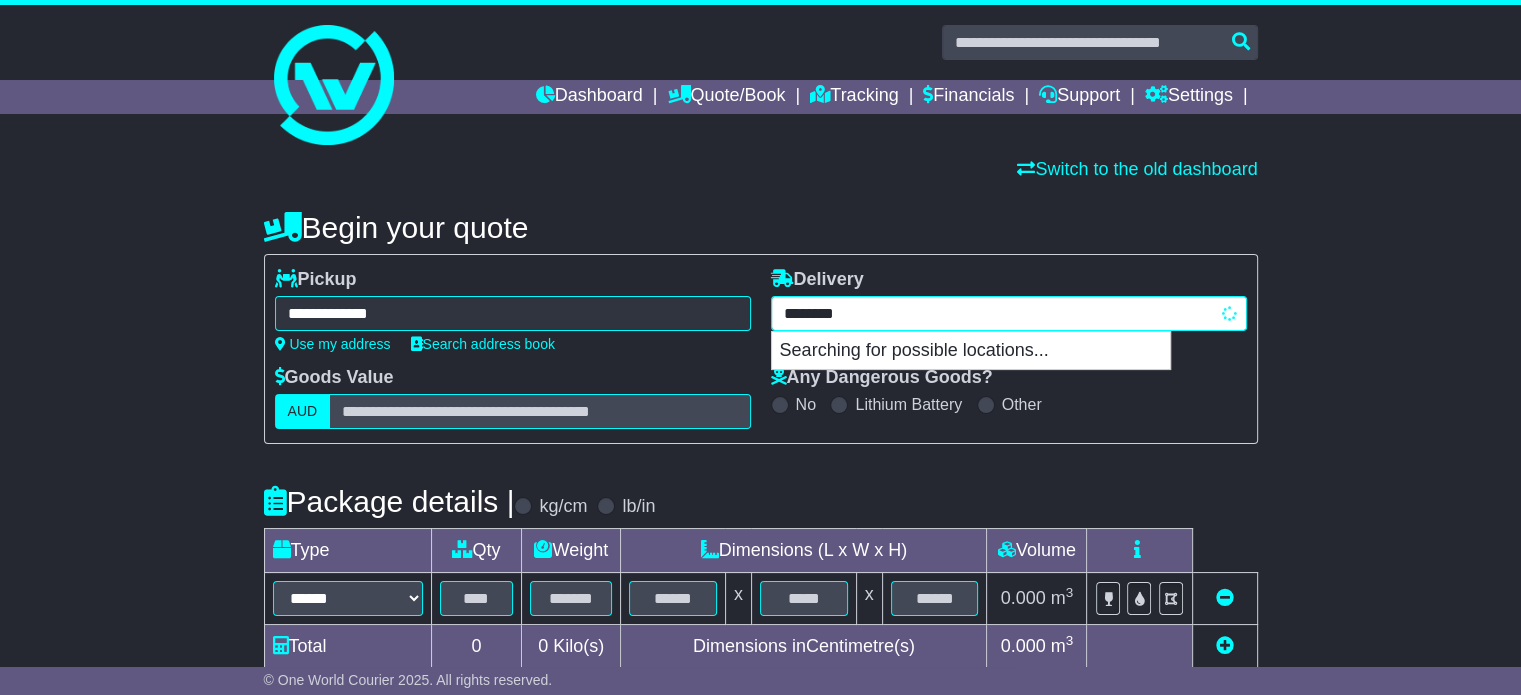drag, startPoint x: 840, startPoint y: 305, endPoint x: 1032, endPoint y: 267, distance: 195.72429 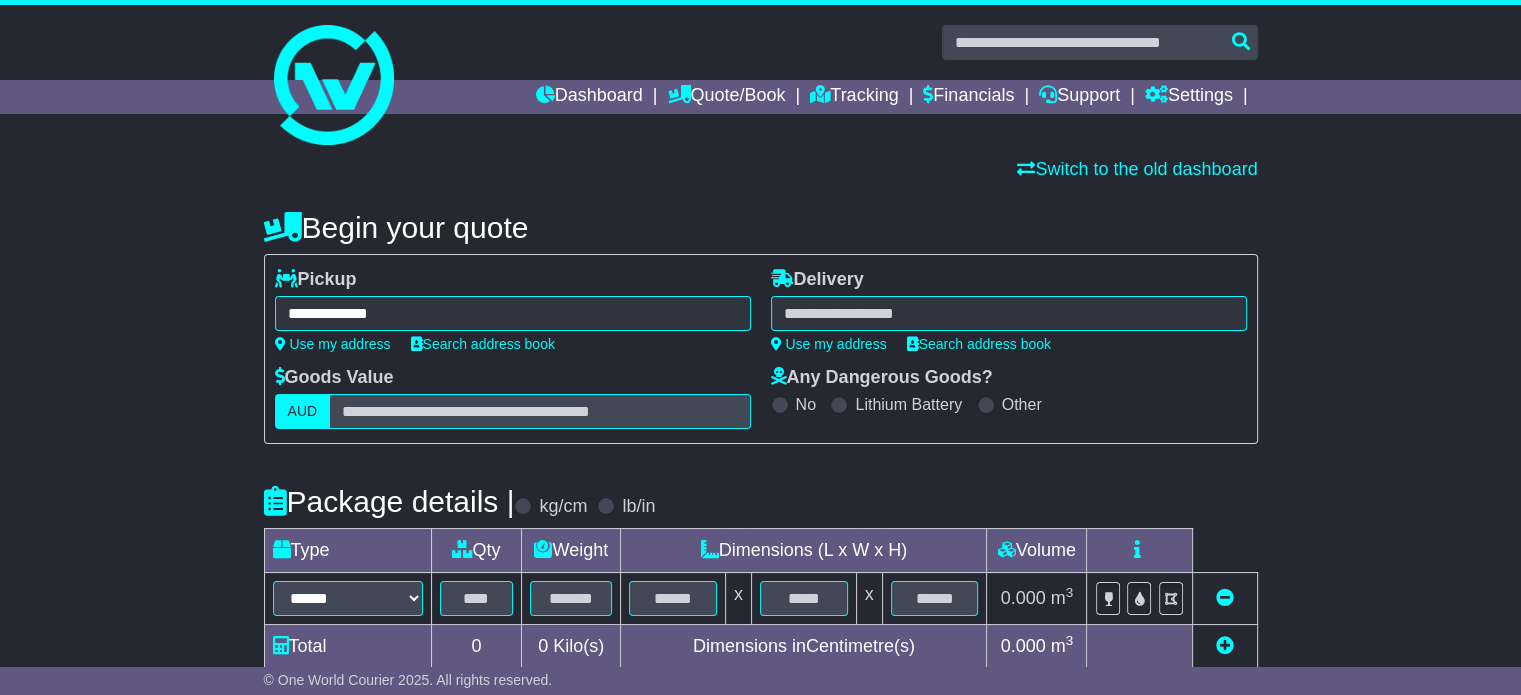 type on "**********" 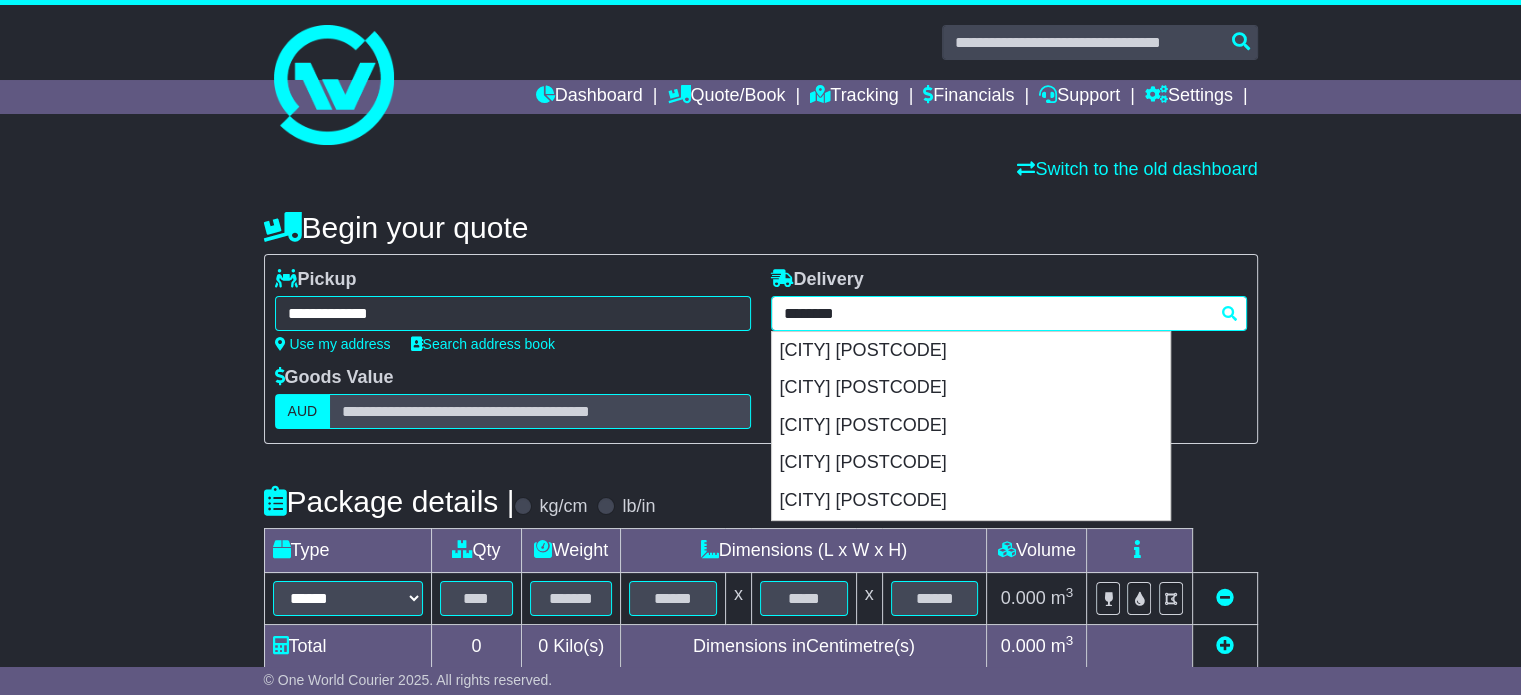 click on "**********" at bounding box center [1009, 313] 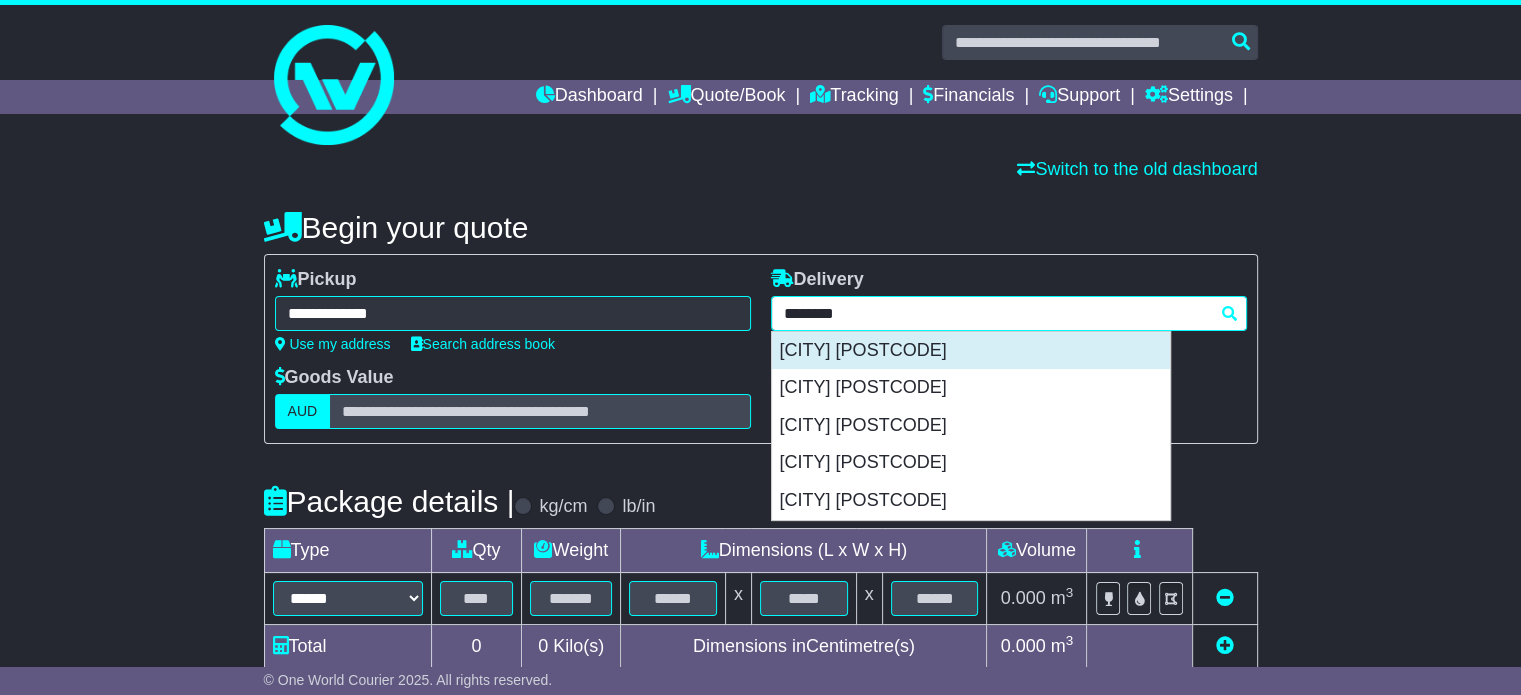click on "CROYDON HILLS 3136" at bounding box center (971, 351) 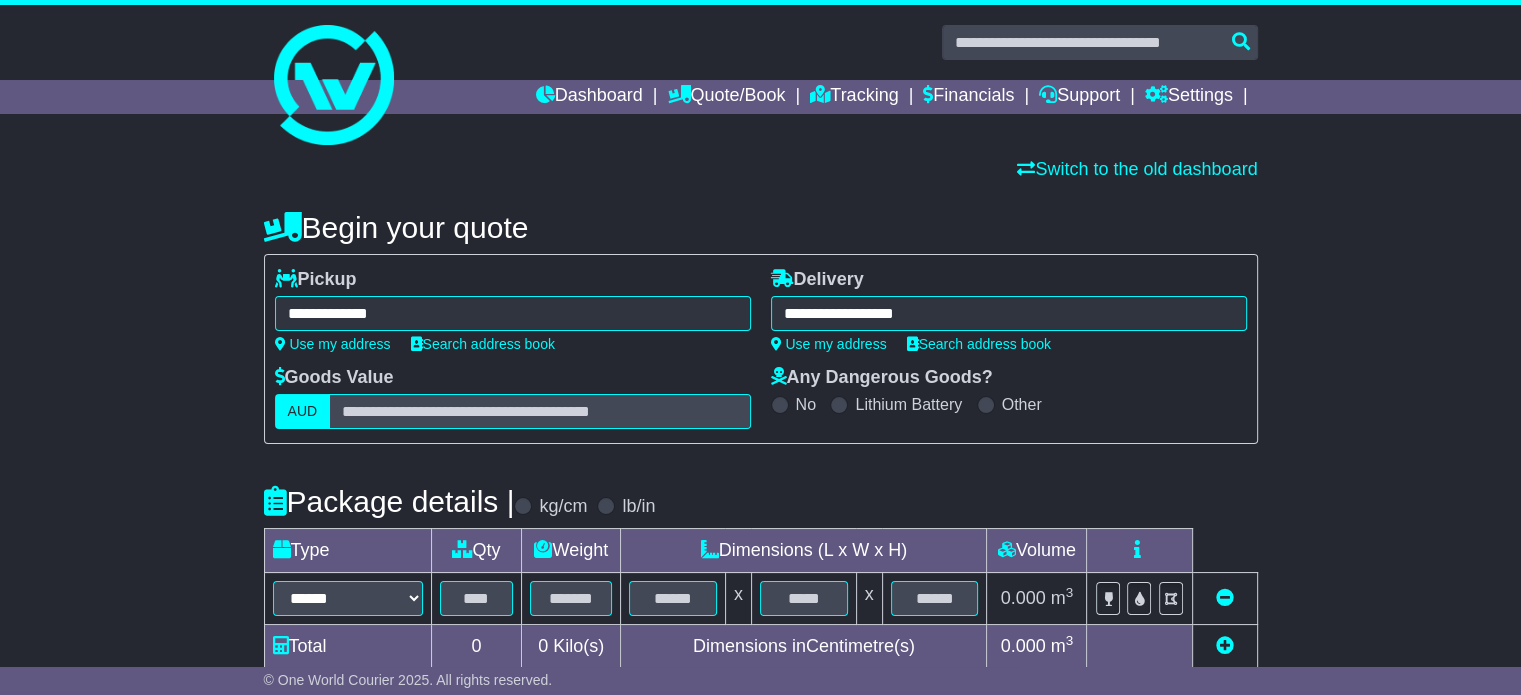 type on "**********" 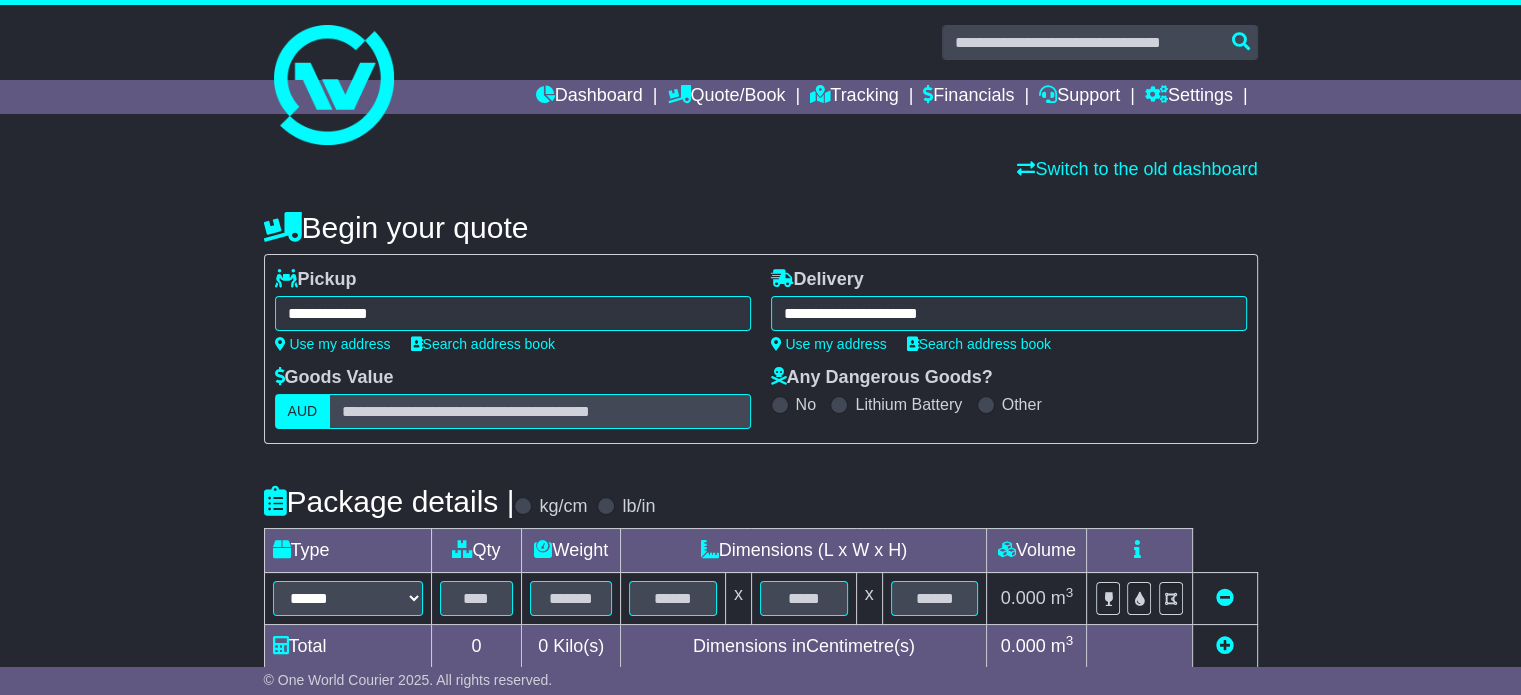 type on "**********" 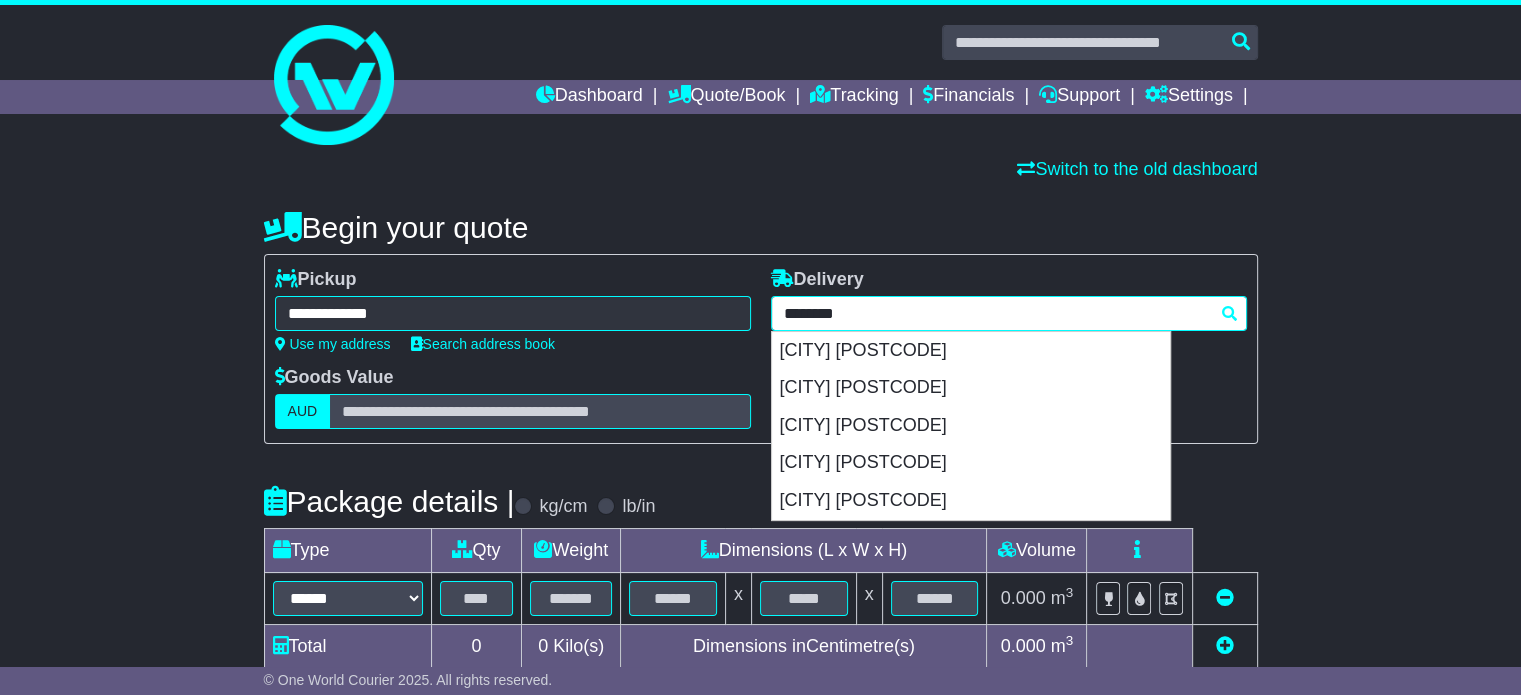 click on "**********" at bounding box center [1009, 313] 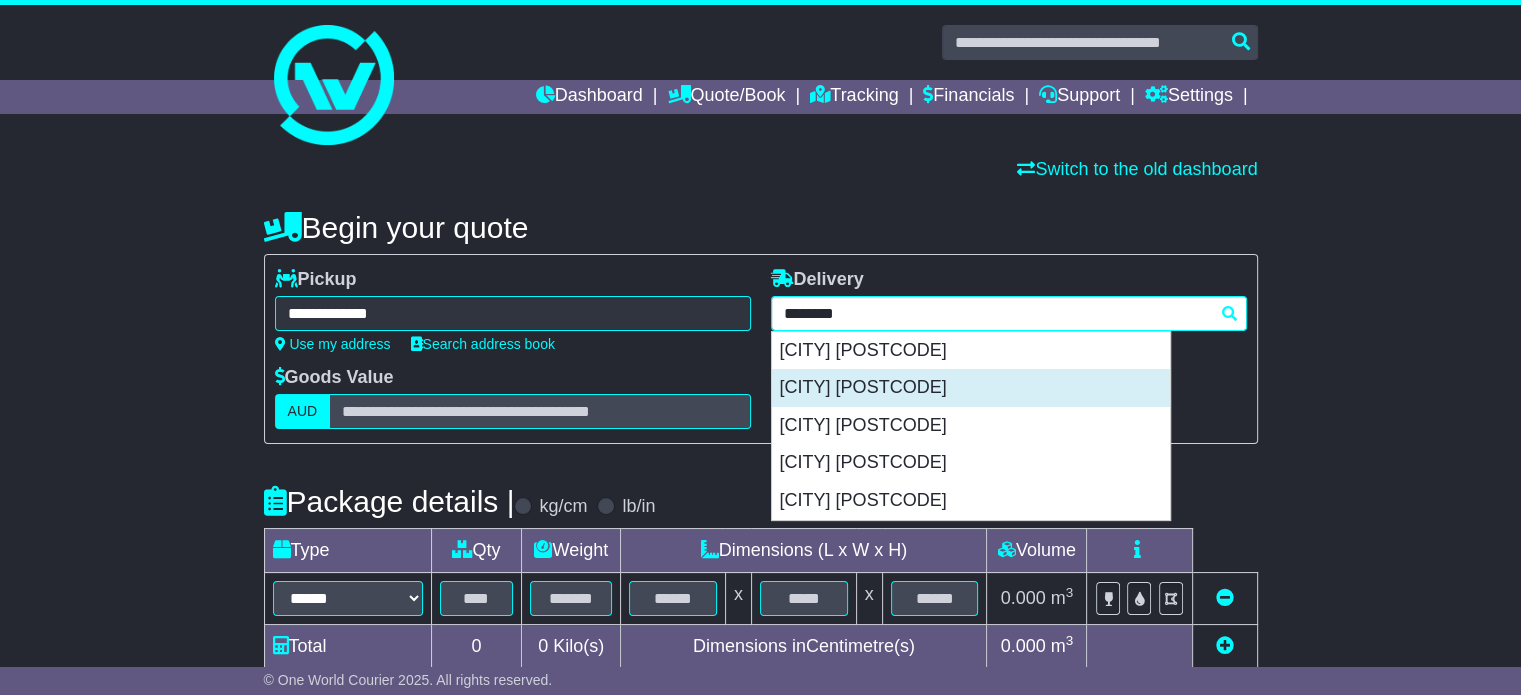 click on "CROYDON NORTH 3136" at bounding box center (971, 388) 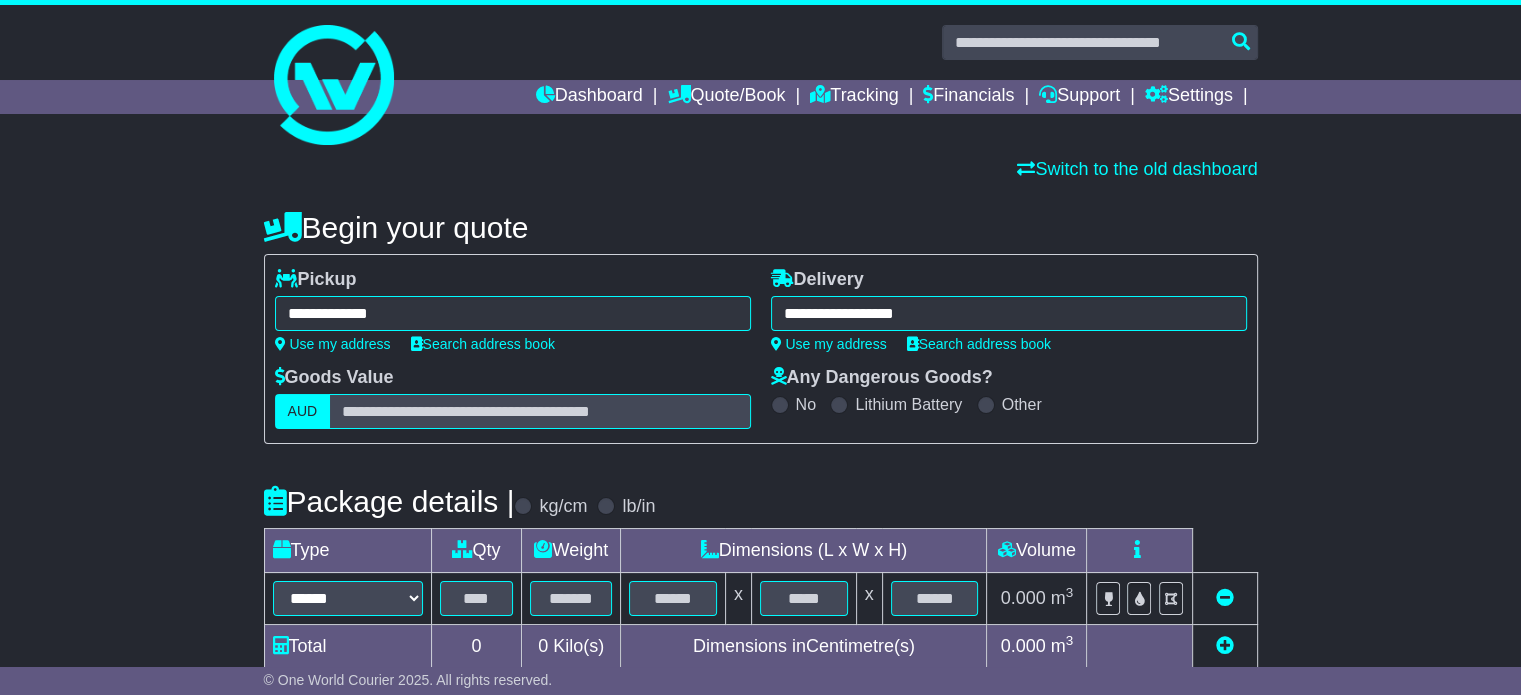 type on "**********" 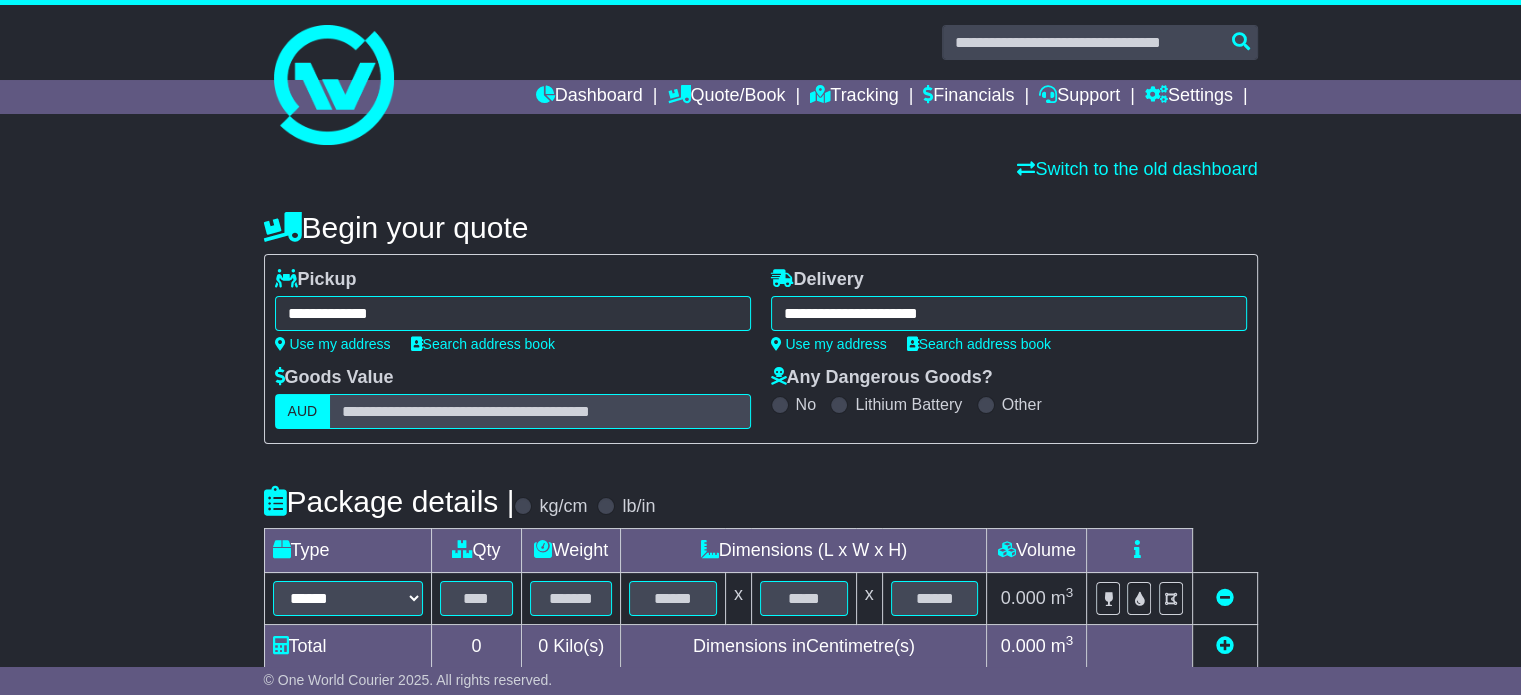 click on "**********" at bounding box center [760, 604] 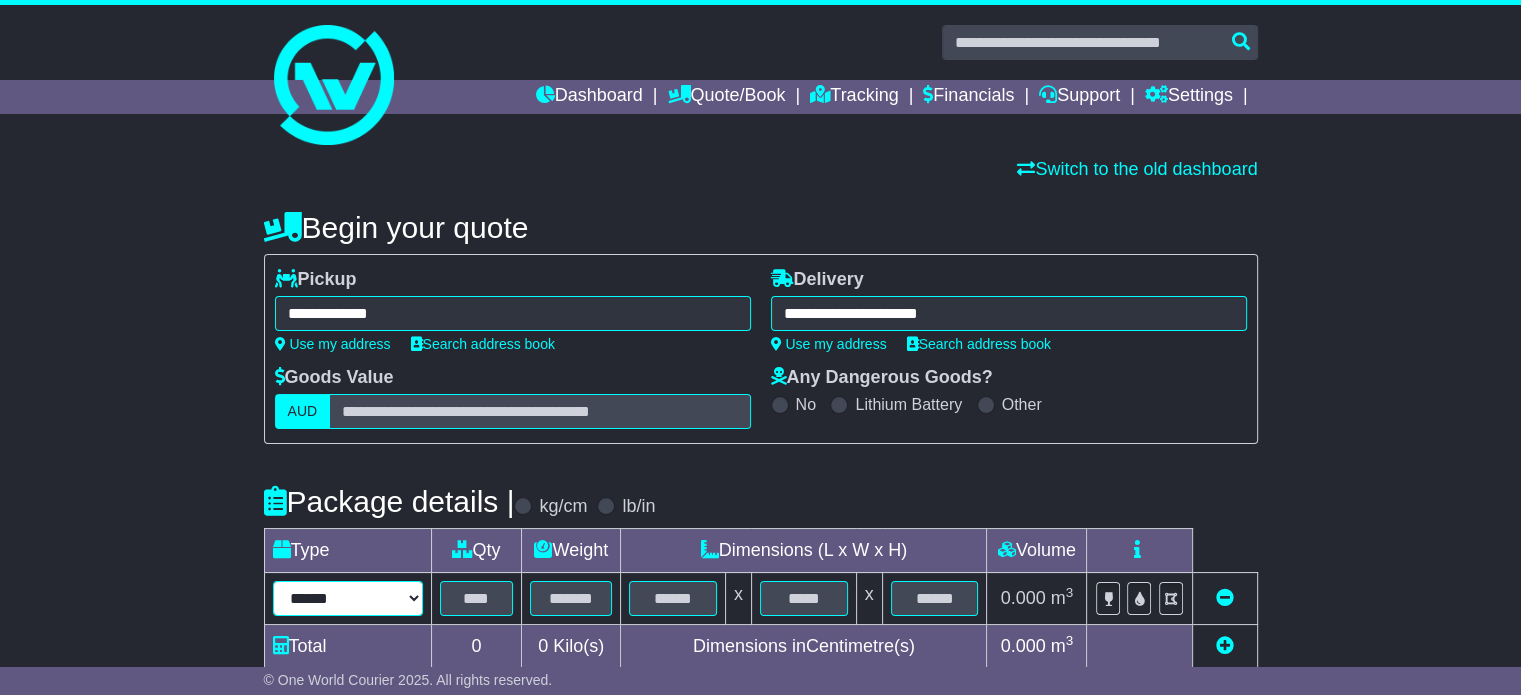 click on "****** ****** *** ******** ***** **** **** ****** *** *******" at bounding box center (348, 598) 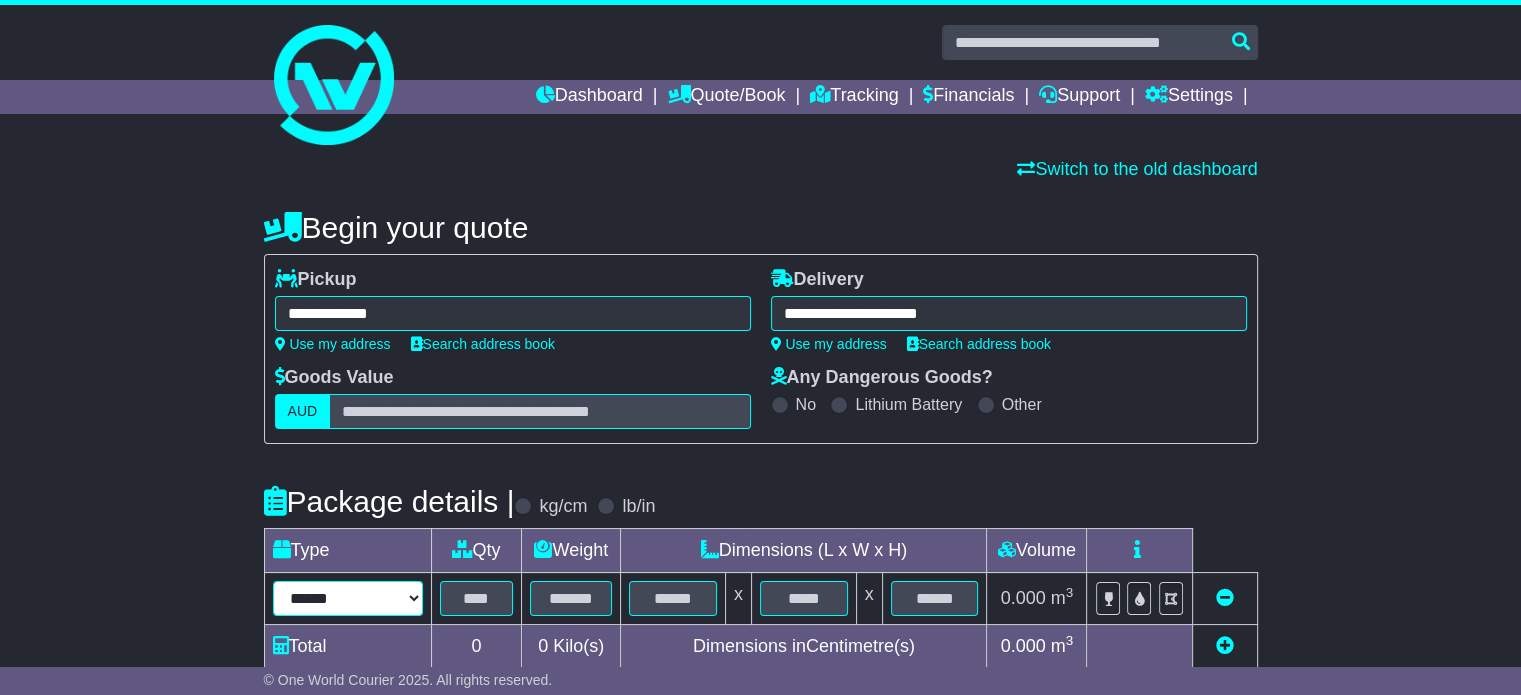 select on "*****" 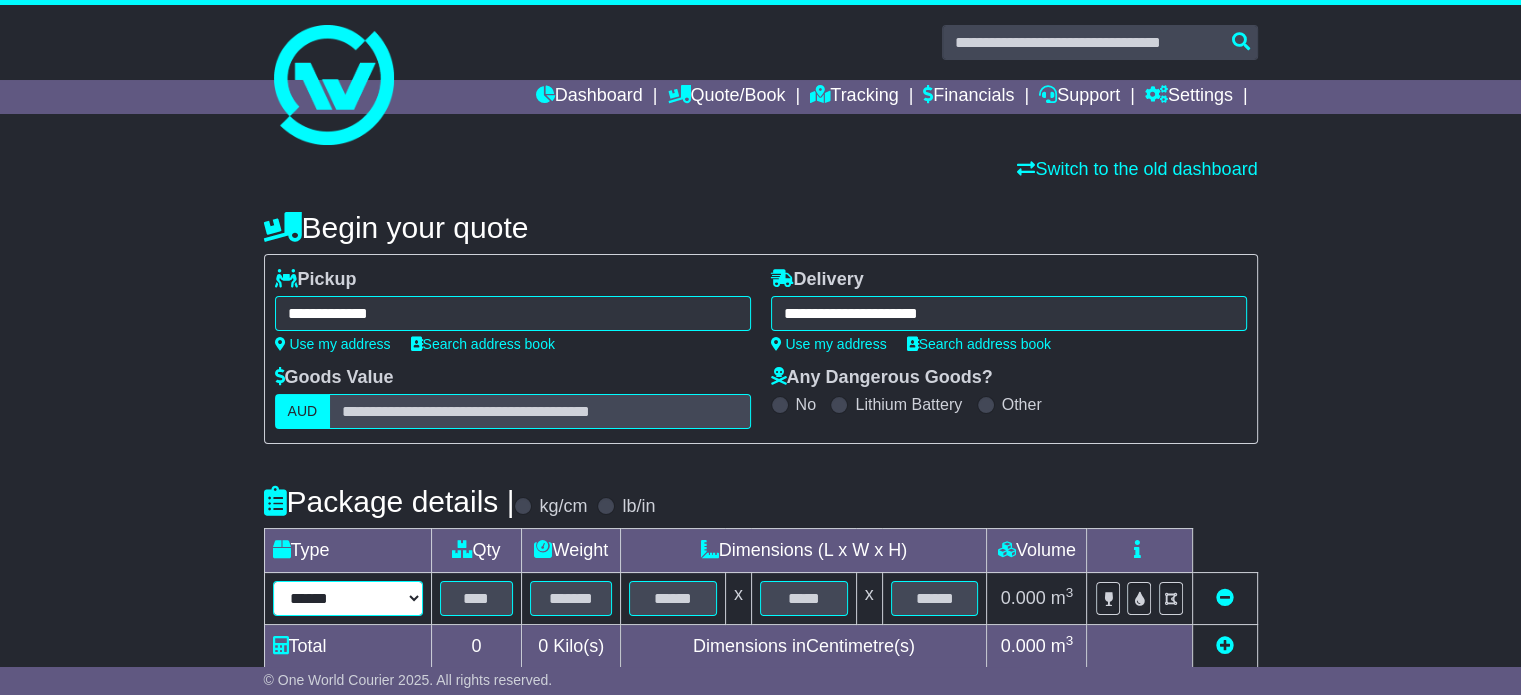 click on "****** ****** *** ******** ***** **** **** ****** *** *******" at bounding box center (348, 598) 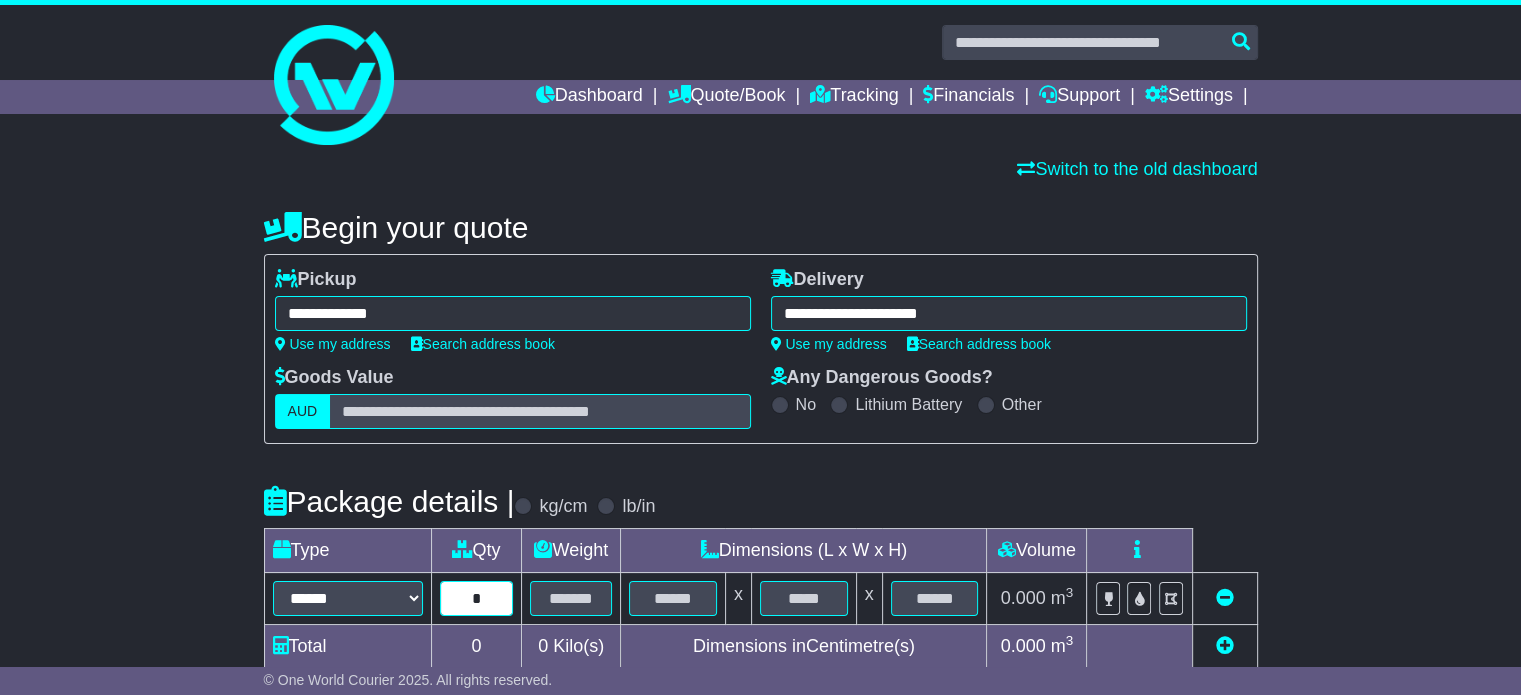 type on "*" 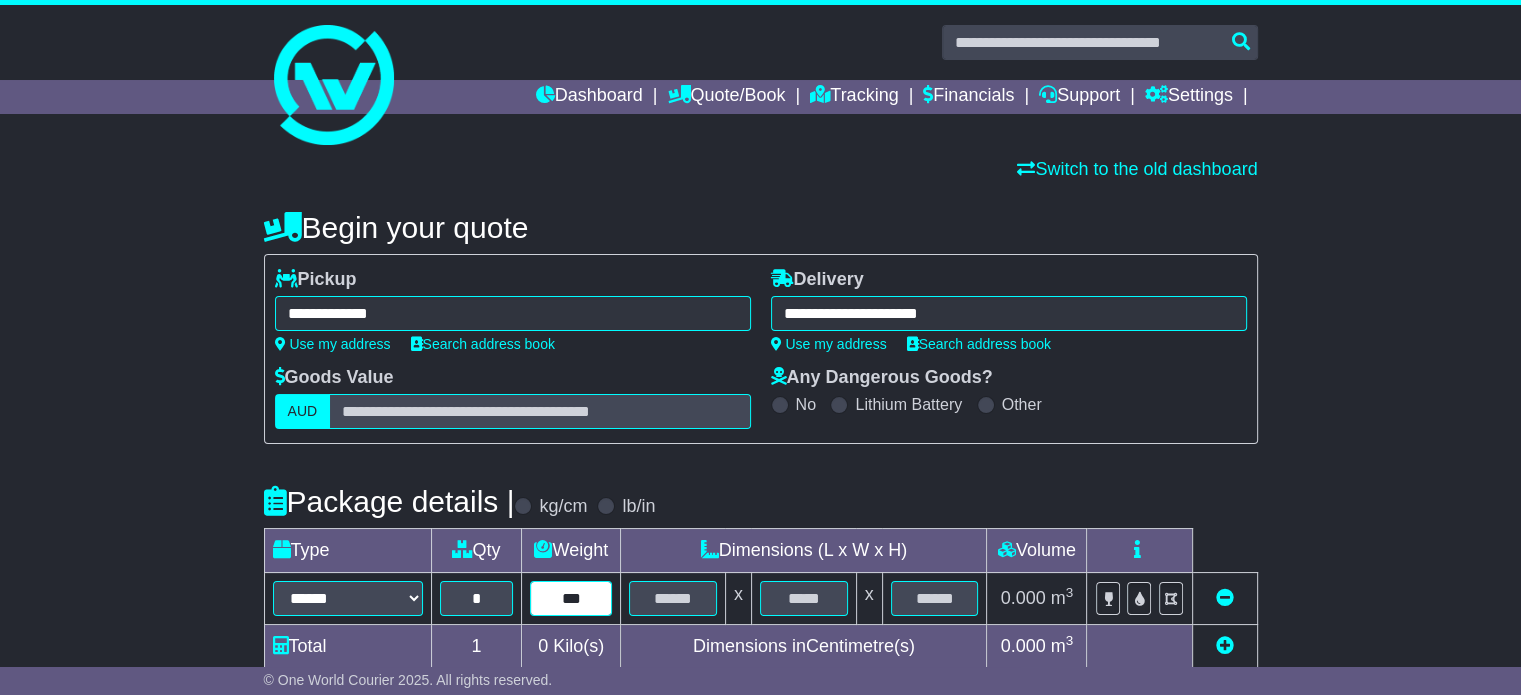type on "***" 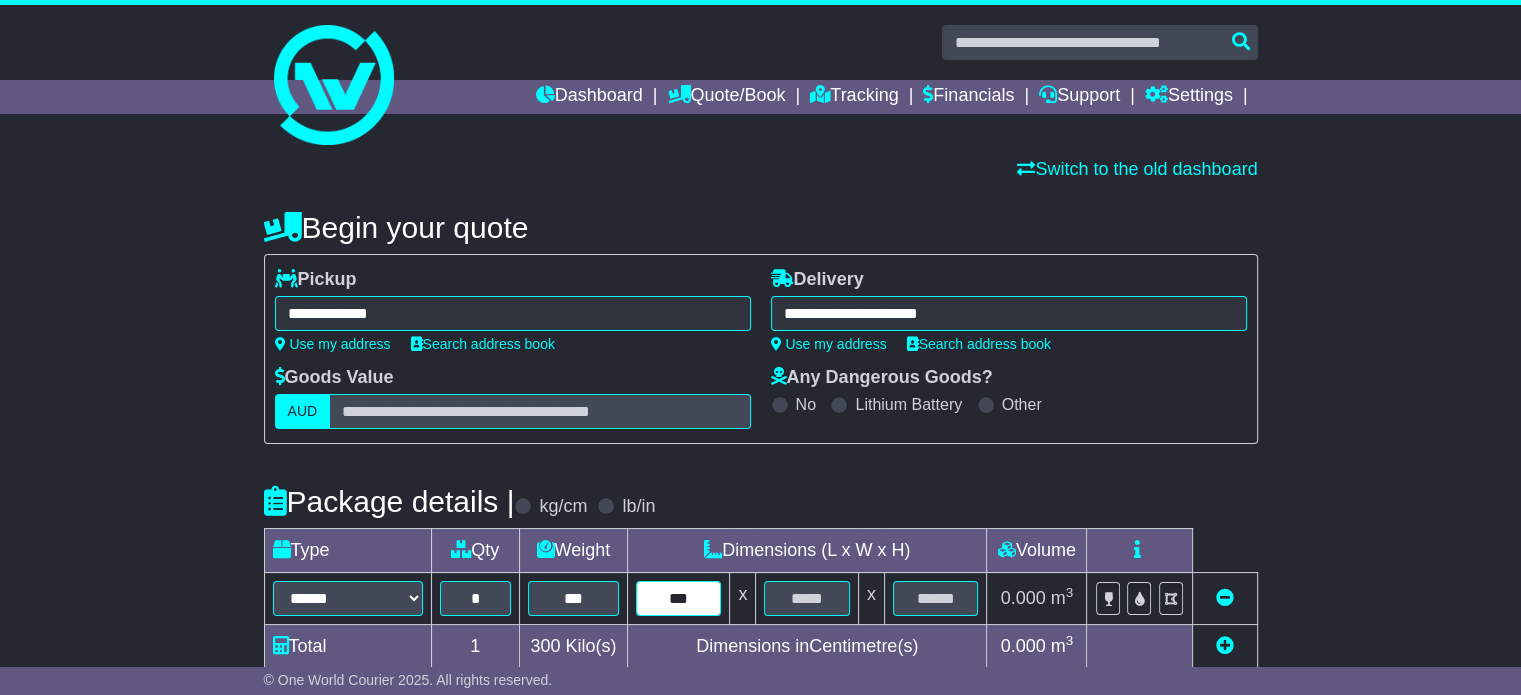 type on "***" 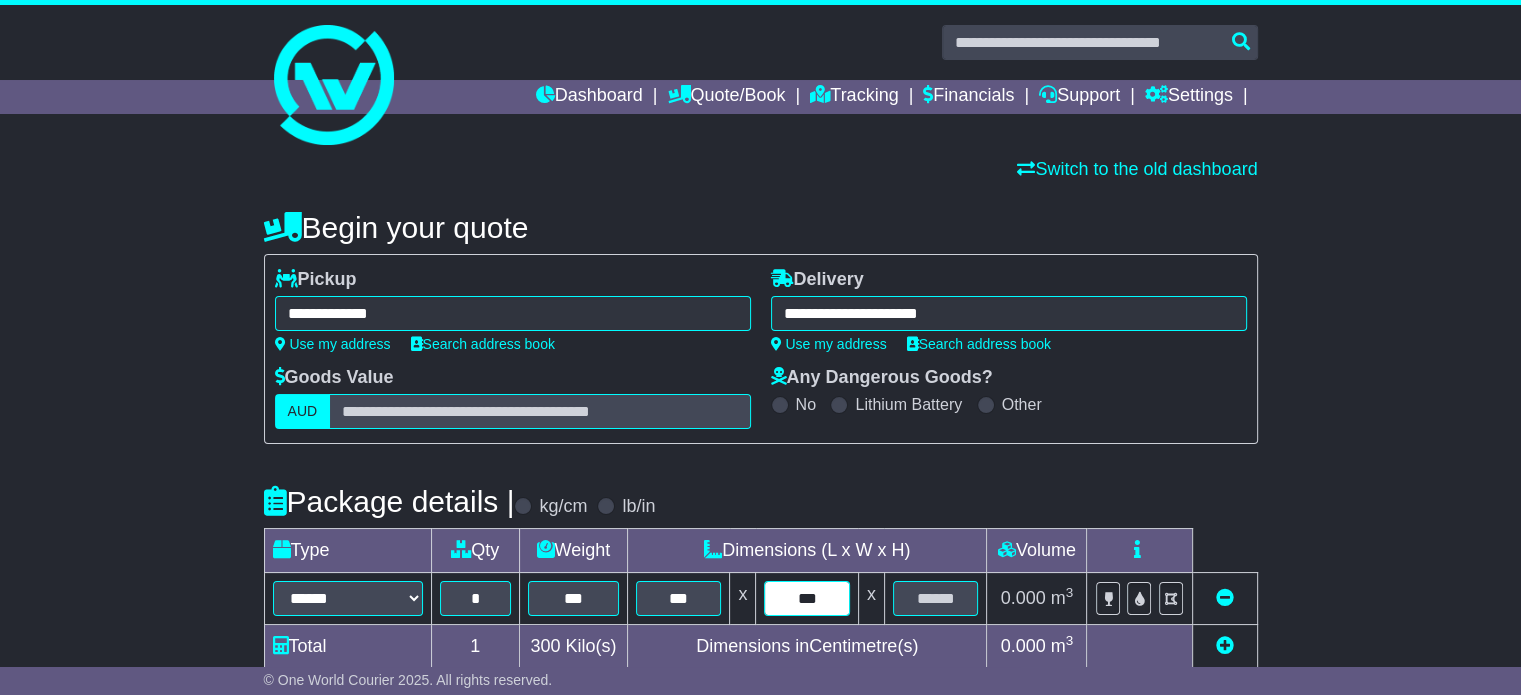 type on "***" 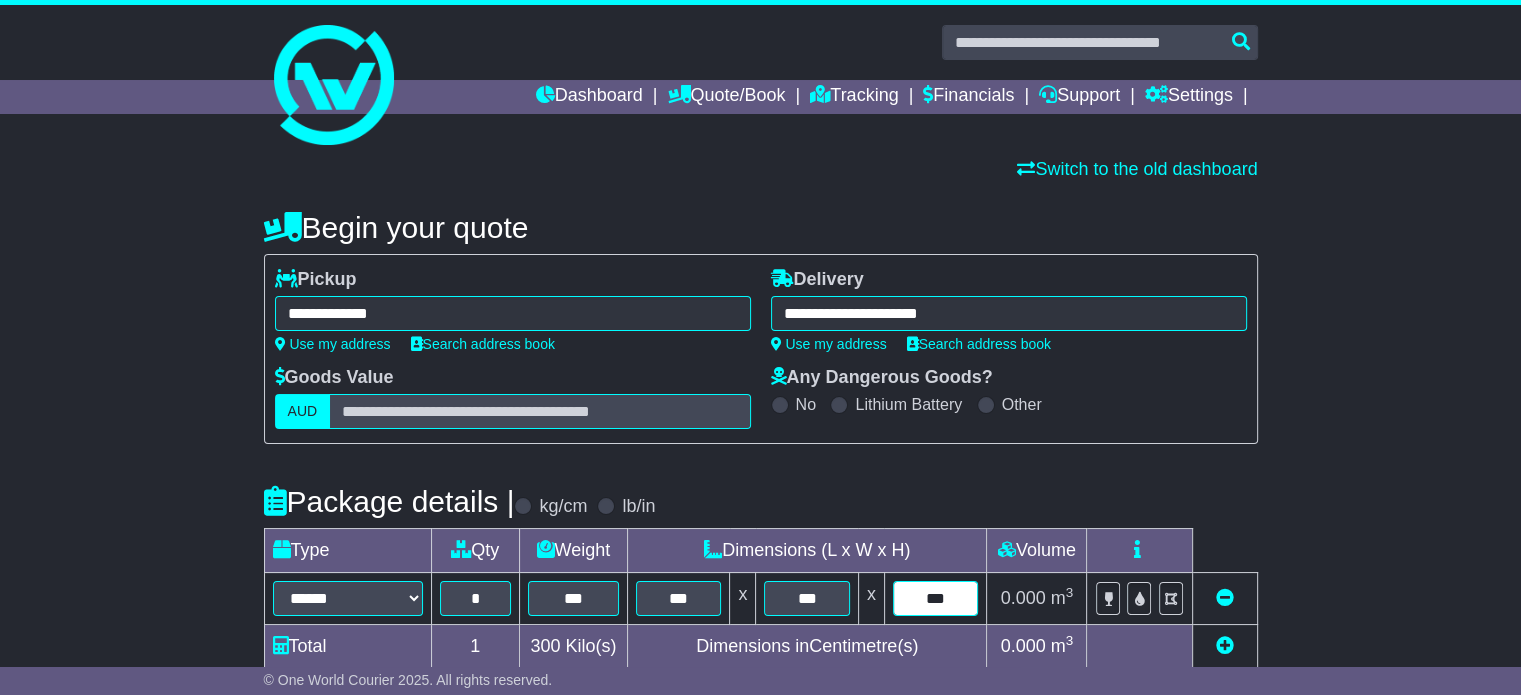 type on "***" 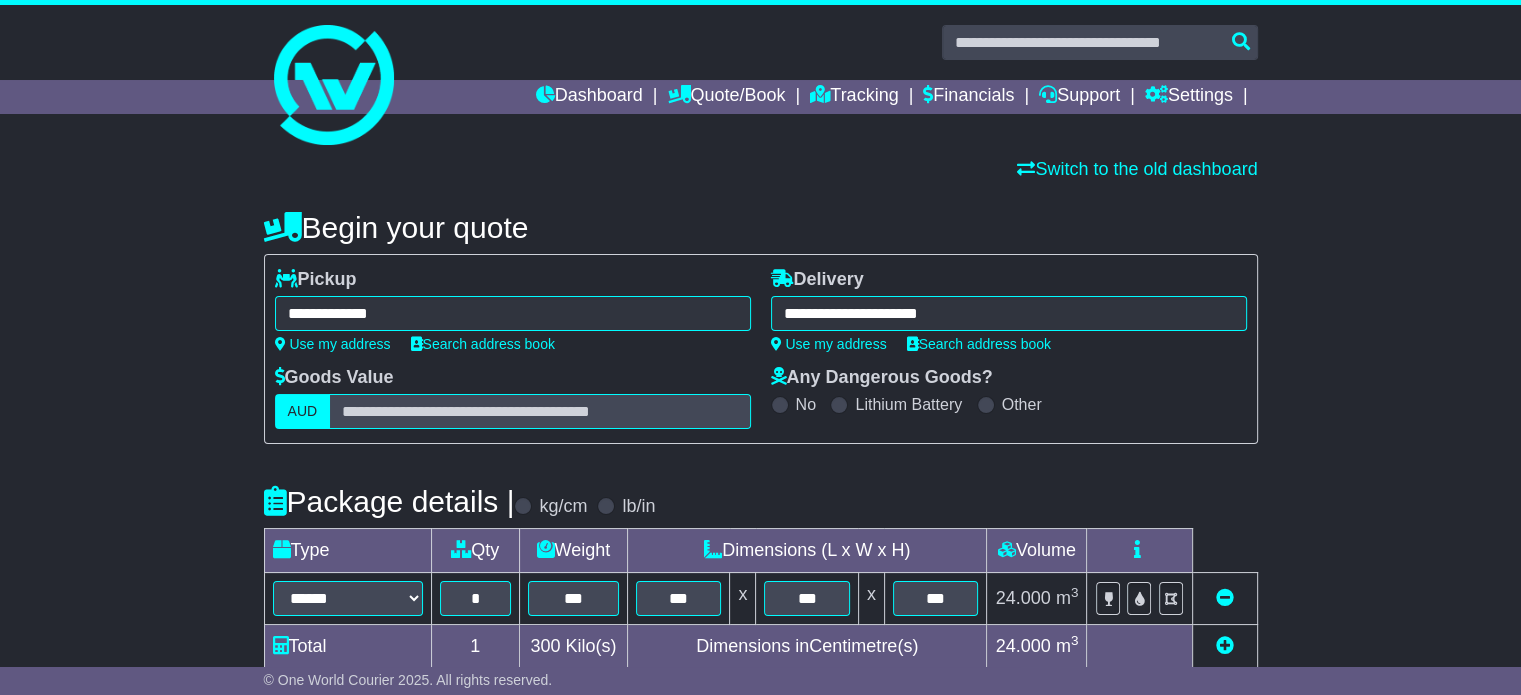 click on "**********" at bounding box center [760, 692] 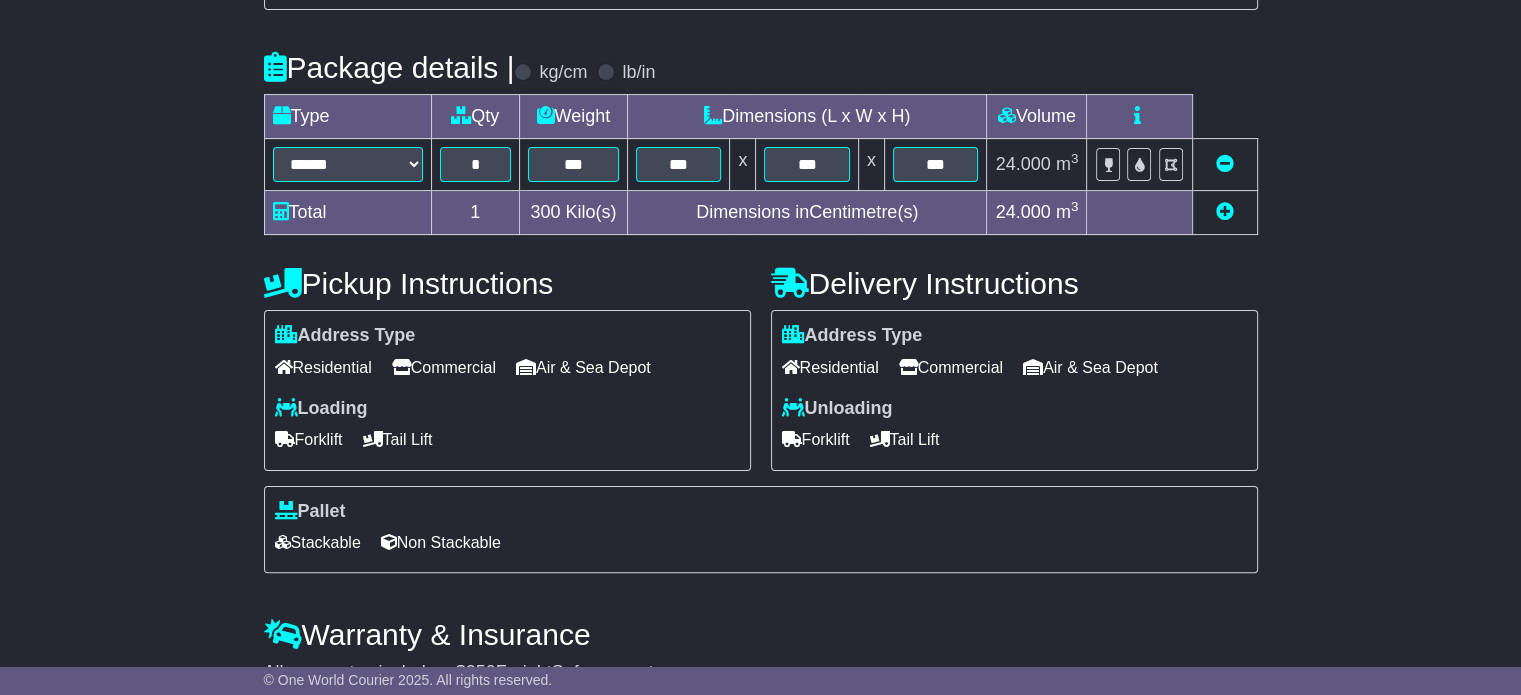 scroll, scrollTop: 440, scrollLeft: 0, axis: vertical 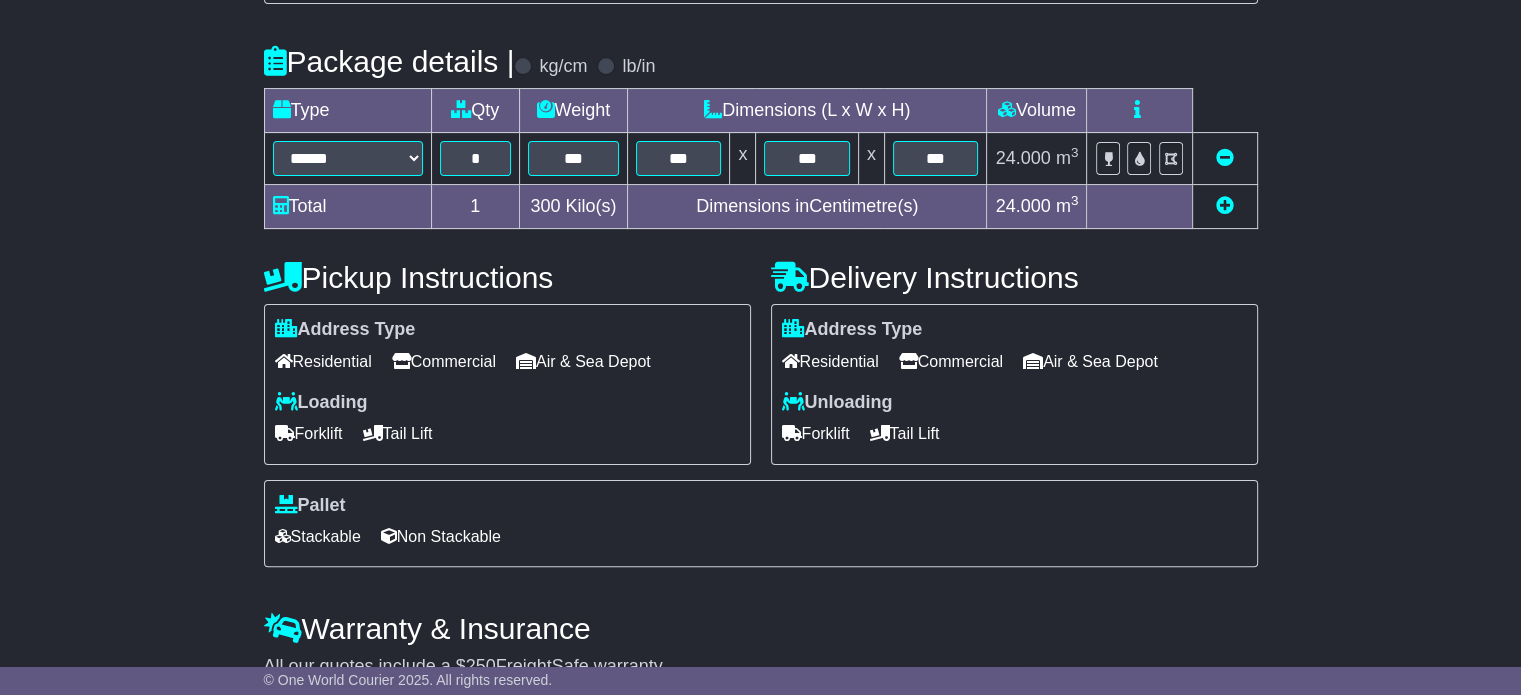 click on "Commercial" at bounding box center (444, 361) 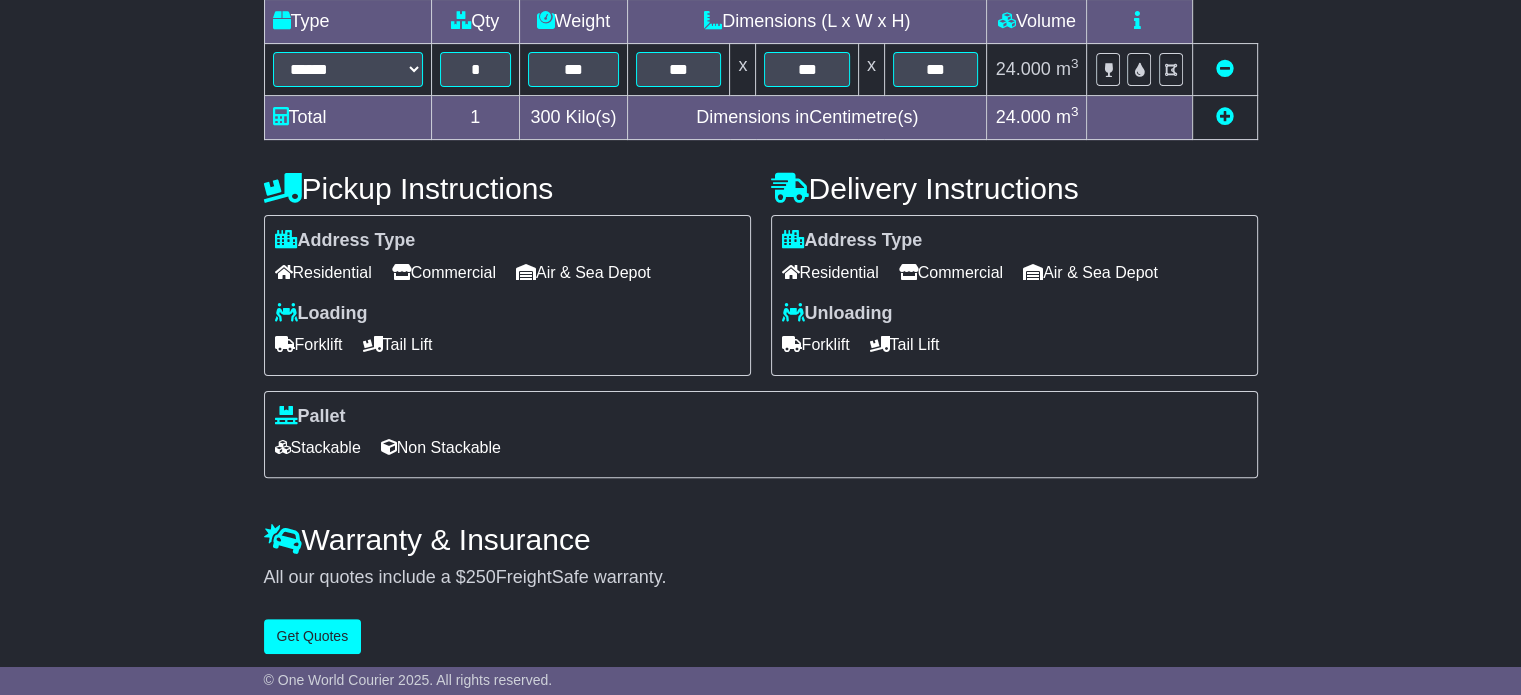 scroll, scrollTop: 540, scrollLeft: 0, axis: vertical 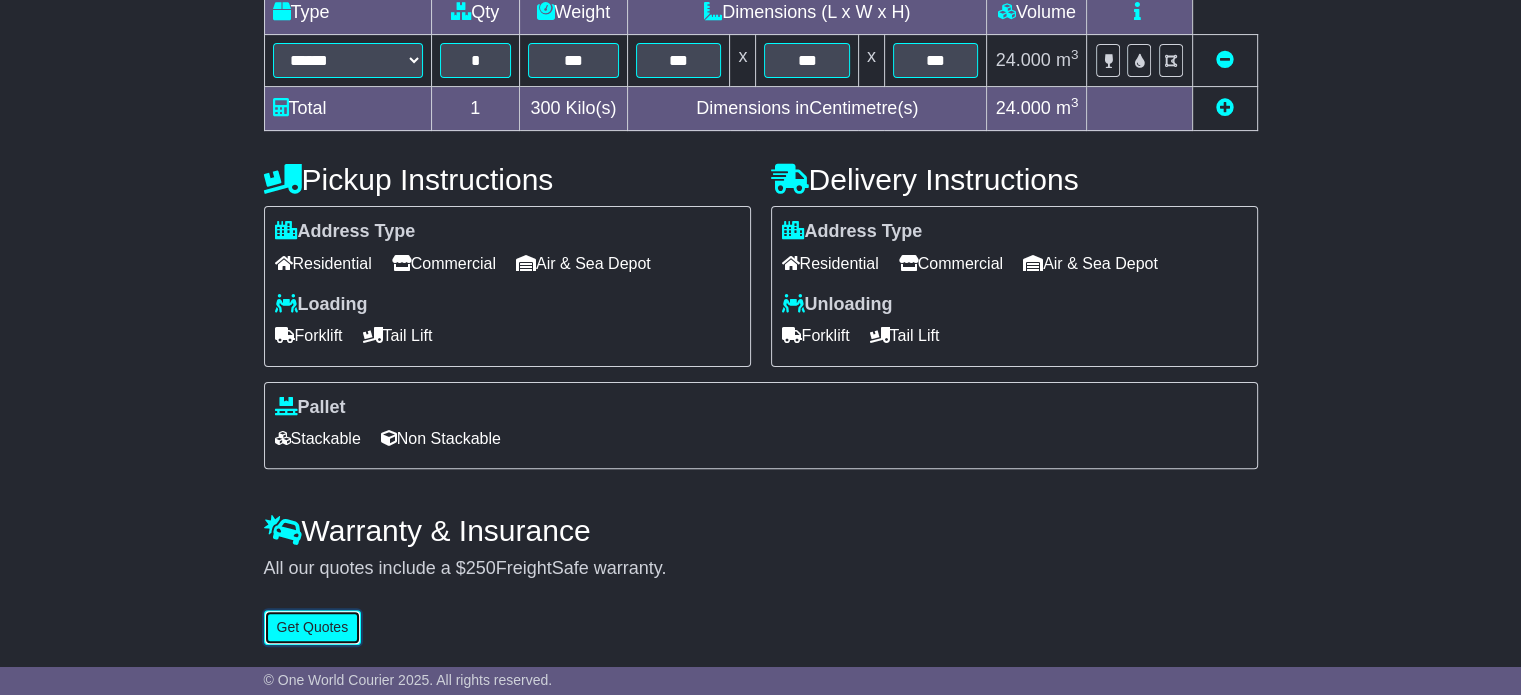 click on "Get Quotes" at bounding box center (313, 627) 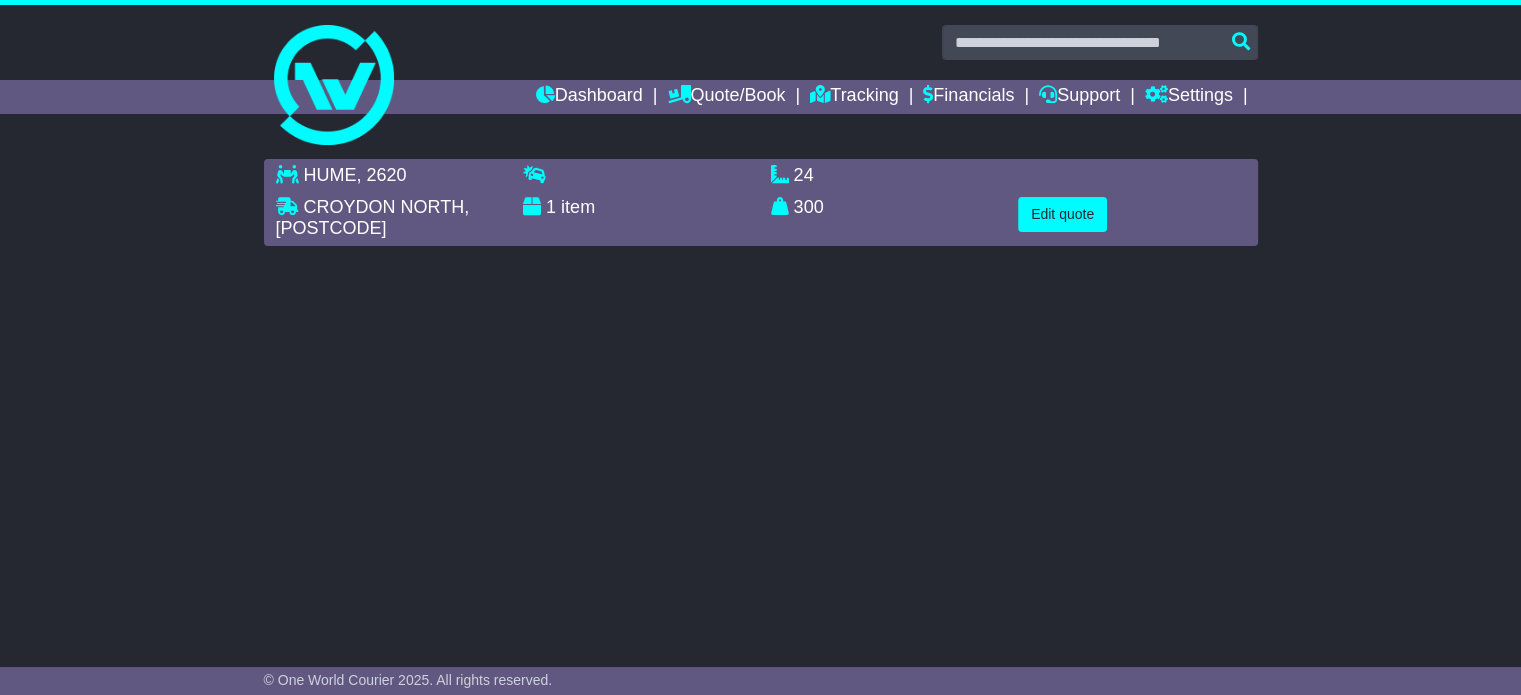 scroll, scrollTop: 0, scrollLeft: 0, axis: both 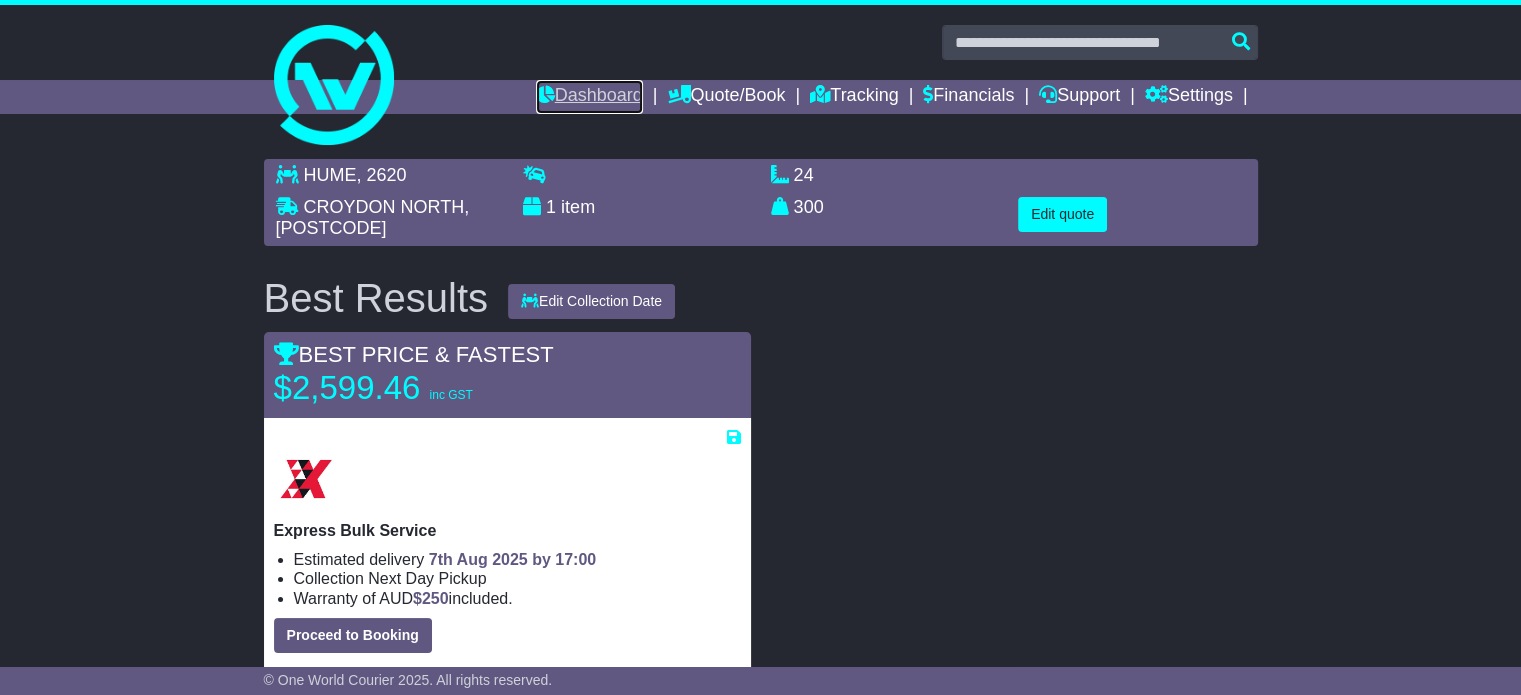 click on "Dashboard" at bounding box center [589, 97] 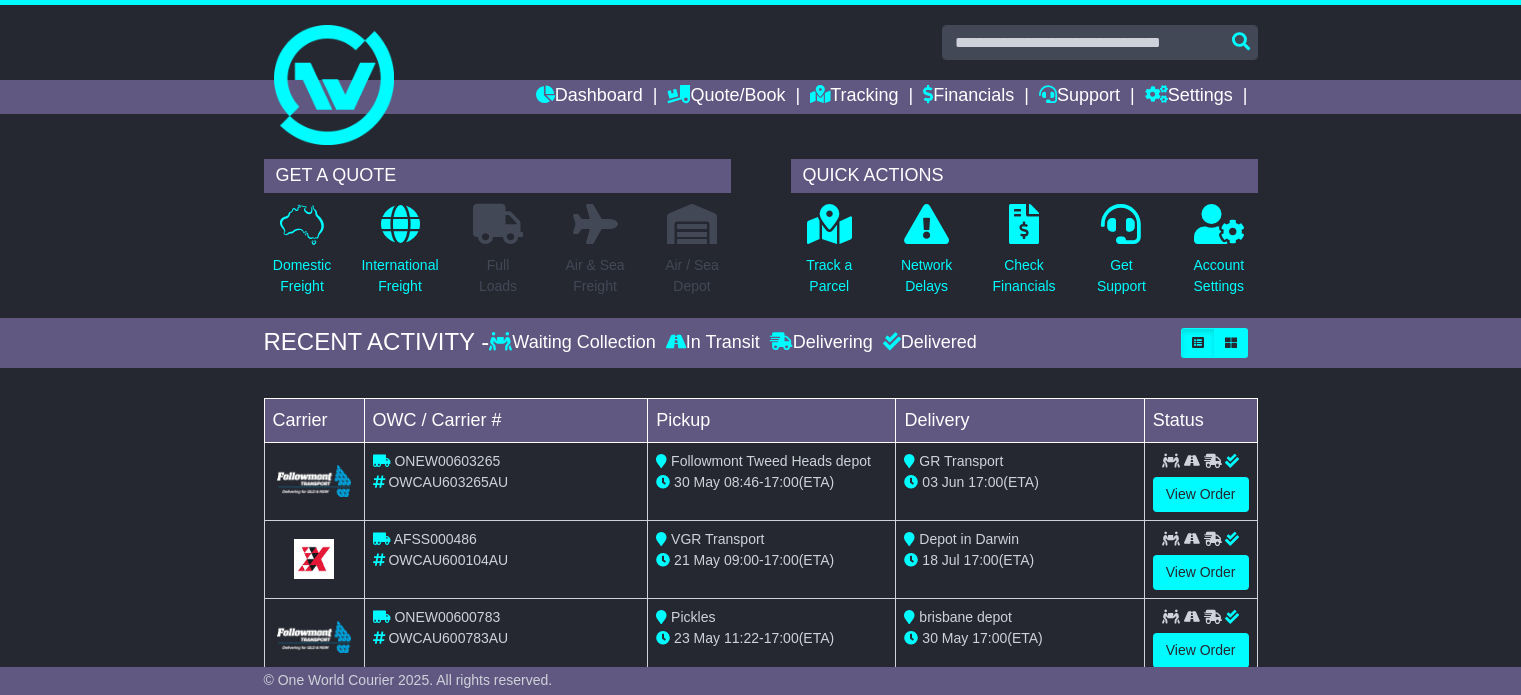 click on "Domestic Freight" at bounding box center [302, 276] 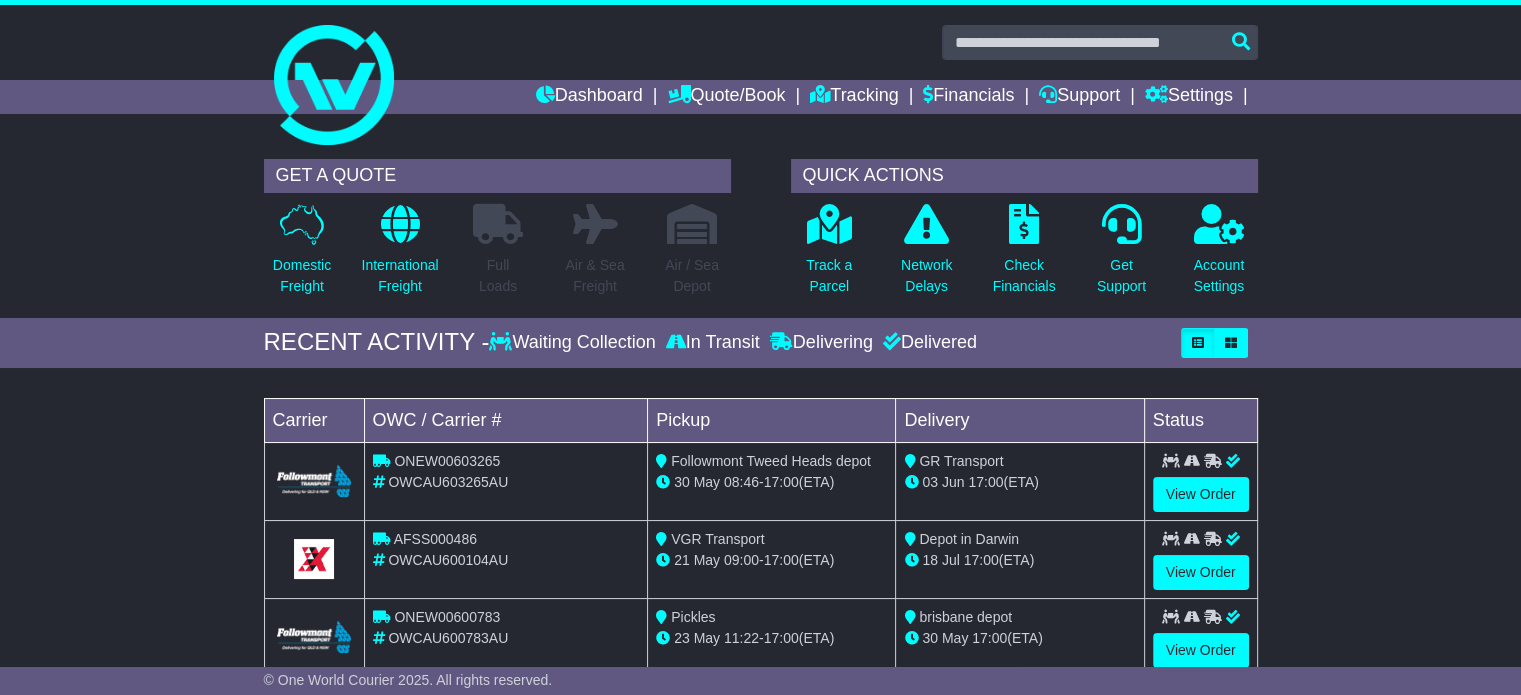 scroll, scrollTop: 0, scrollLeft: 0, axis: both 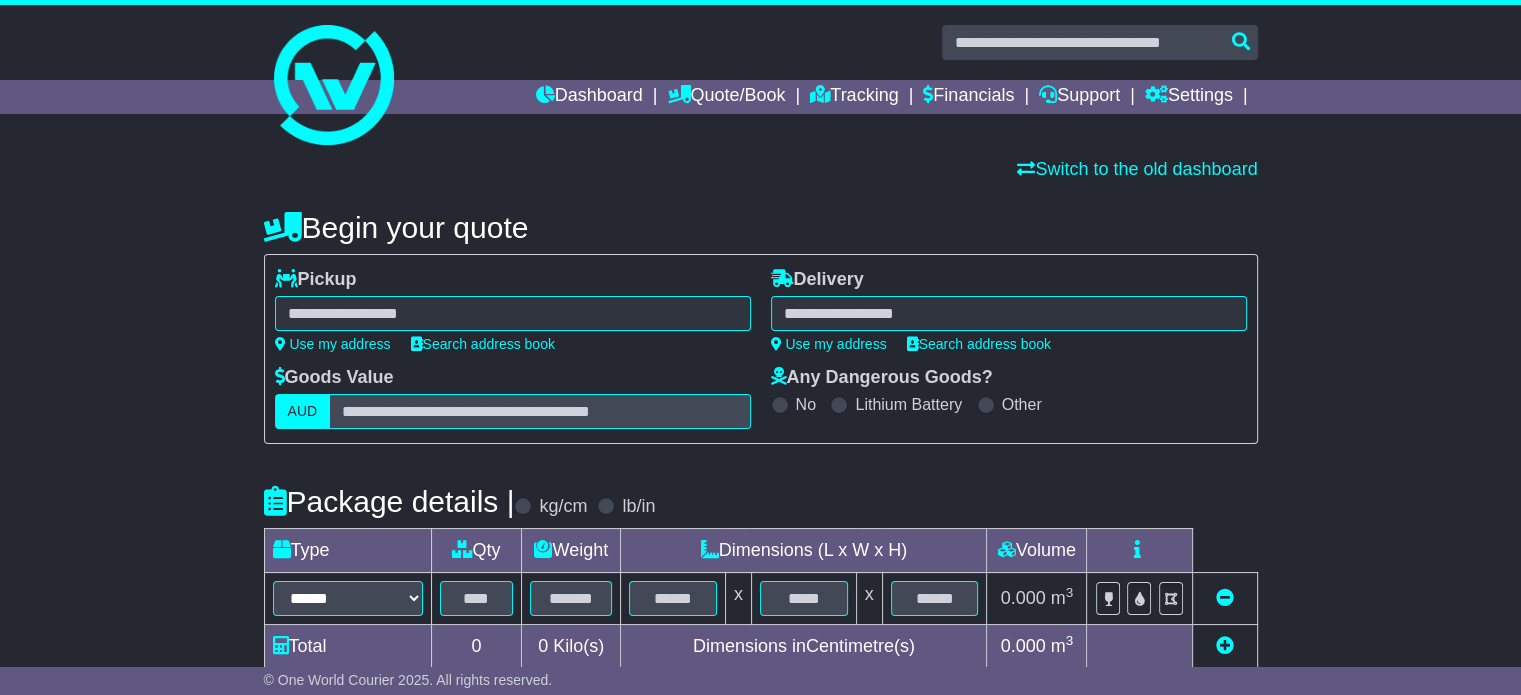 paste on "*****" 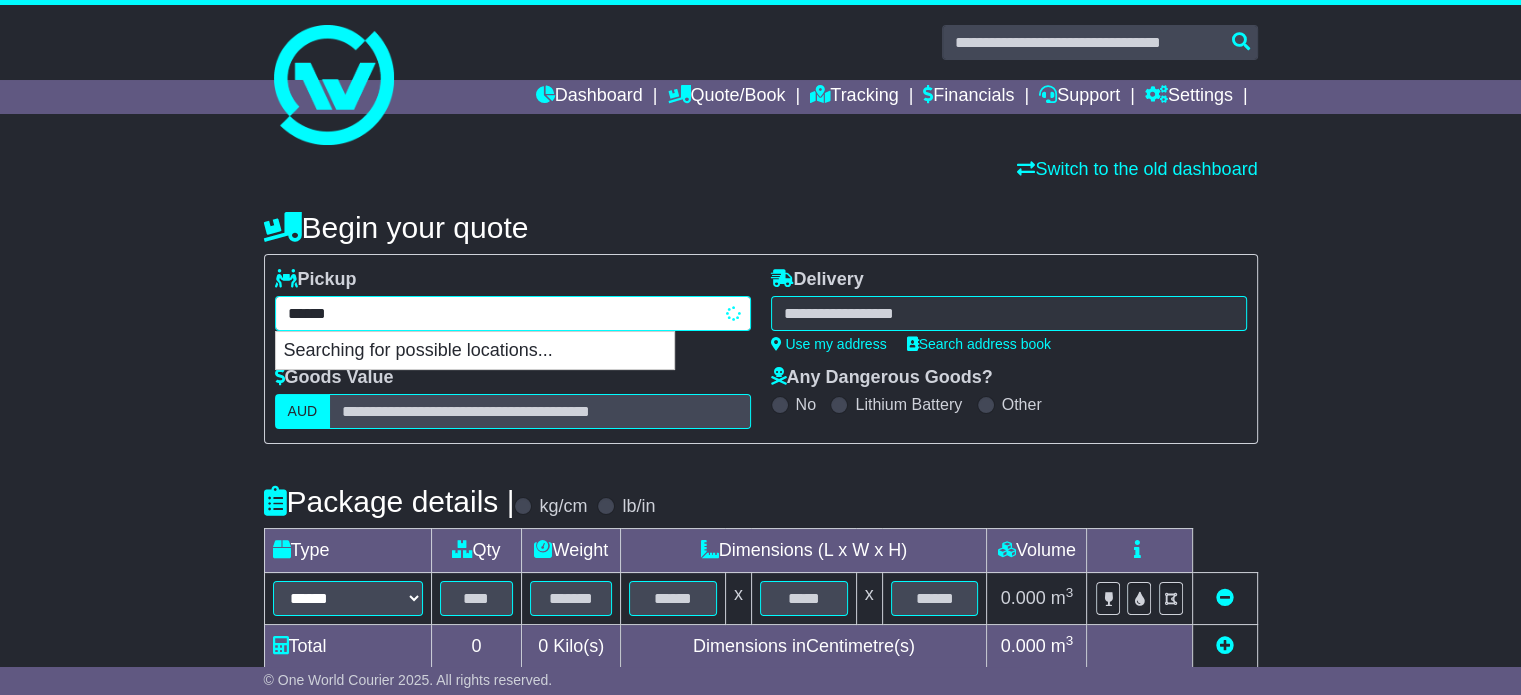 click on "***** Searching for possible locations..." at bounding box center [513, 313] 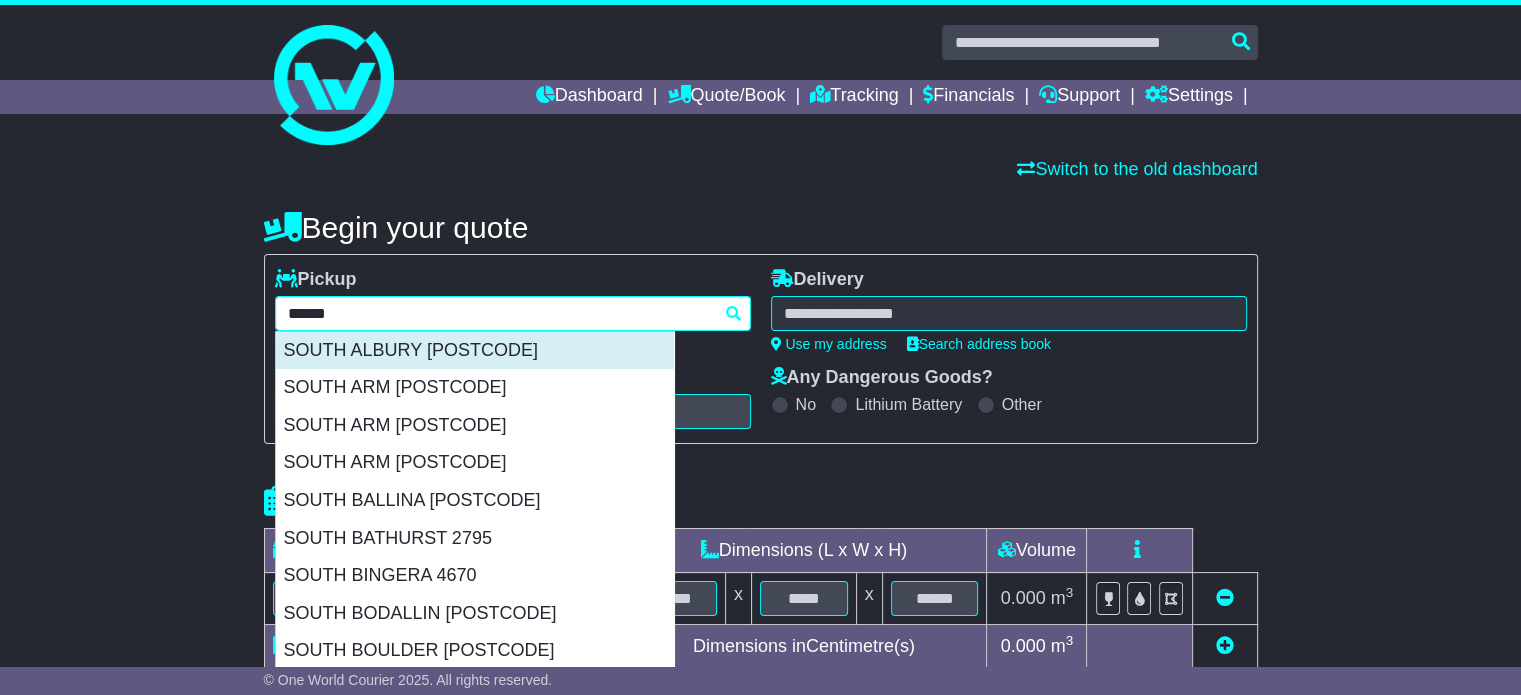 click on "SOUTH ALBURY [POSTCODE]" at bounding box center [475, 351] 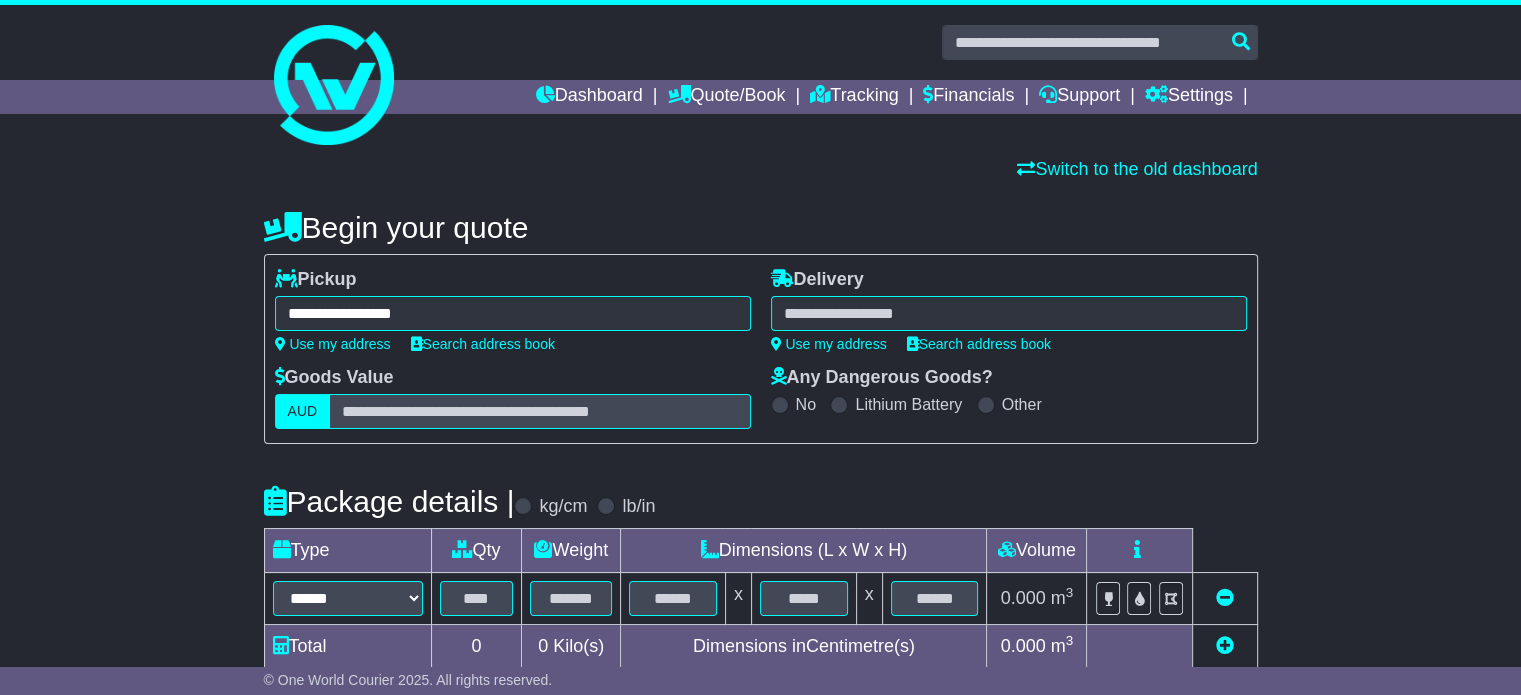 type on "**********" 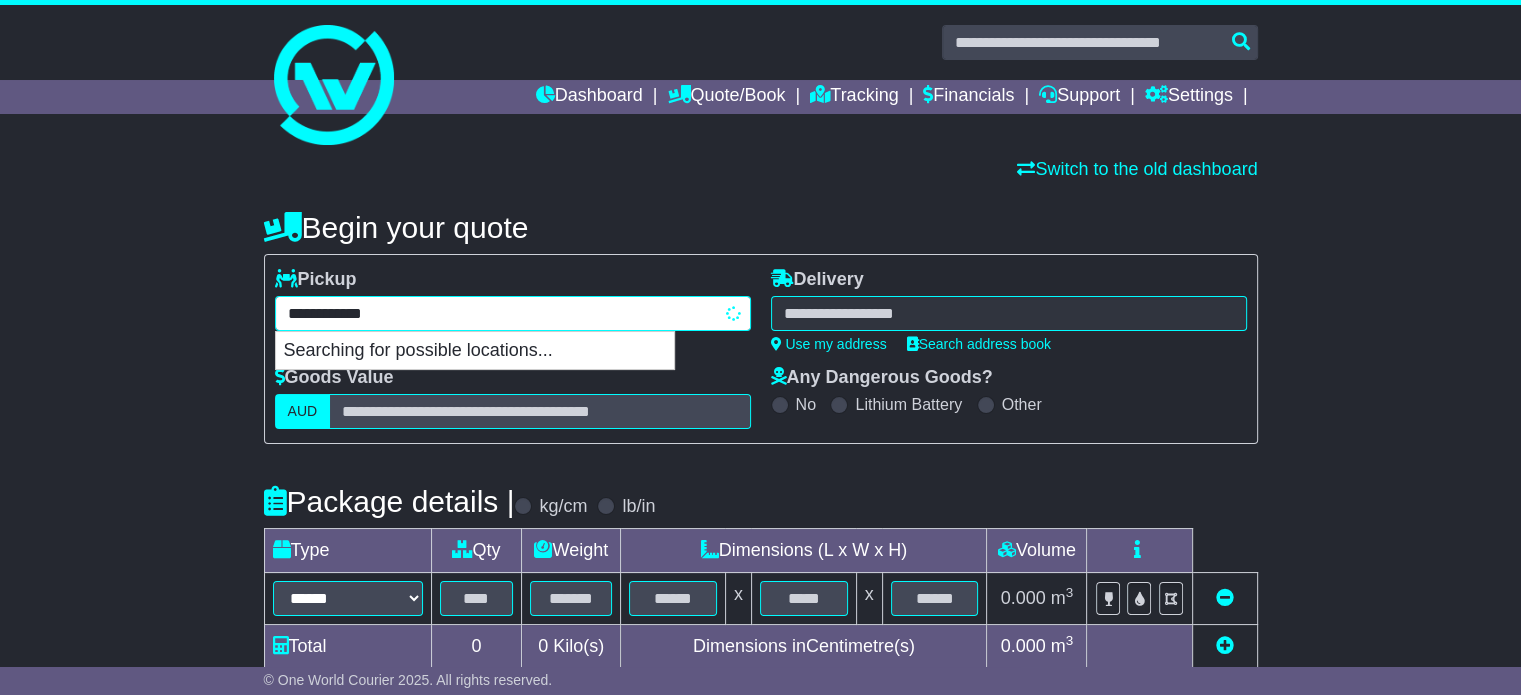 click on "**********" at bounding box center (513, 313) 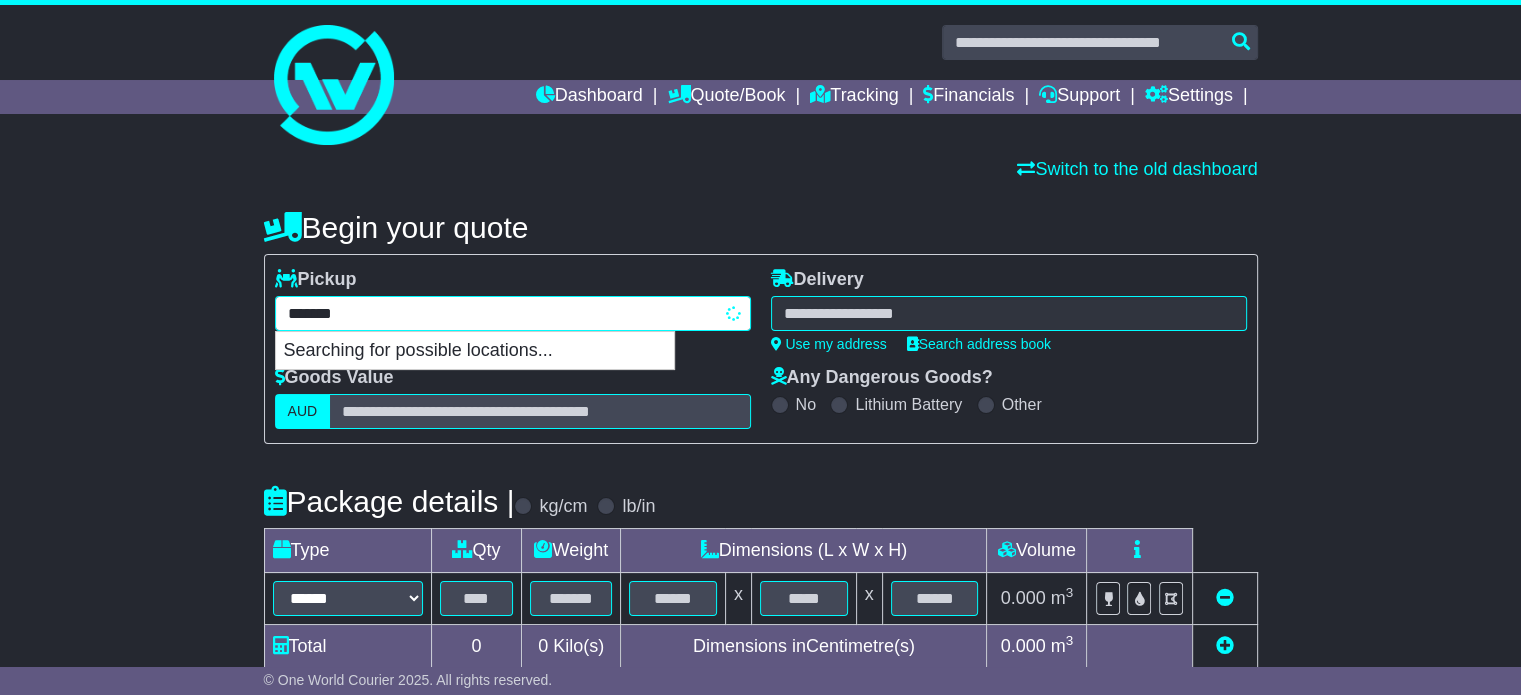type on "*****" 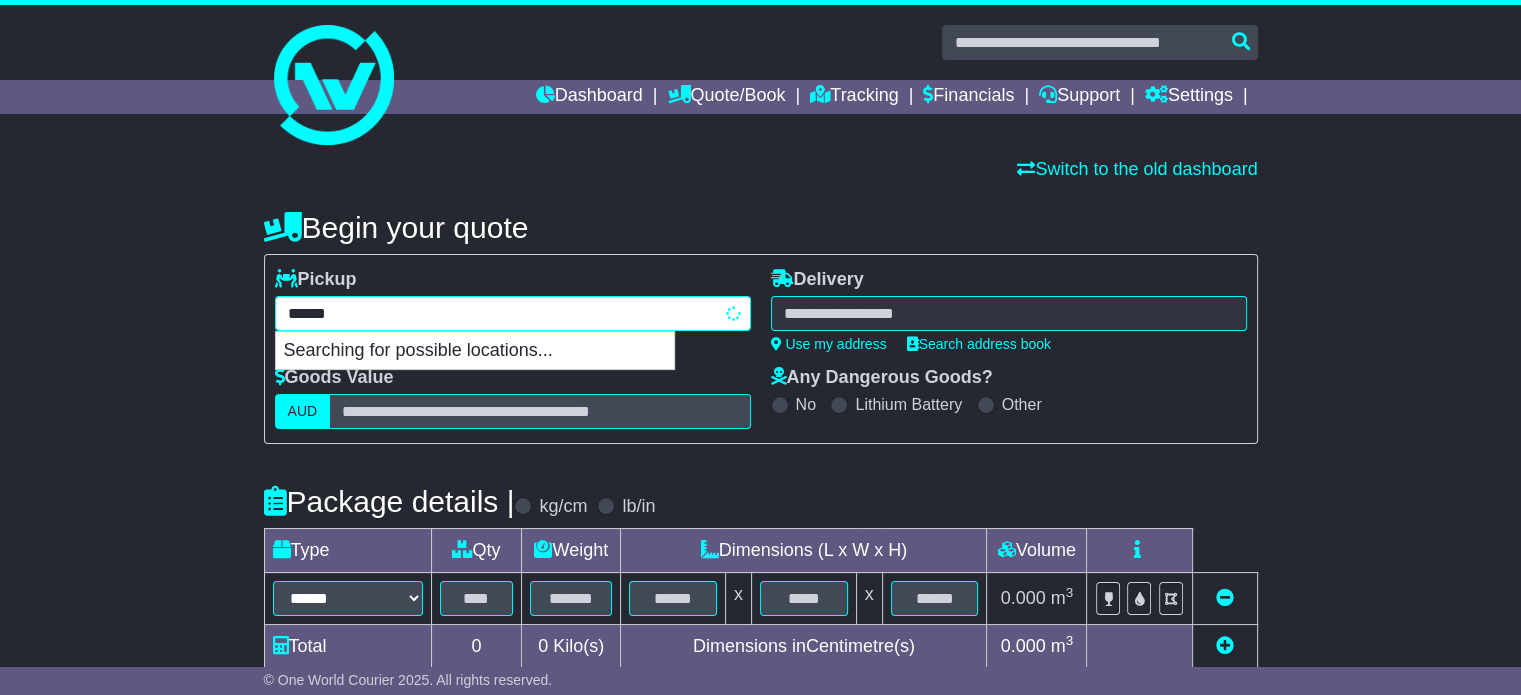 type 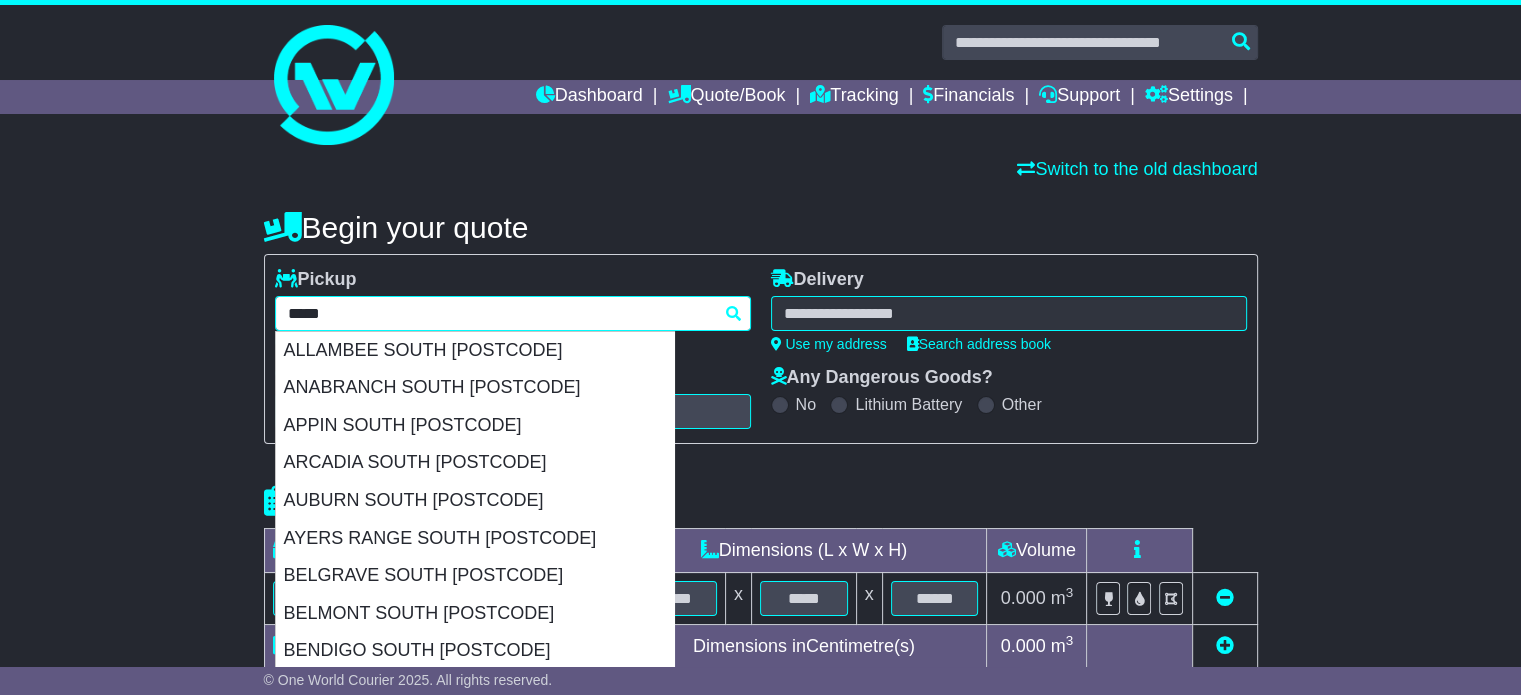 type on "**********" 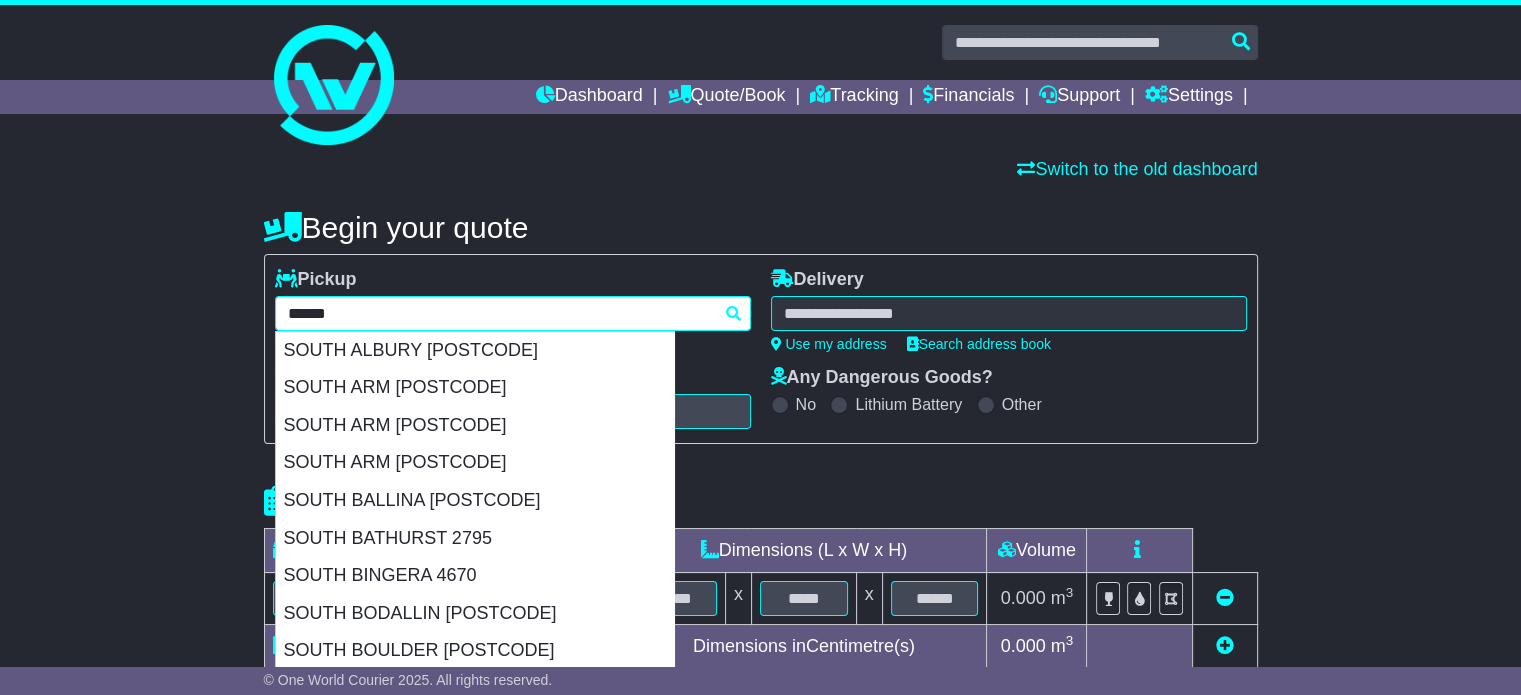 type 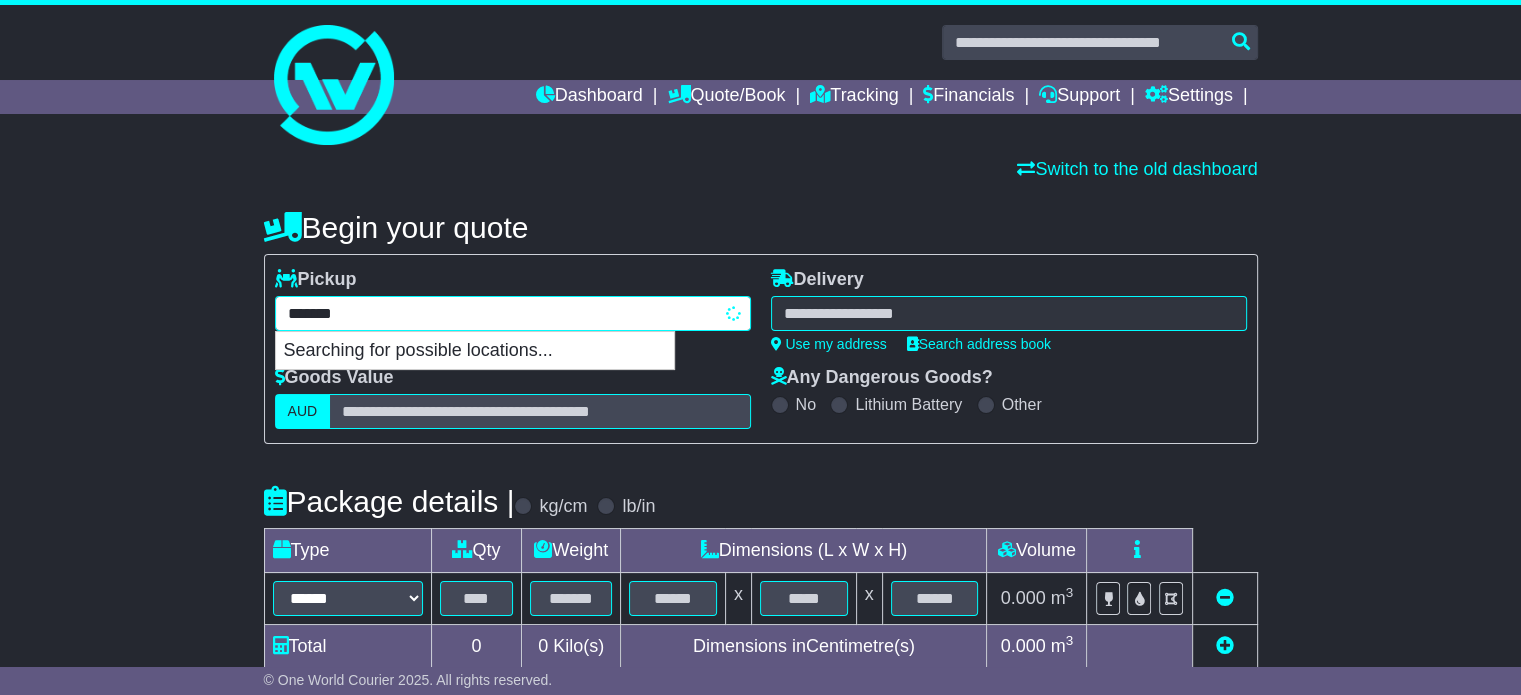type on "*********" 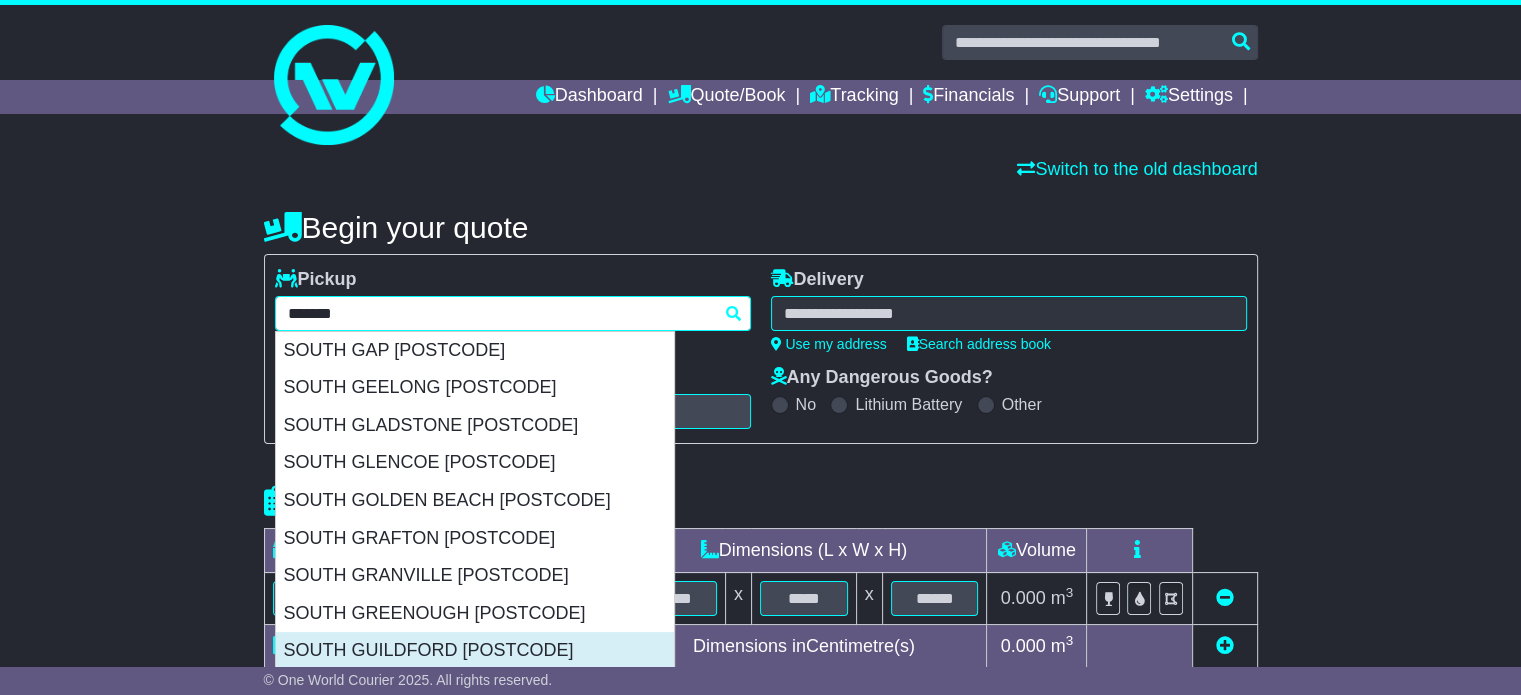 click on "SOUTH GUILDFORD [POSTCODE]" at bounding box center [475, 651] 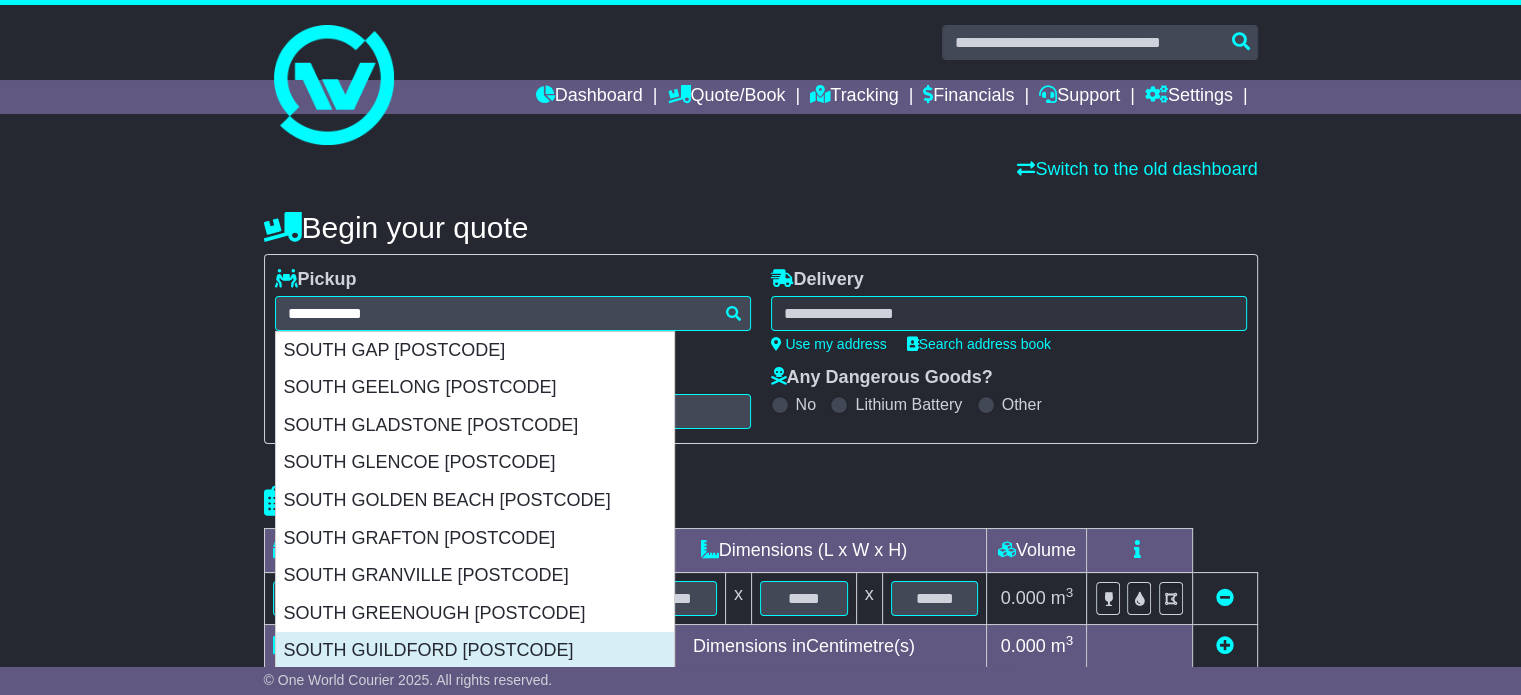 type on "**********" 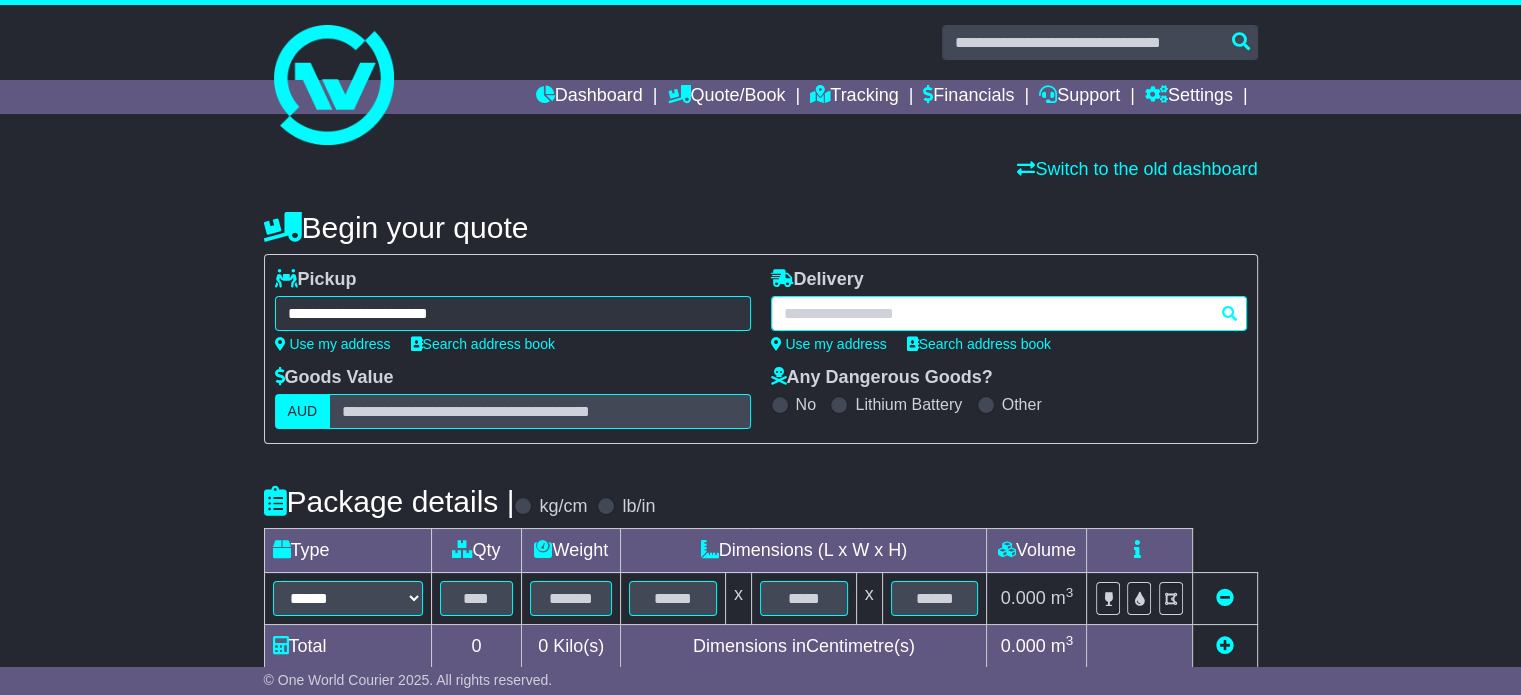 paste on "**********" 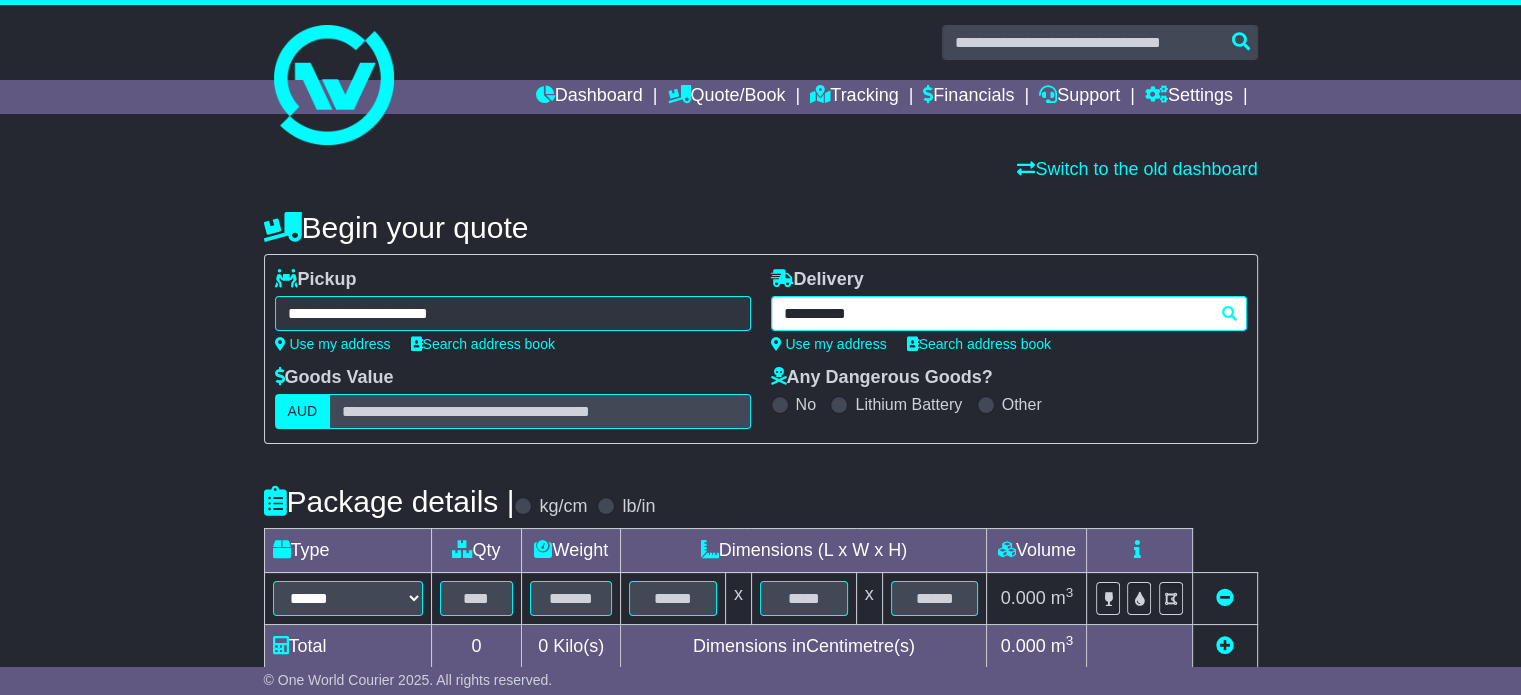 click on "**********" at bounding box center (1009, 313) 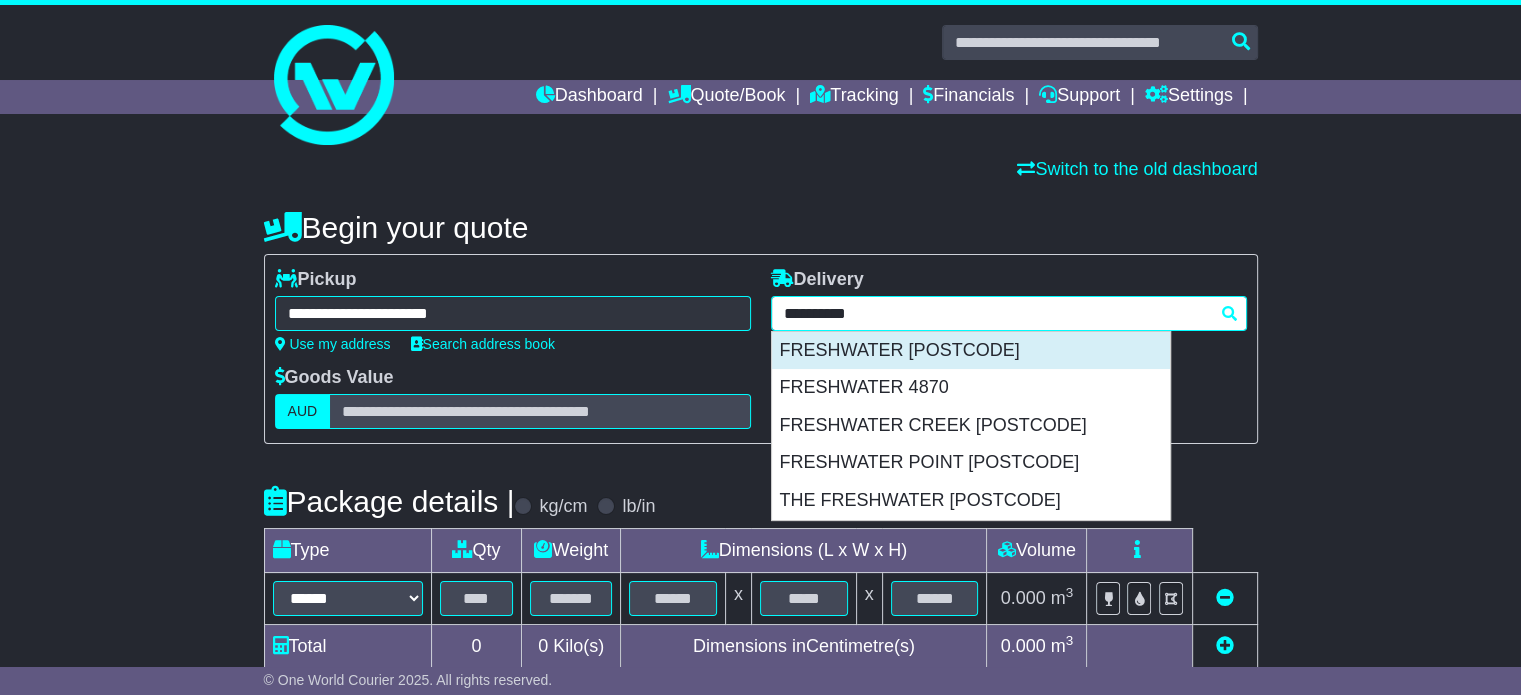 click on "FRESHWATER [POSTCODE]" at bounding box center (971, 351) 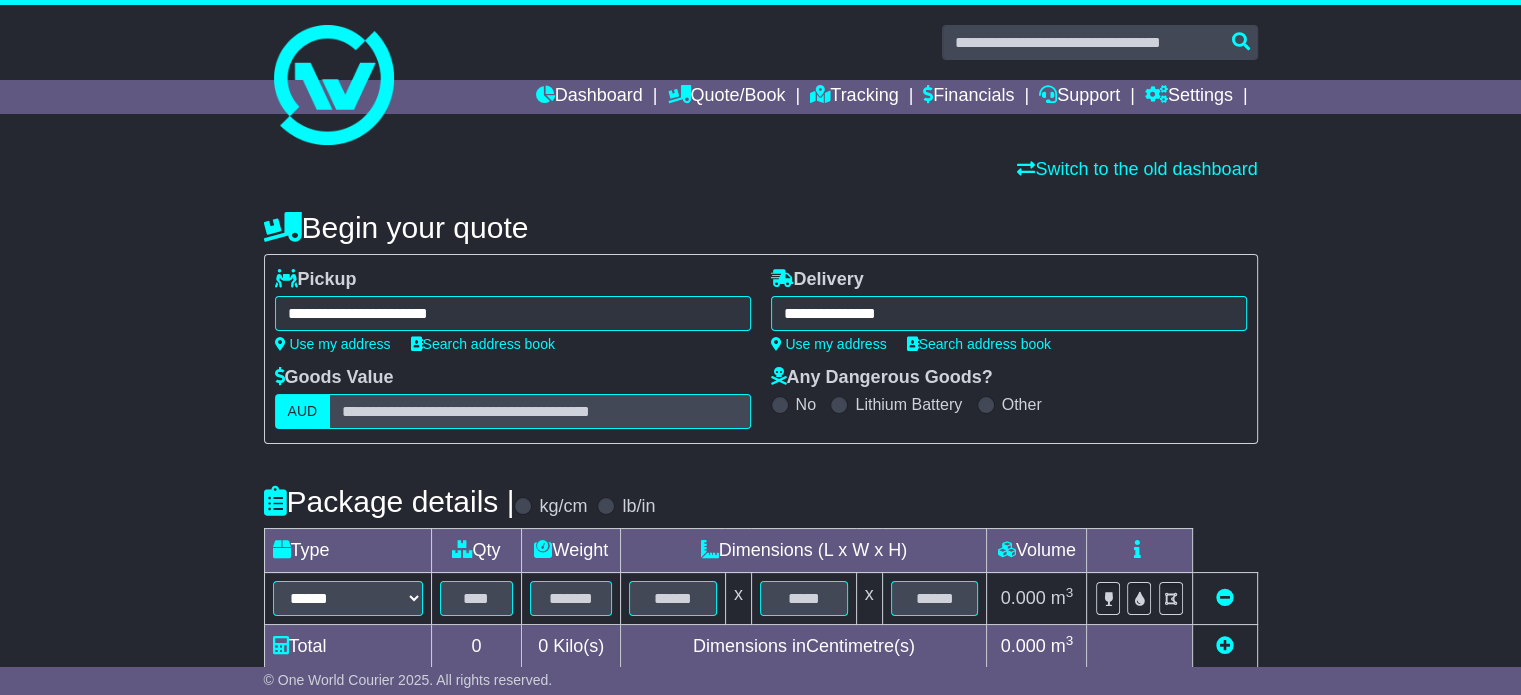 type on "**********" 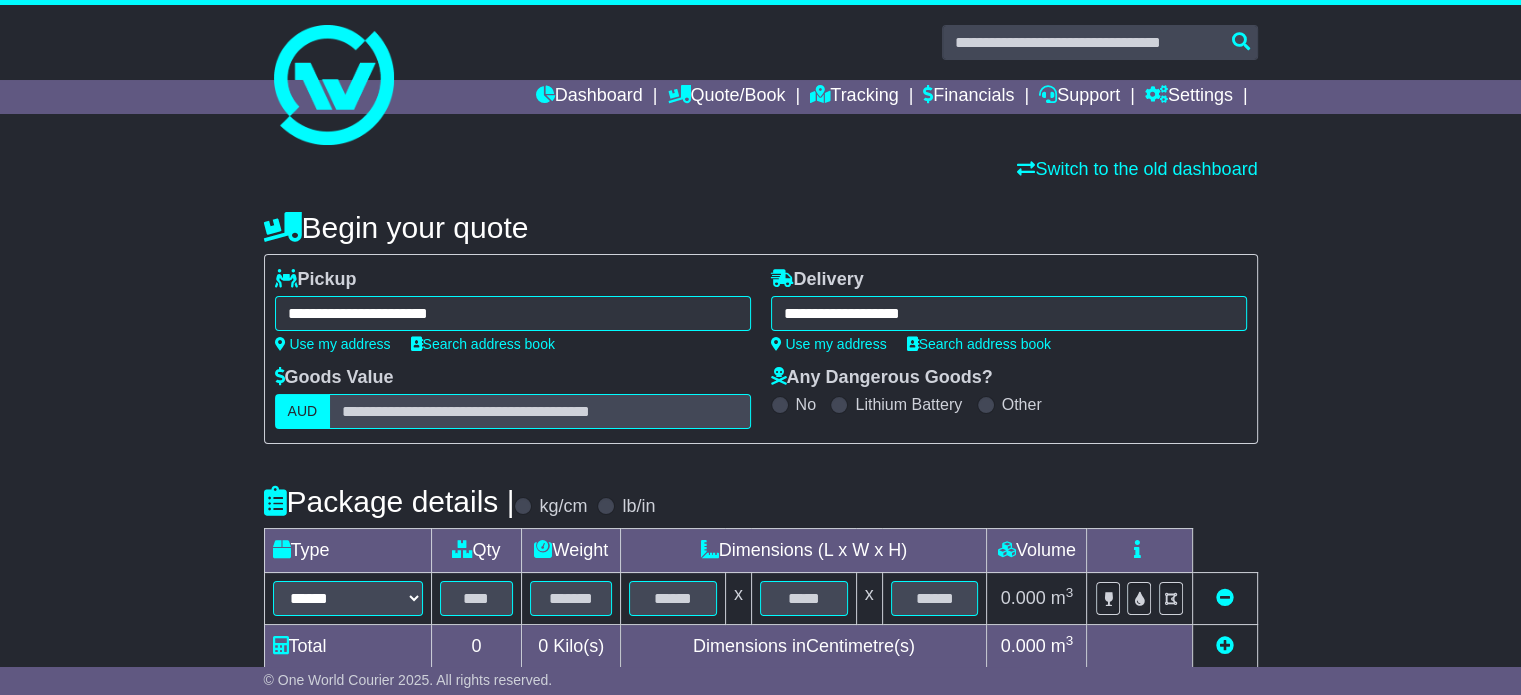 click on "**********" at bounding box center [760, 604] 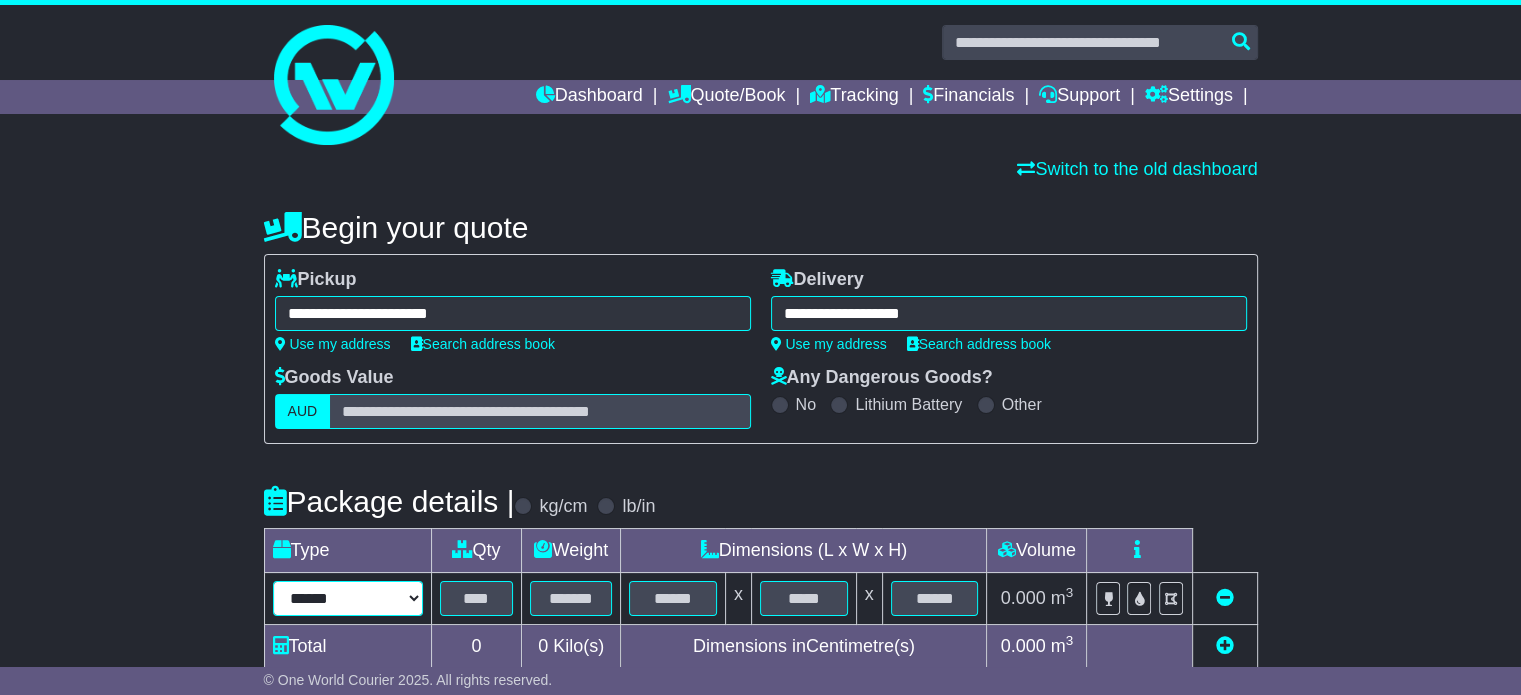 click on "****** ****** *** ******** ***** **** **** ****** *** *******" at bounding box center [348, 598] 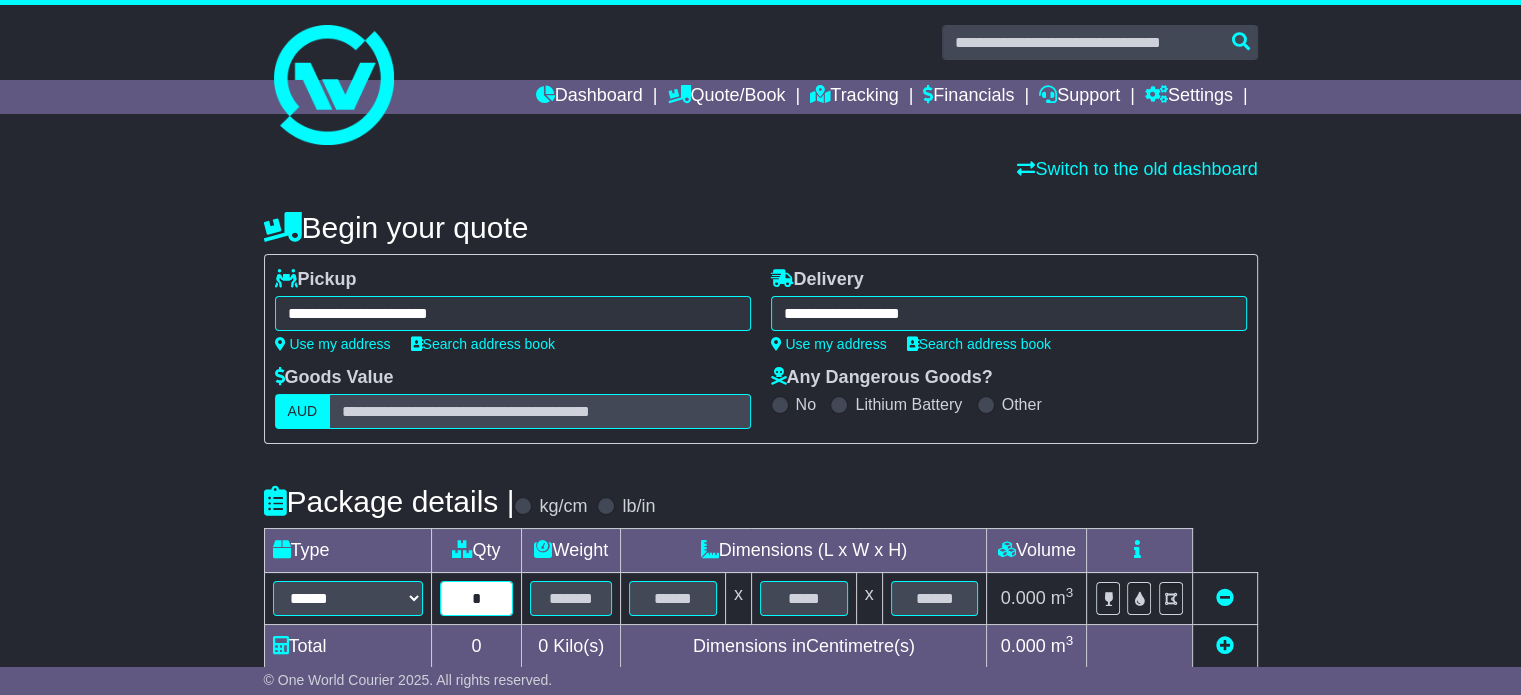 type on "*" 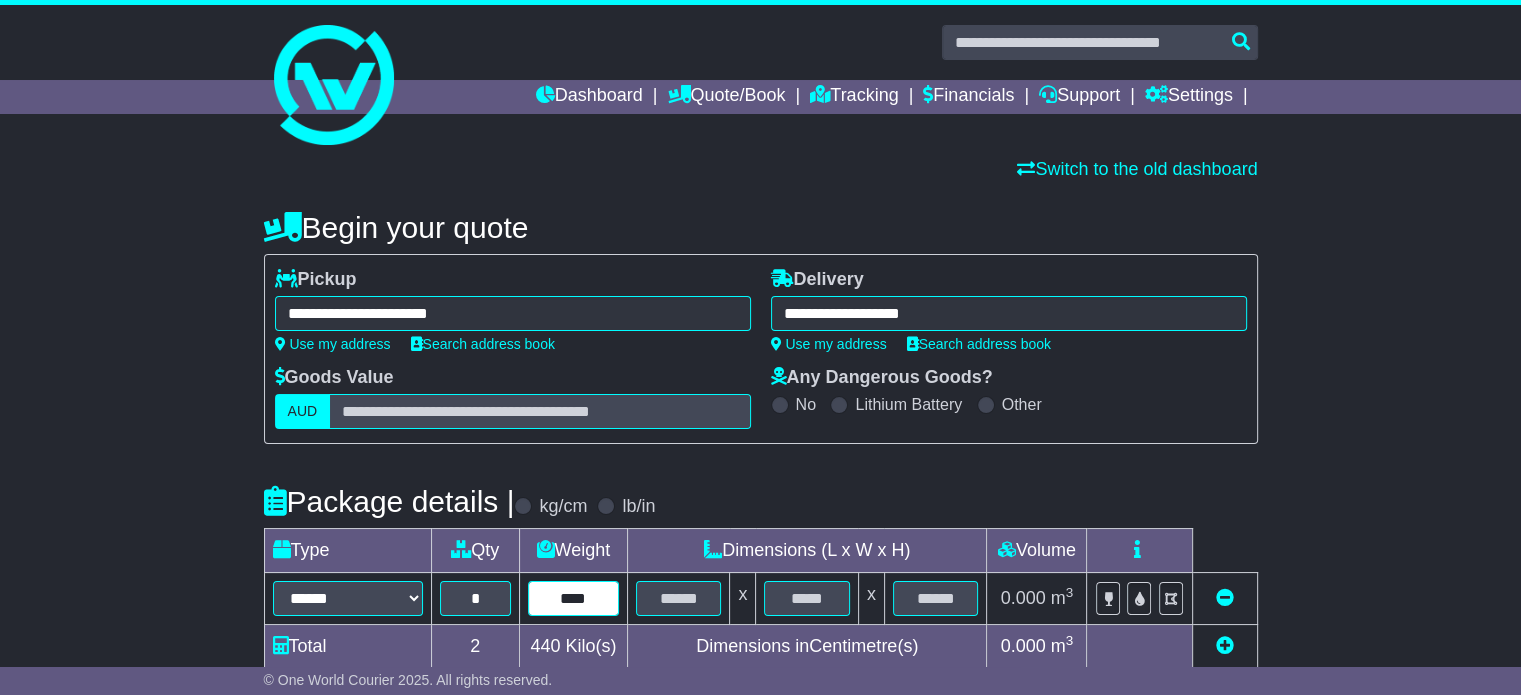type on "****" 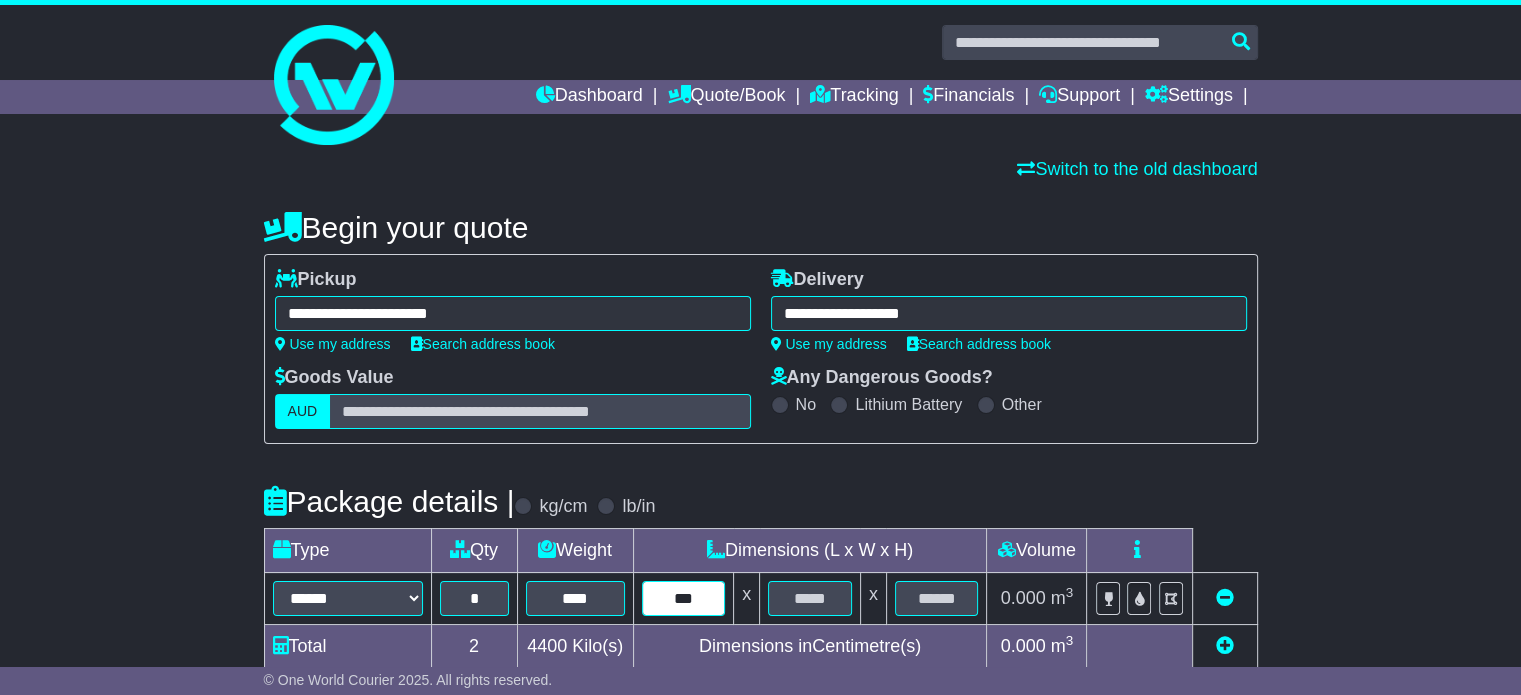type on "***" 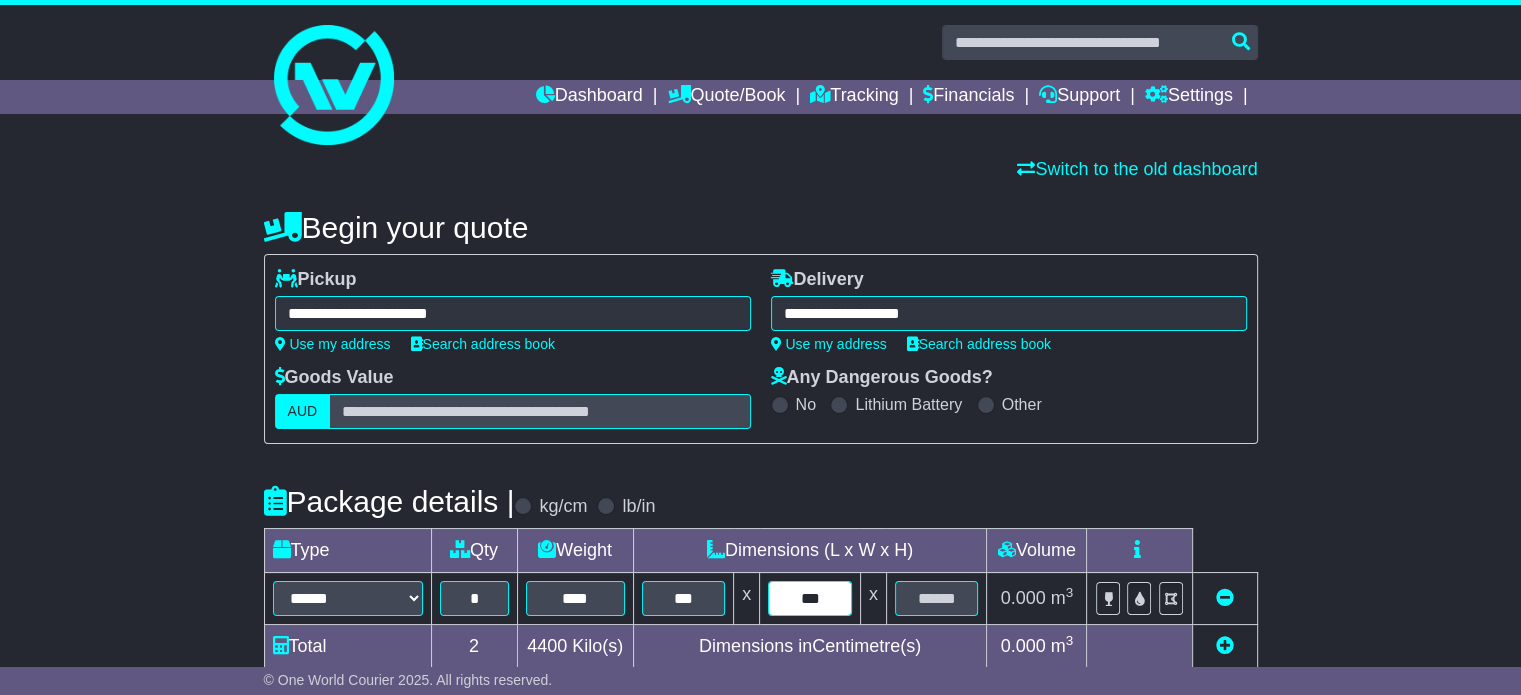 type on "***" 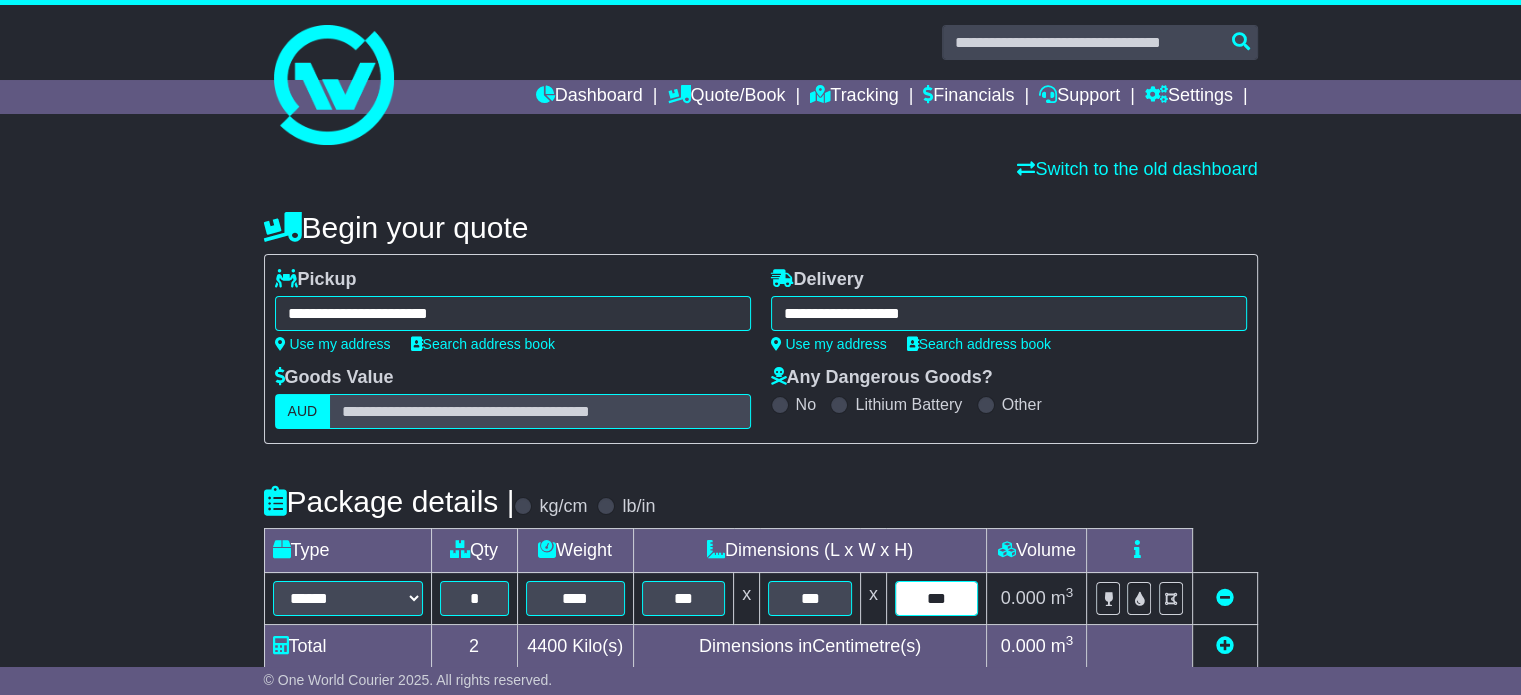 type on "***" 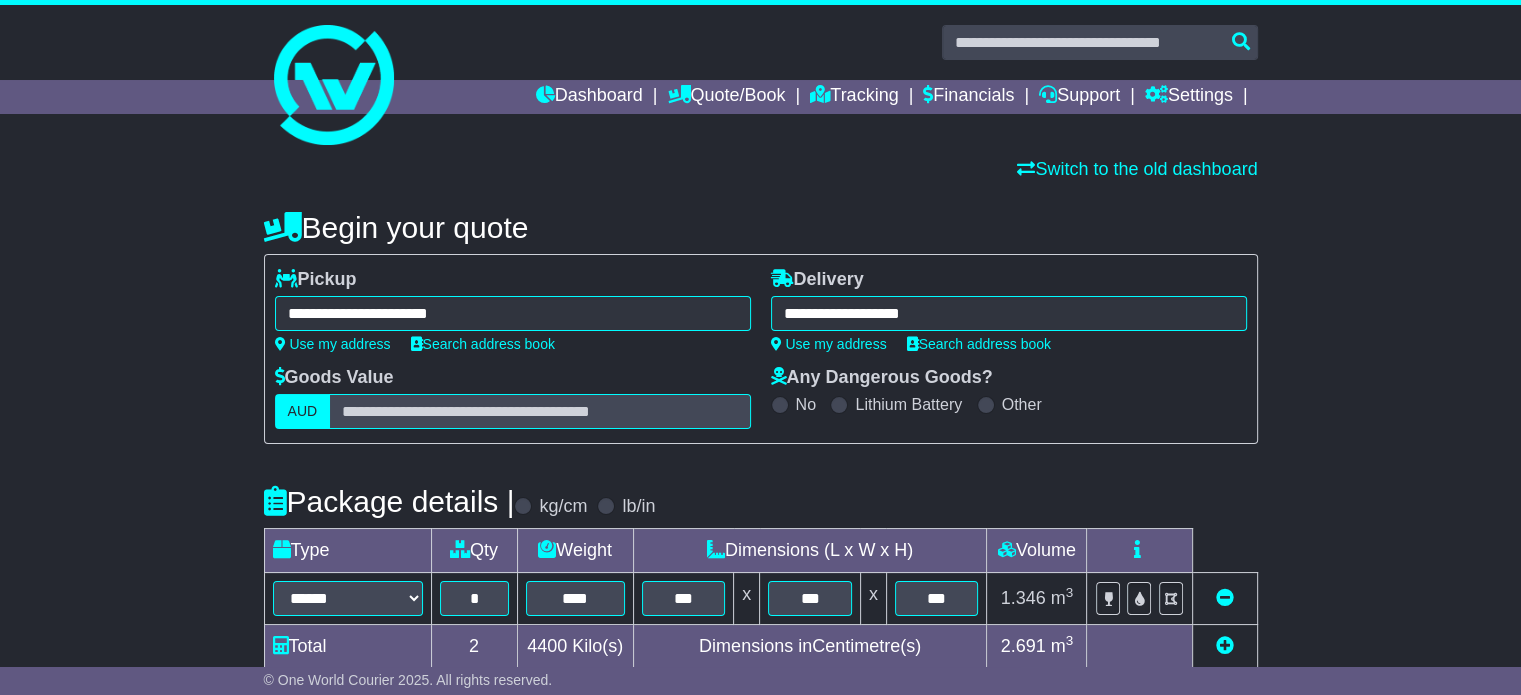 click on "**********" at bounding box center [760, 692] 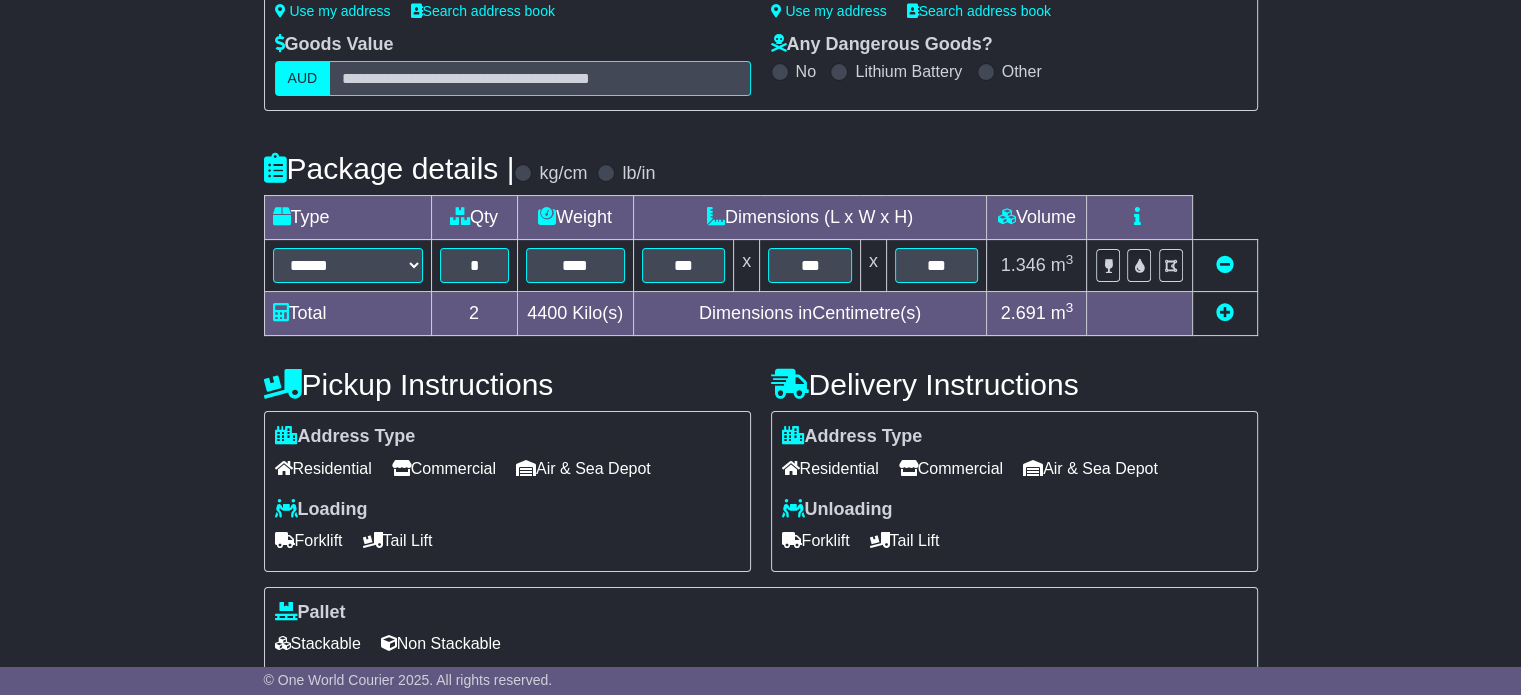 scroll, scrollTop: 480, scrollLeft: 0, axis: vertical 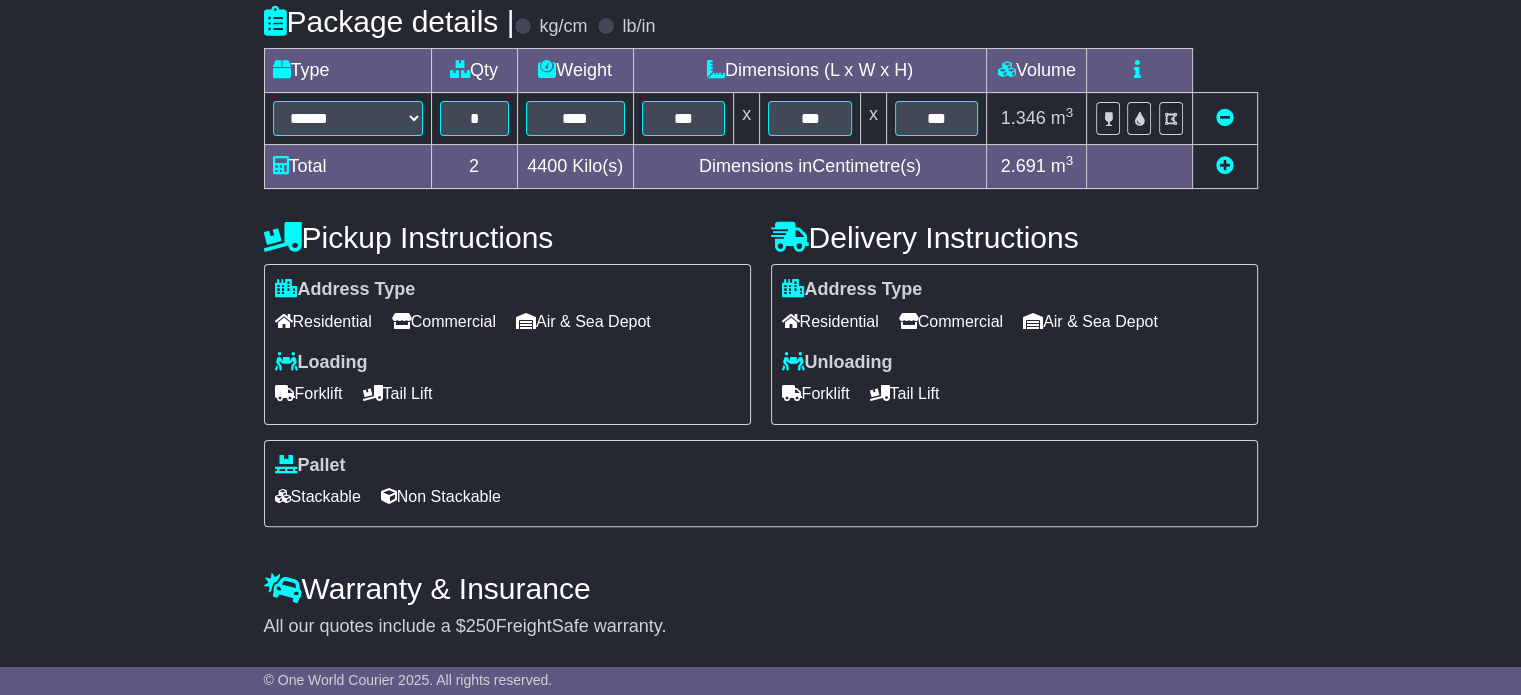 click on "Commercial" at bounding box center [444, 321] 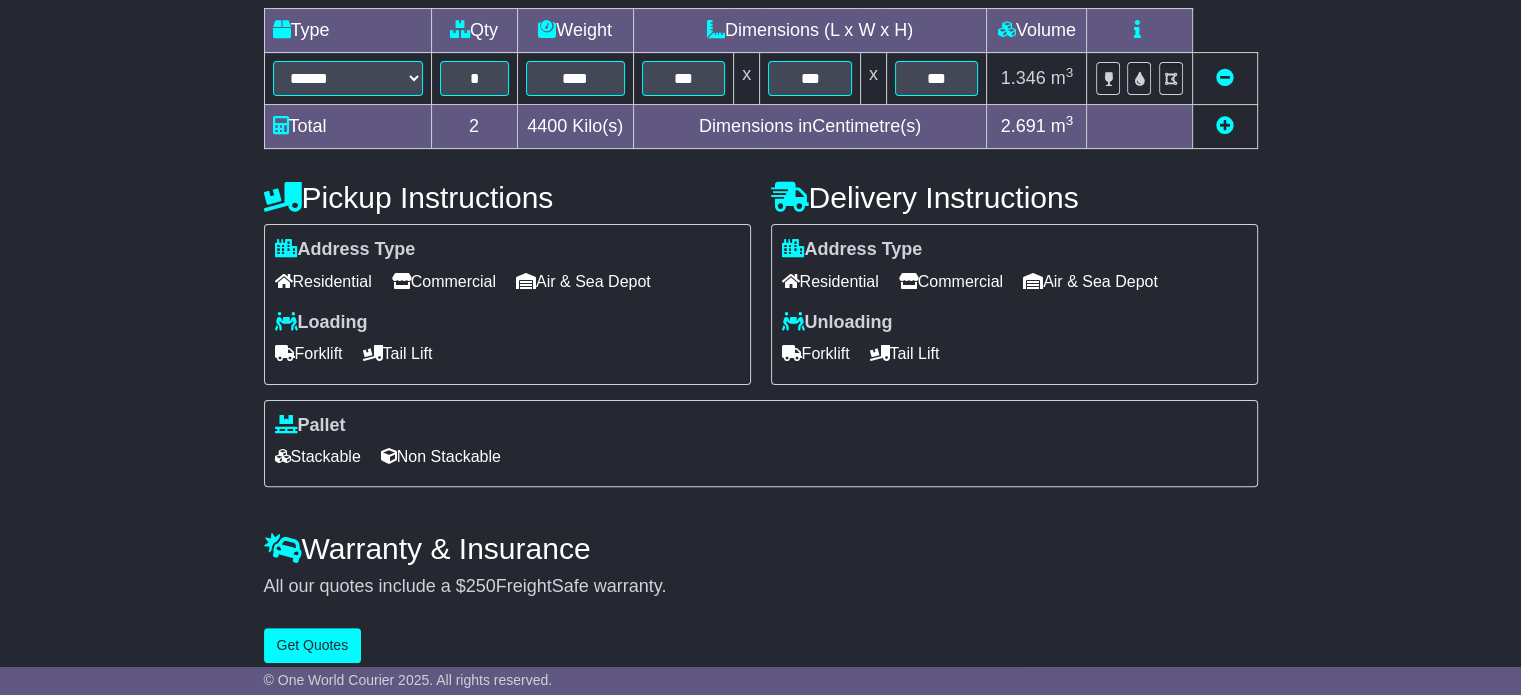 scroll, scrollTop: 540, scrollLeft: 0, axis: vertical 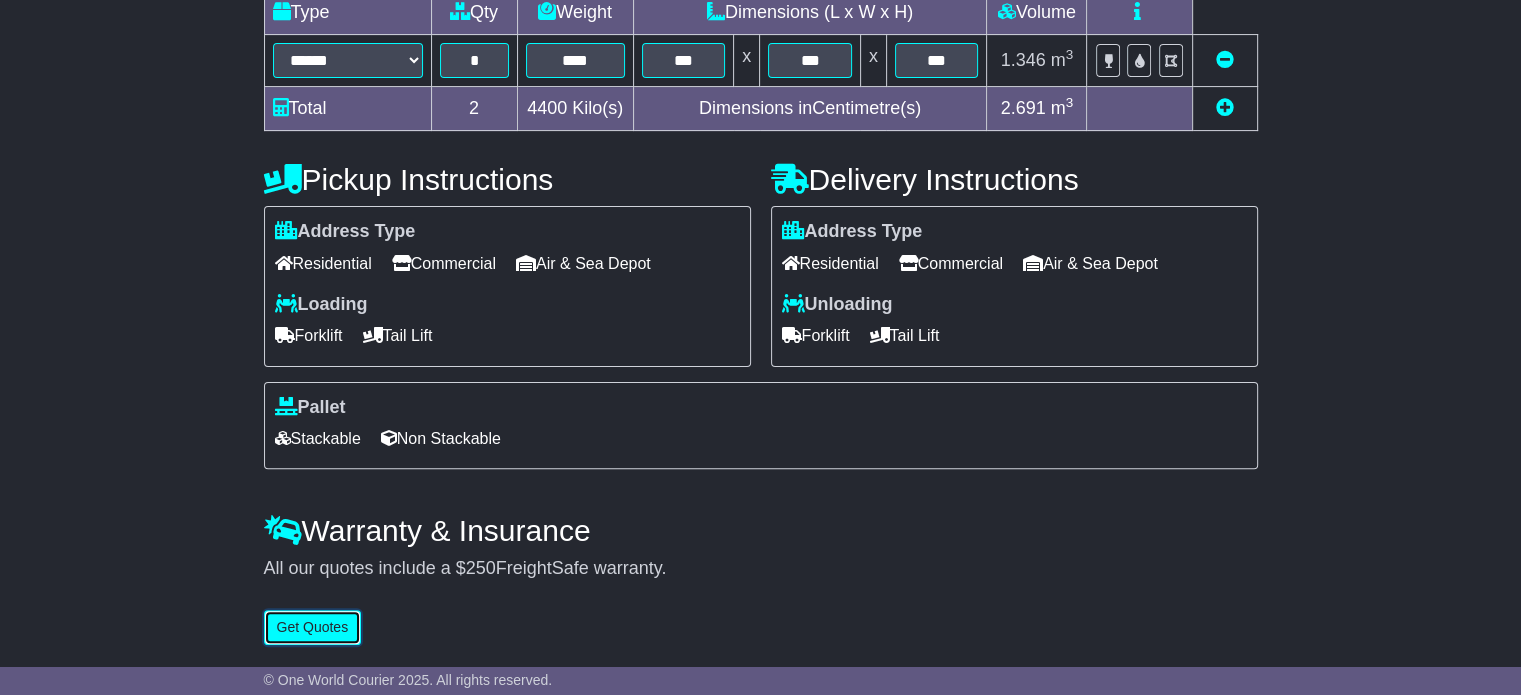 click on "Get Quotes" at bounding box center [313, 627] 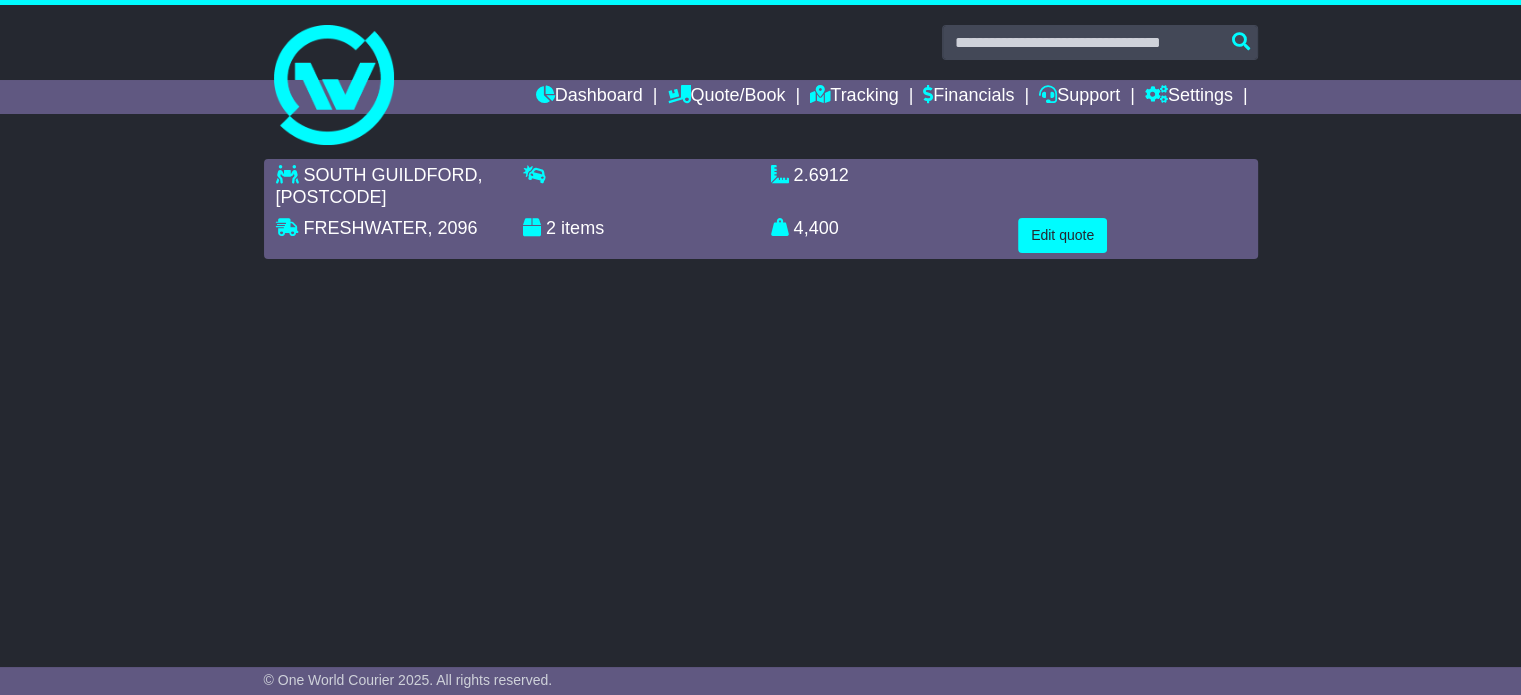 scroll, scrollTop: 0, scrollLeft: 0, axis: both 